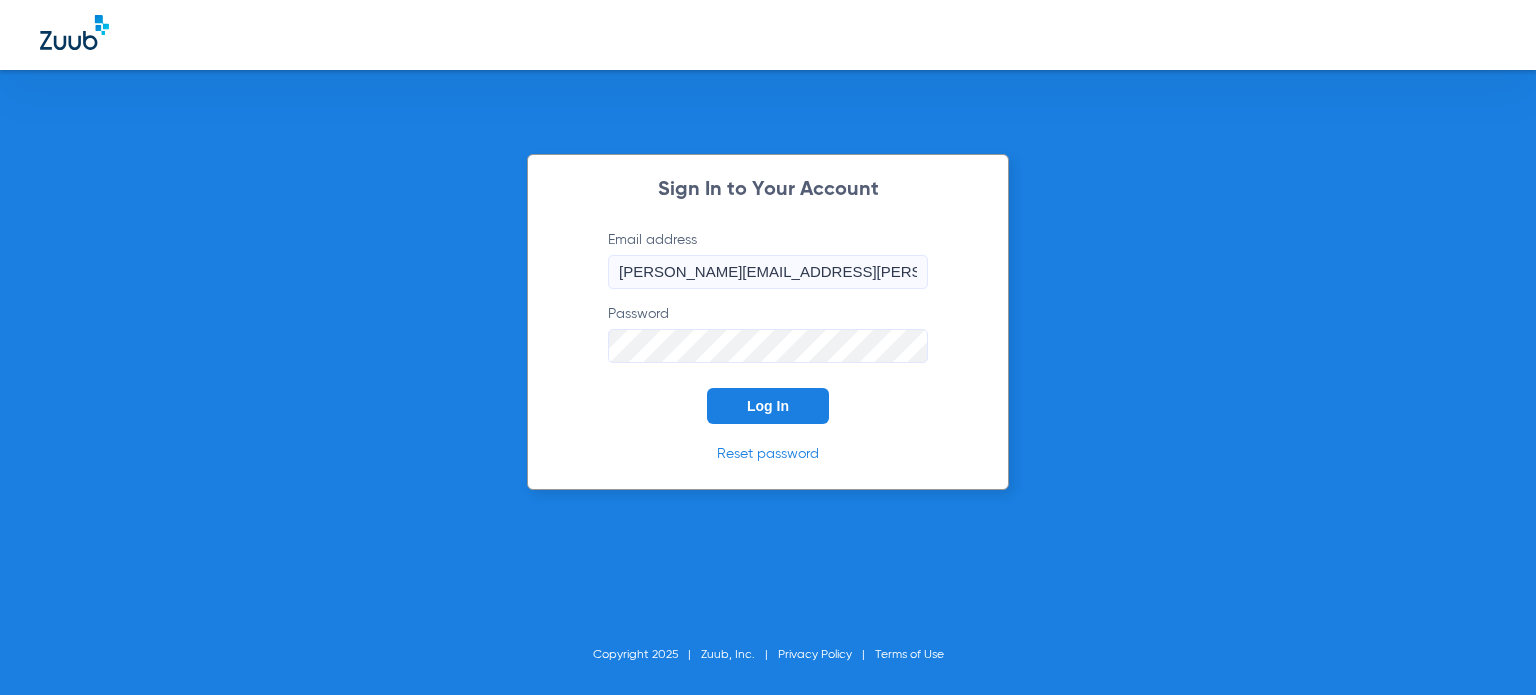 scroll, scrollTop: 0, scrollLeft: 0, axis: both 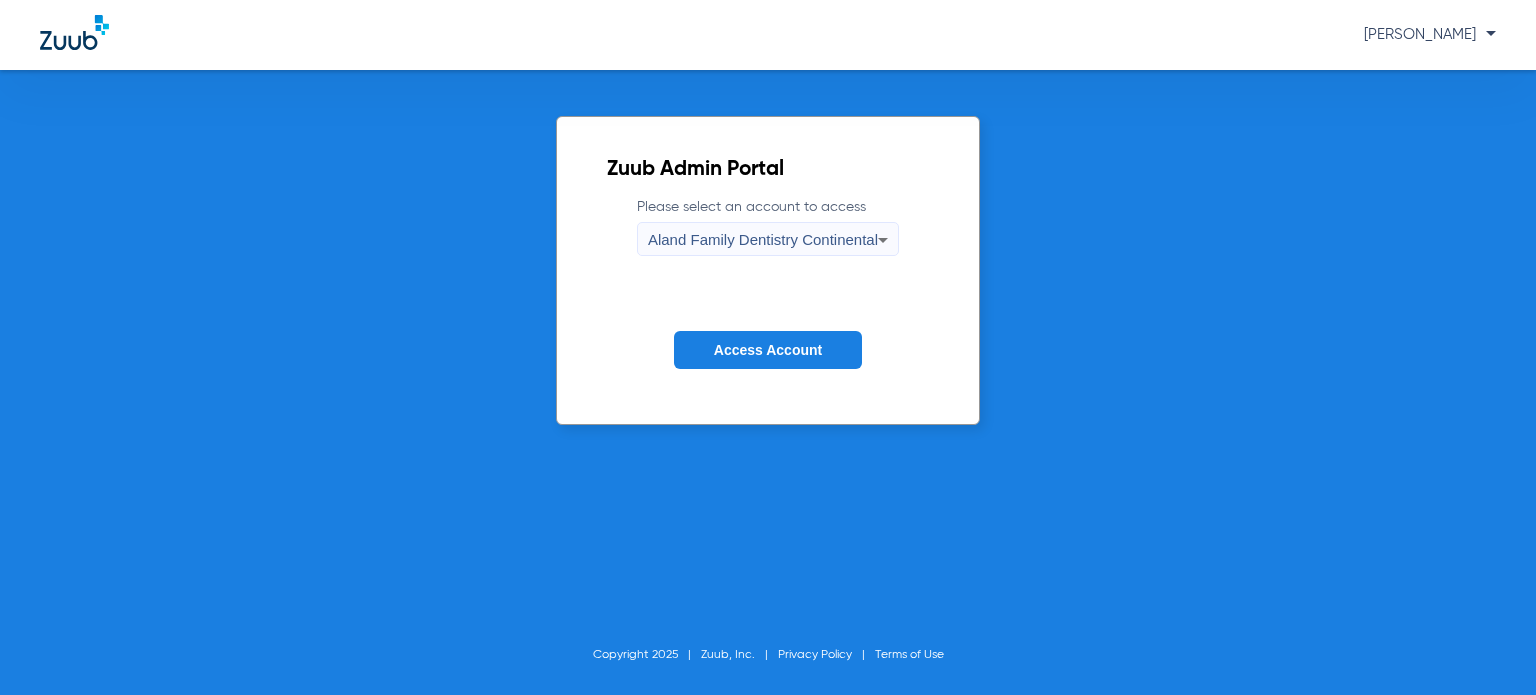 click on "Access Account" 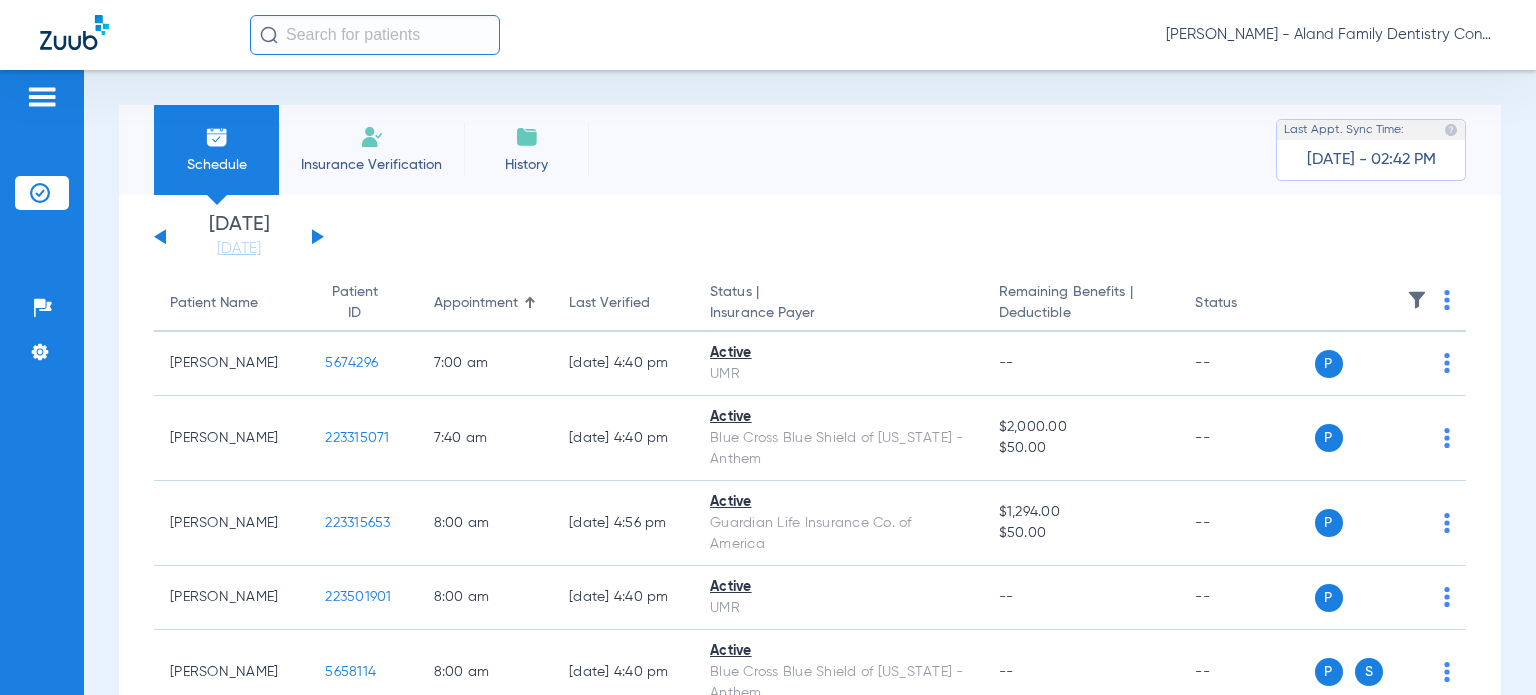 click on "Maria Villalobos - Aland Family Dentistry Continental" 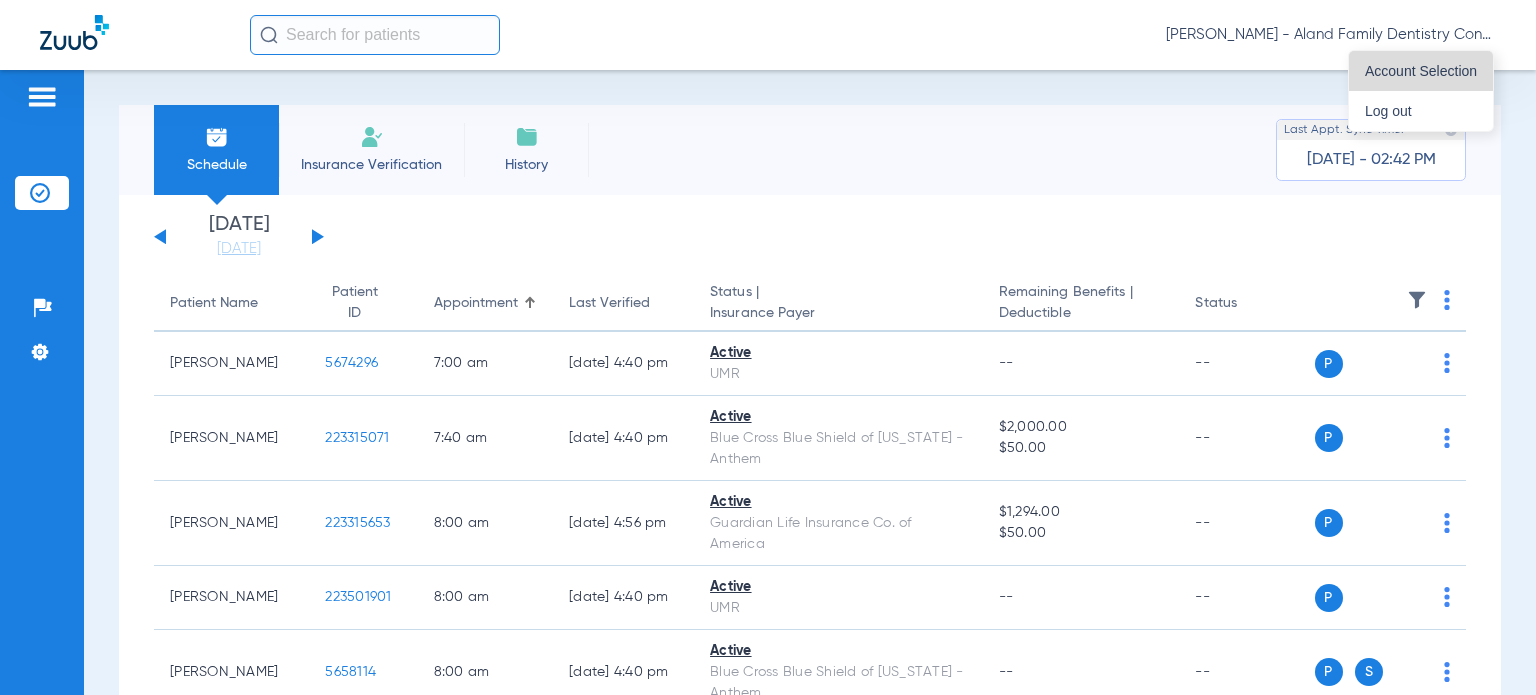 click on "Account Selection" at bounding box center (1421, 71) 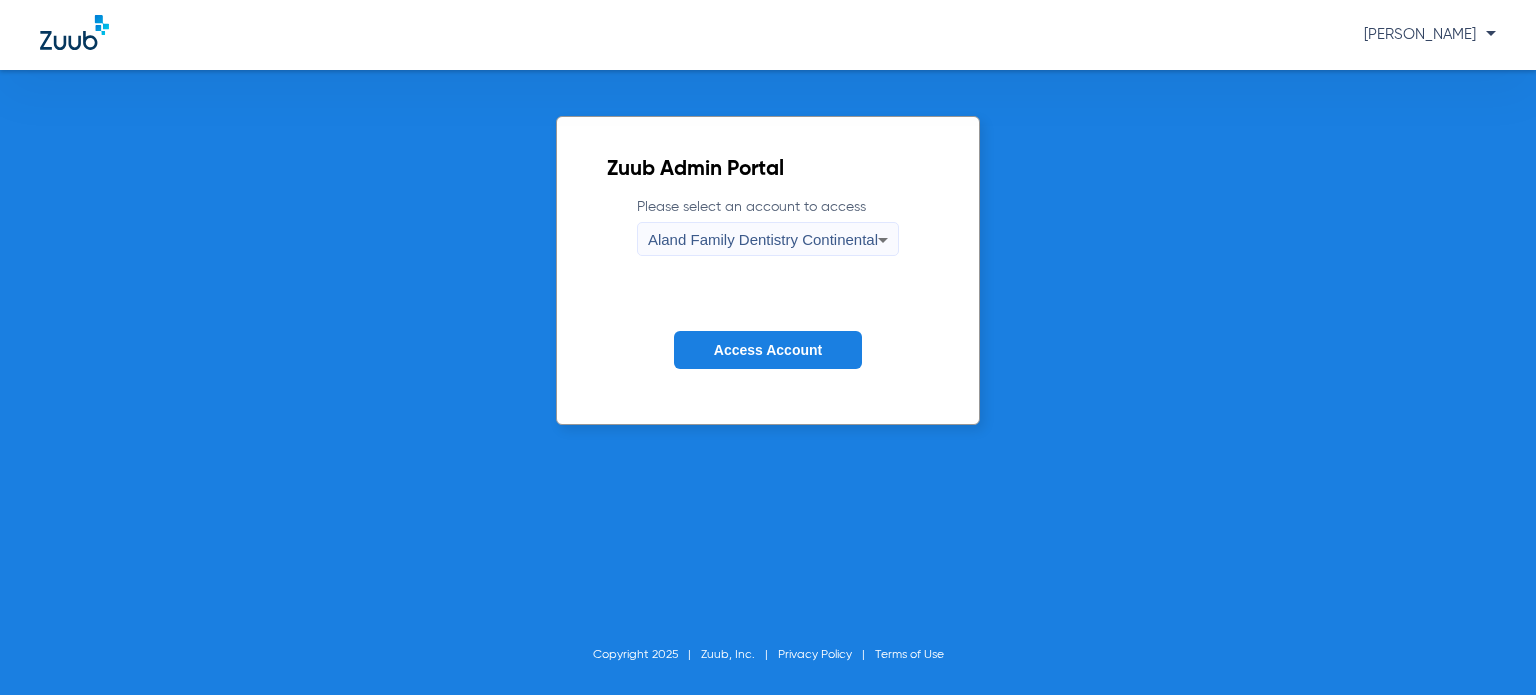 click on "Aland Family Dentistry Continental" at bounding box center (763, 240) 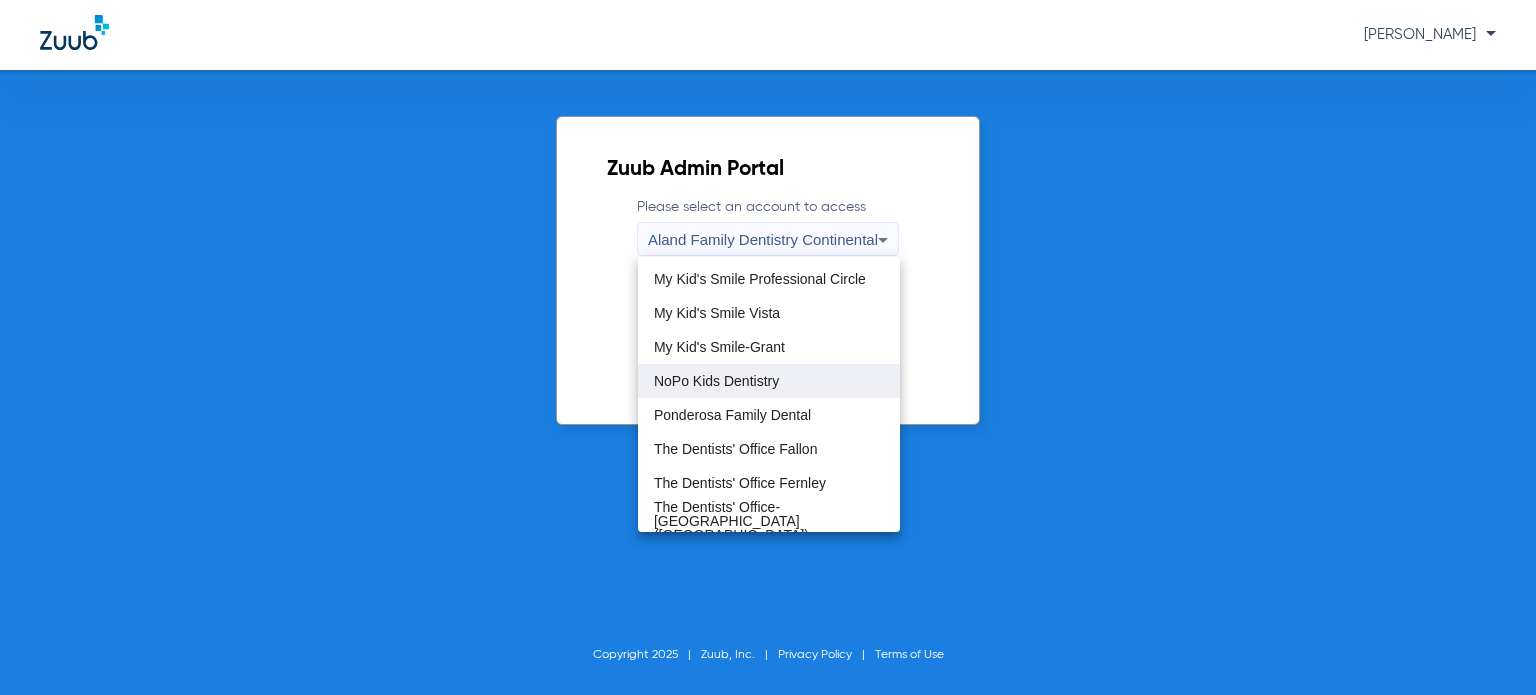 scroll, scrollTop: 507, scrollLeft: 0, axis: vertical 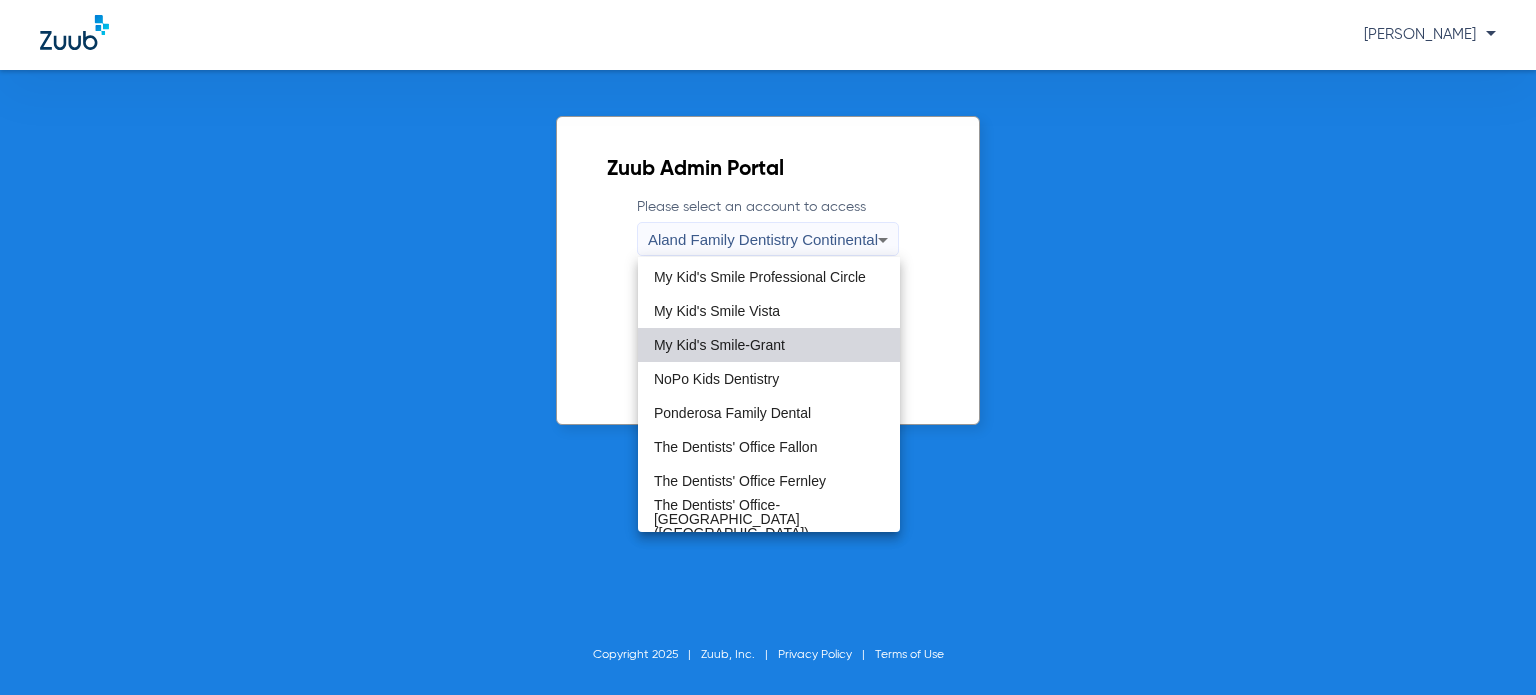 click on "My Kid's Smile-Grant" at bounding box center (769, 345) 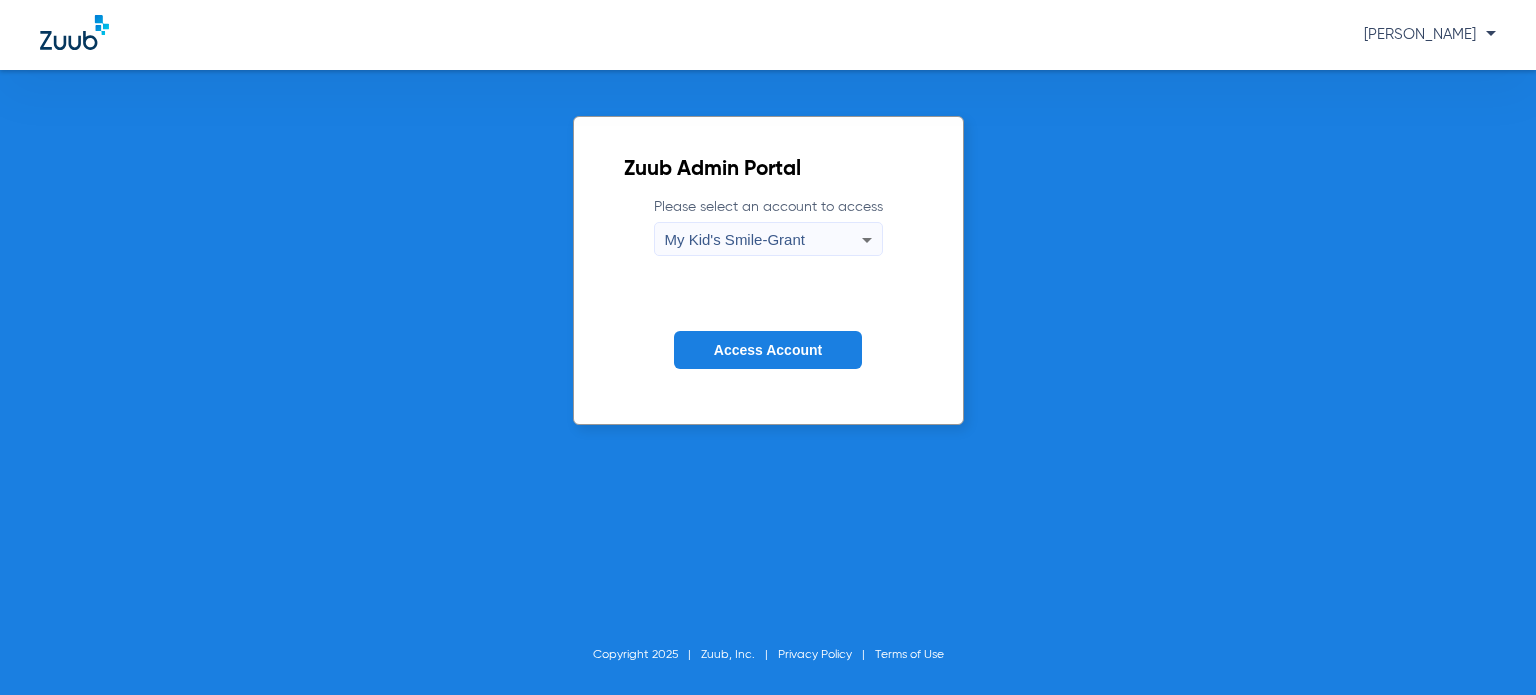 click on "Access Account" 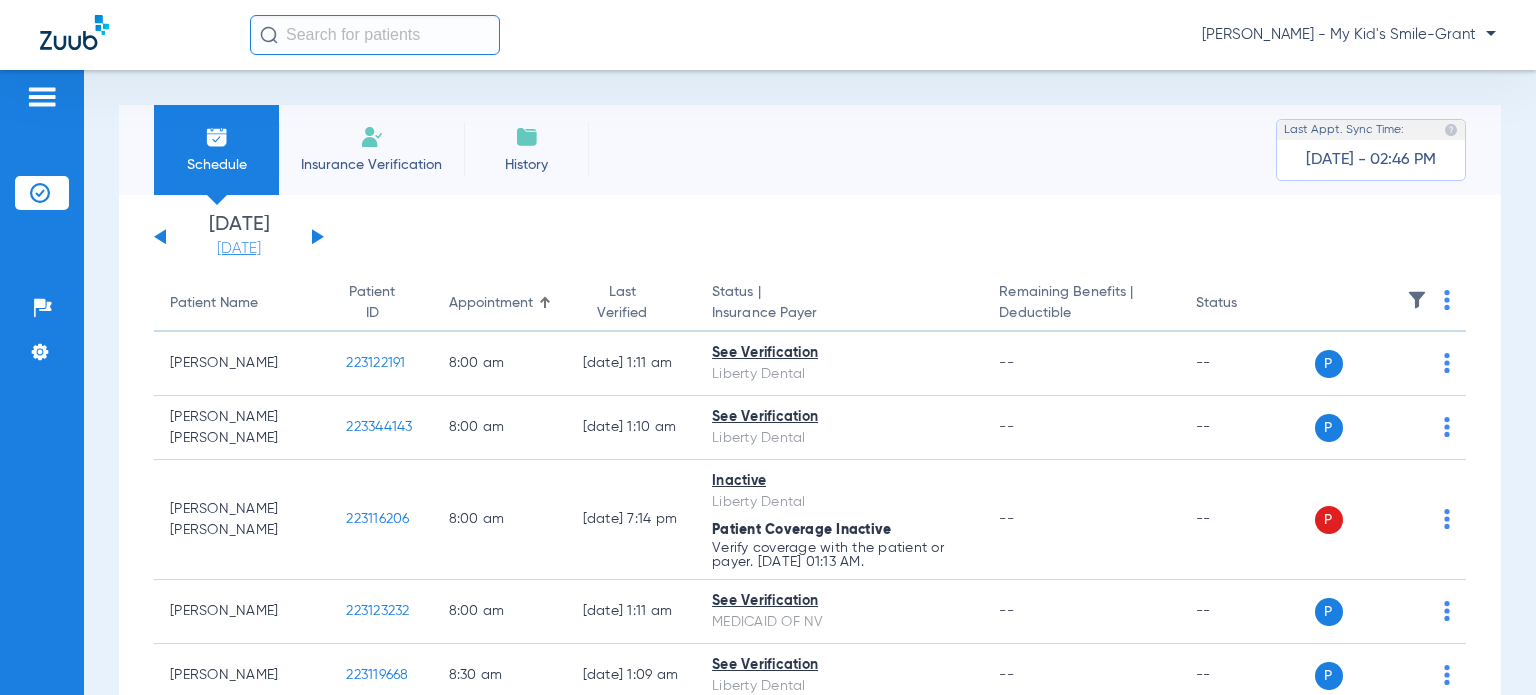 click on "[DATE]" 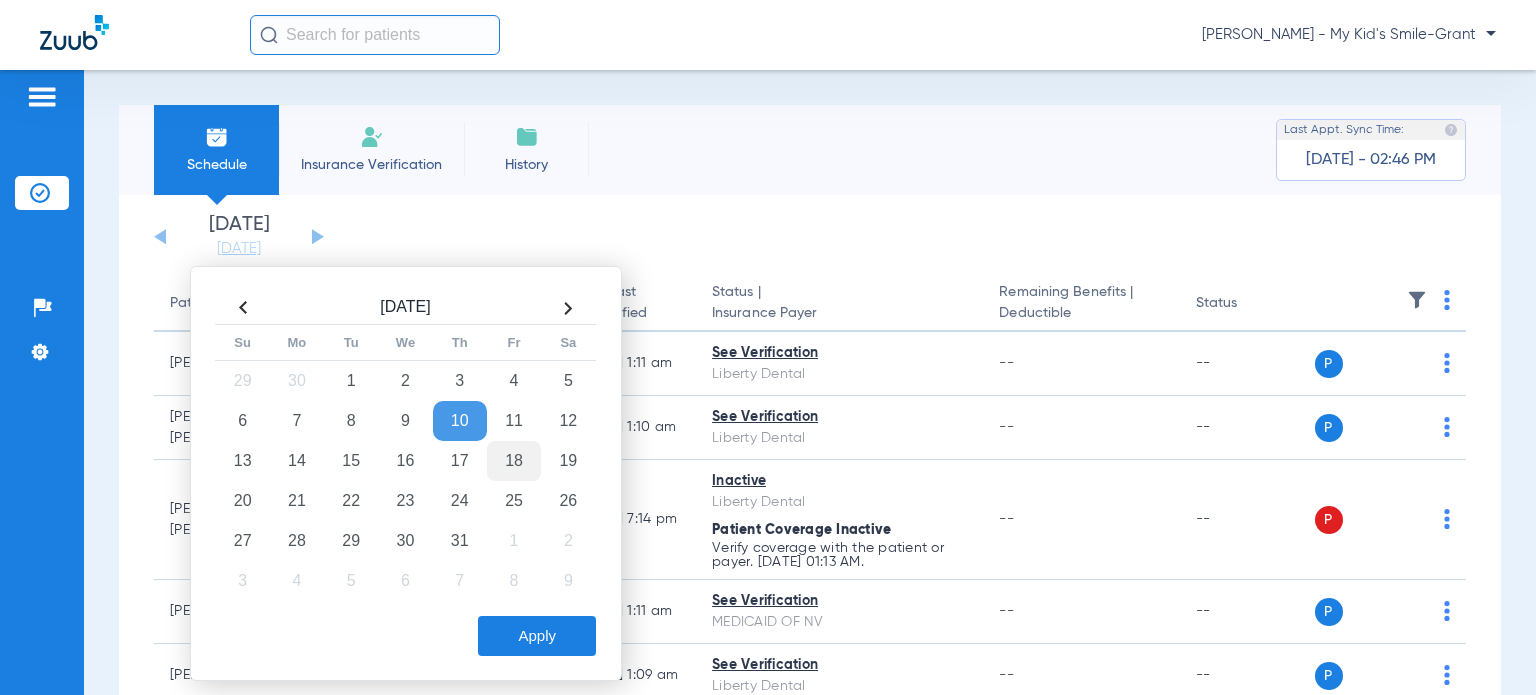 click on "18" 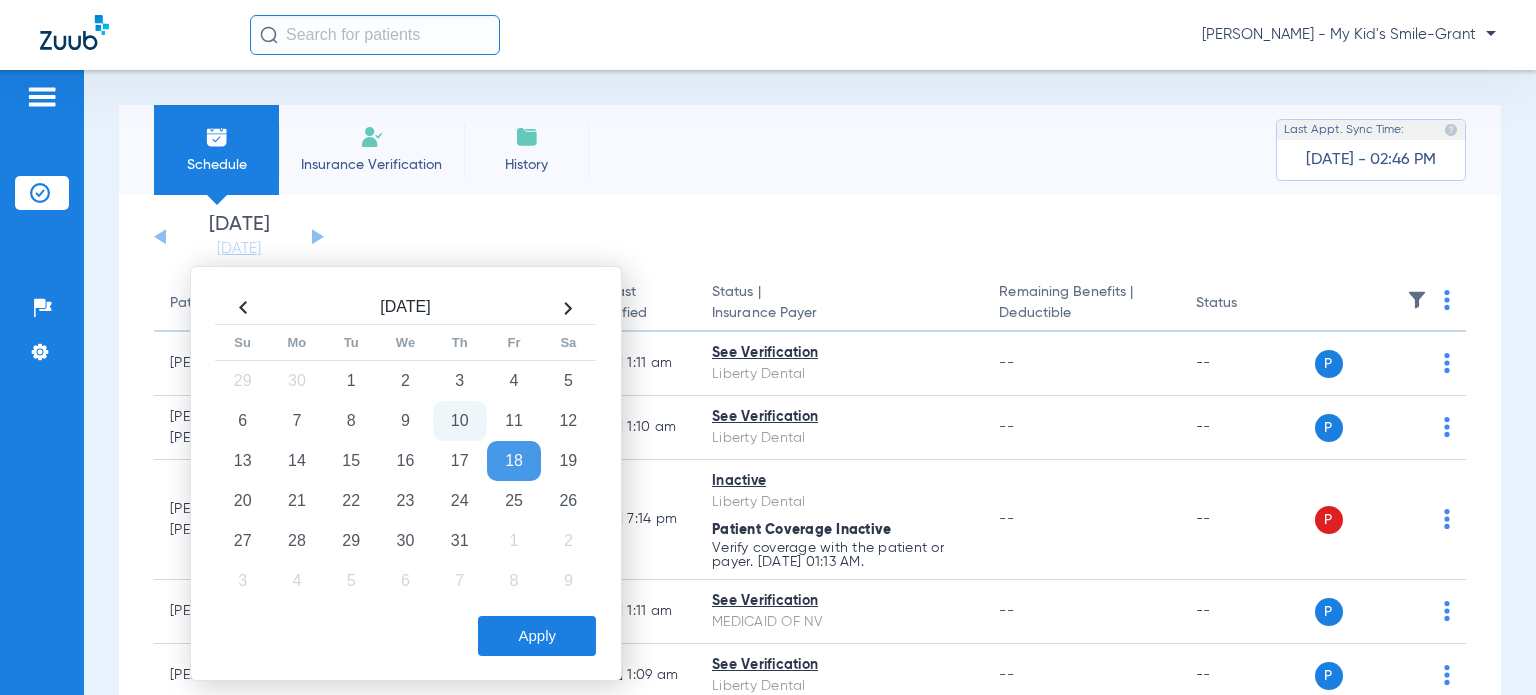 click on "Apply" 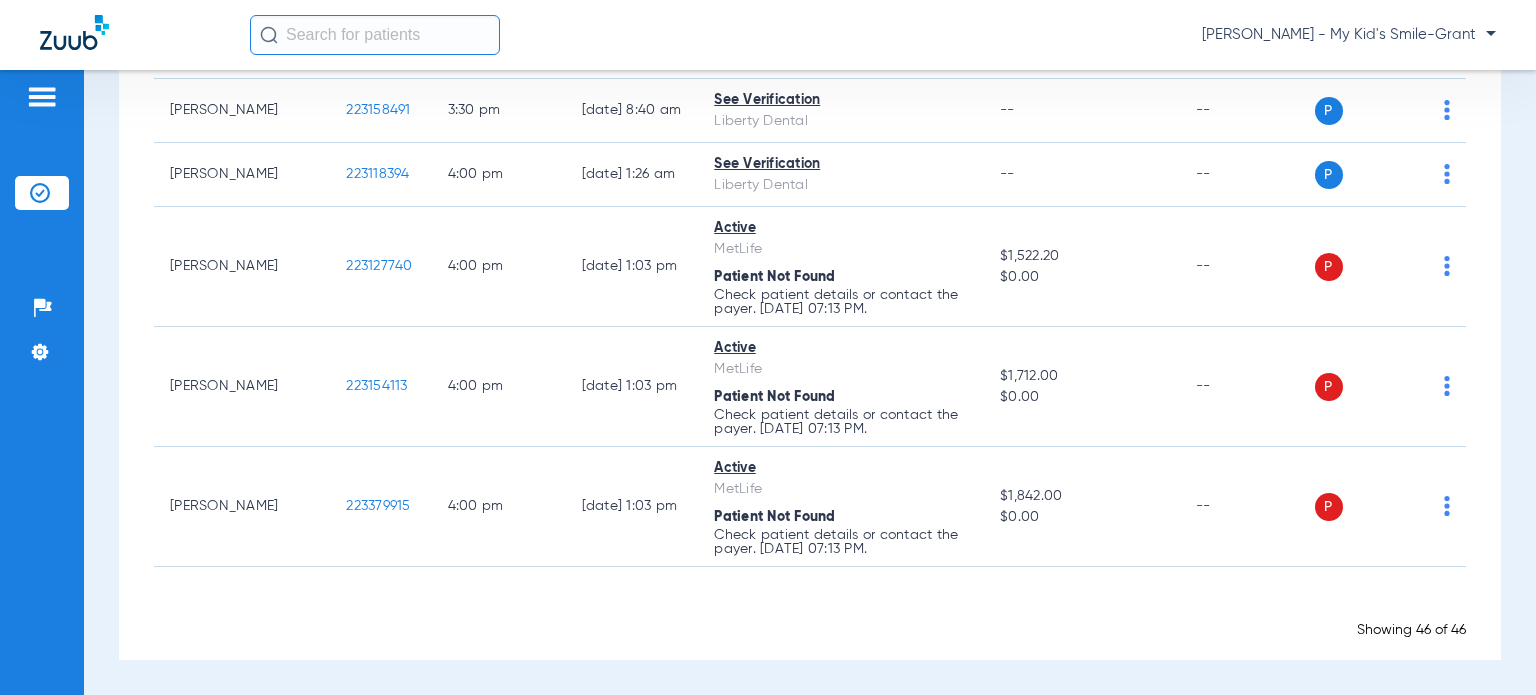 scroll, scrollTop: 3118, scrollLeft: 0, axis: vertical 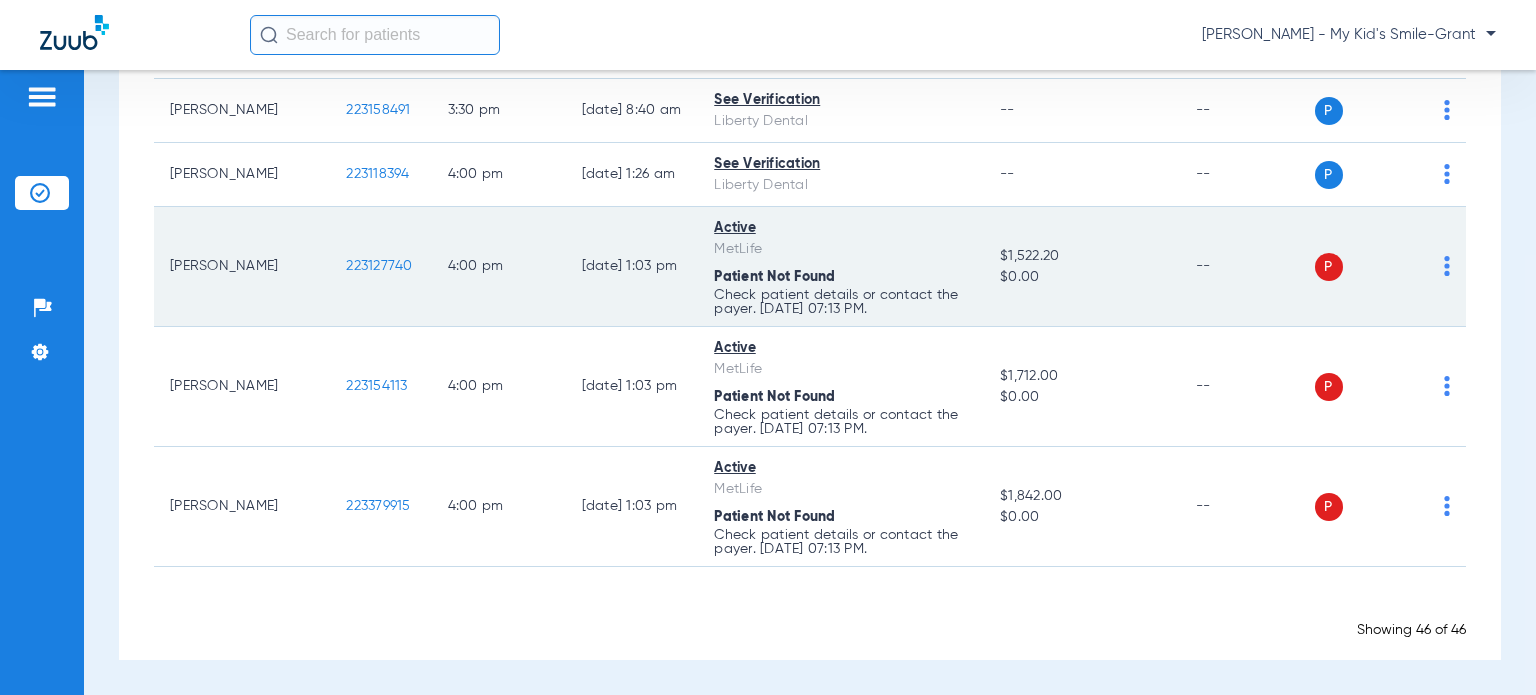 click on "223127740" 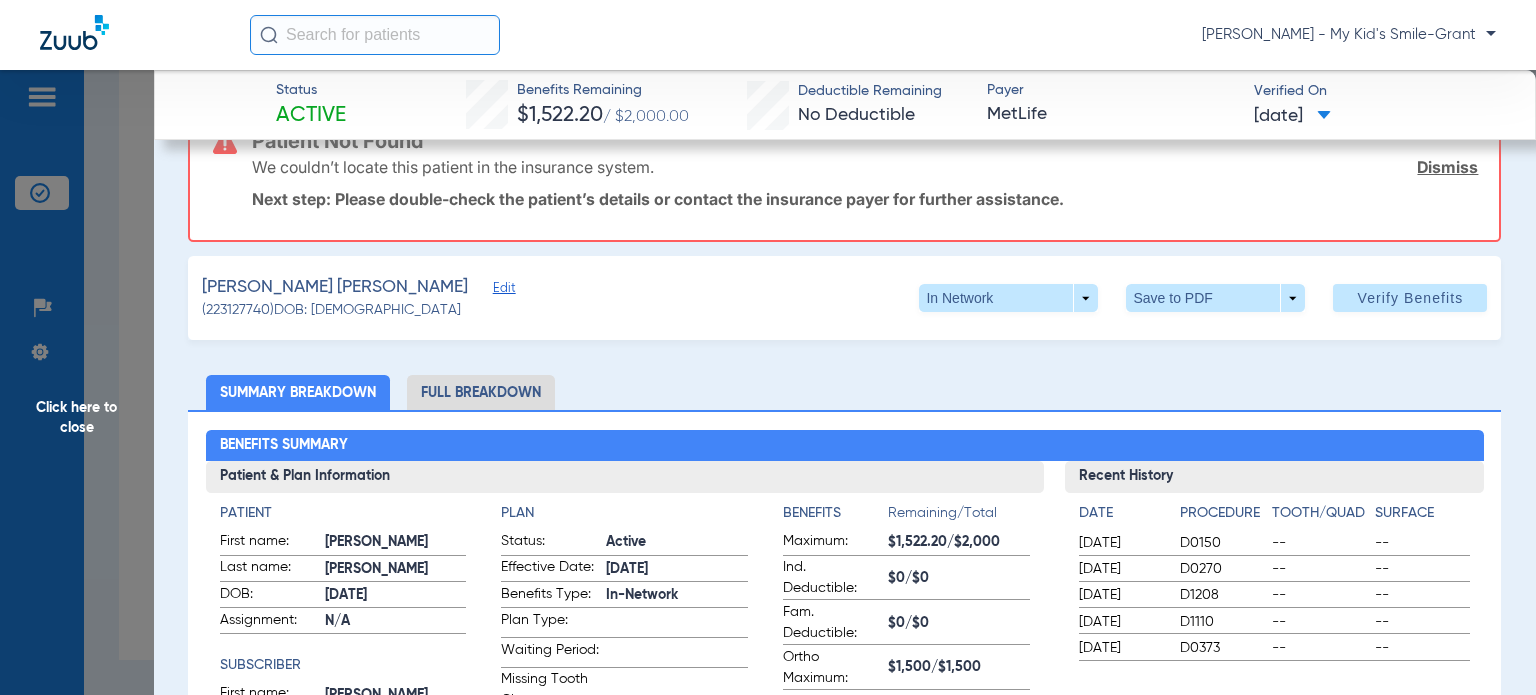 scroll, scrollTop: 100, scrollLeft: 0, axis: vertical 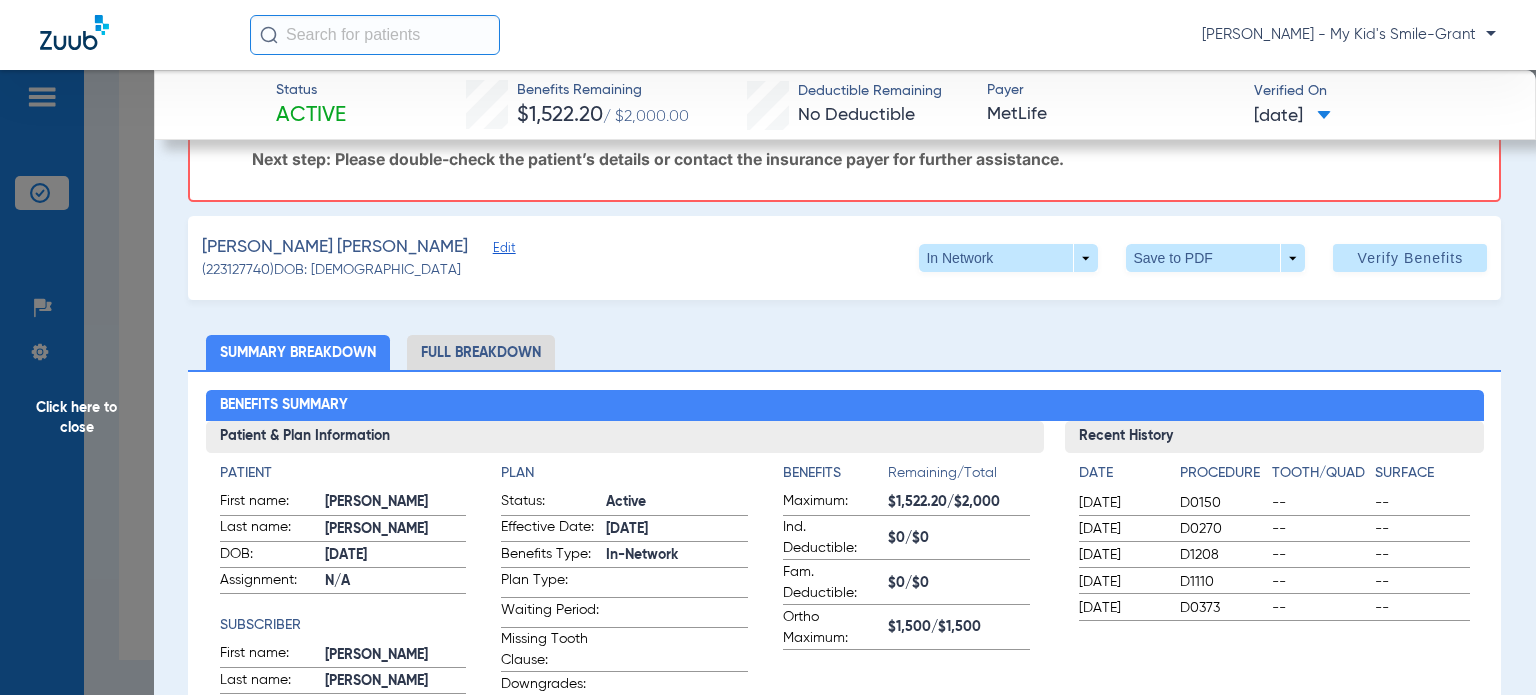 click on "Edit" 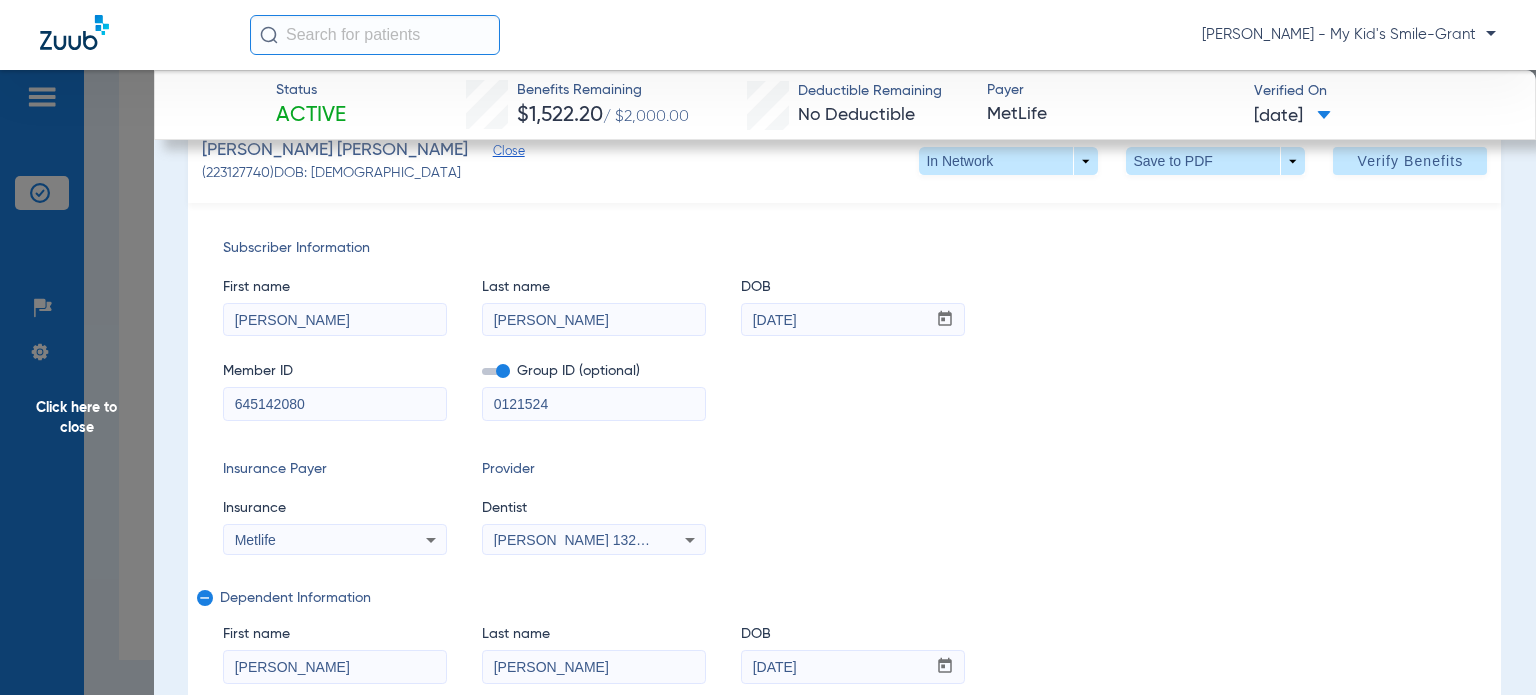scroll, scrollTop: 200, scrollLeft: 0, axis: vertical 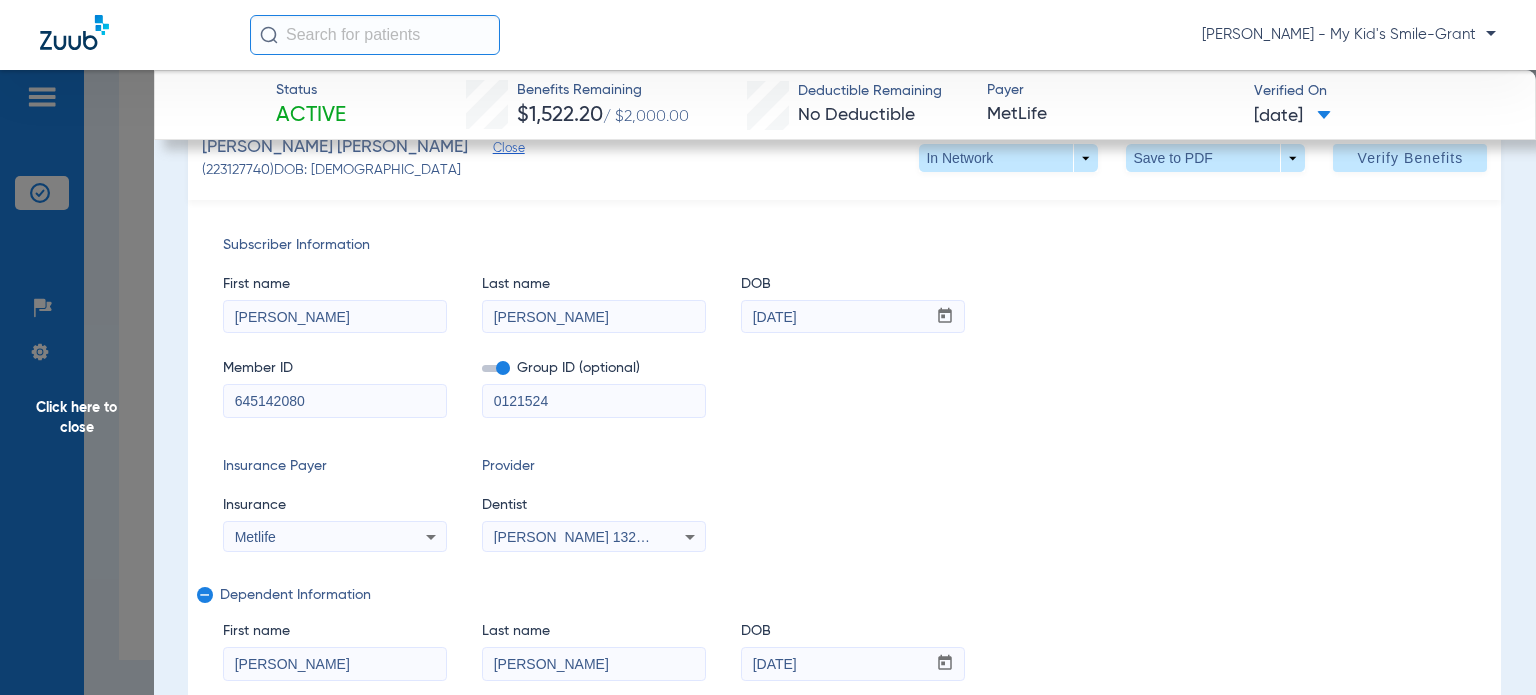 click on "0121524" at bounding box center [594, 401] 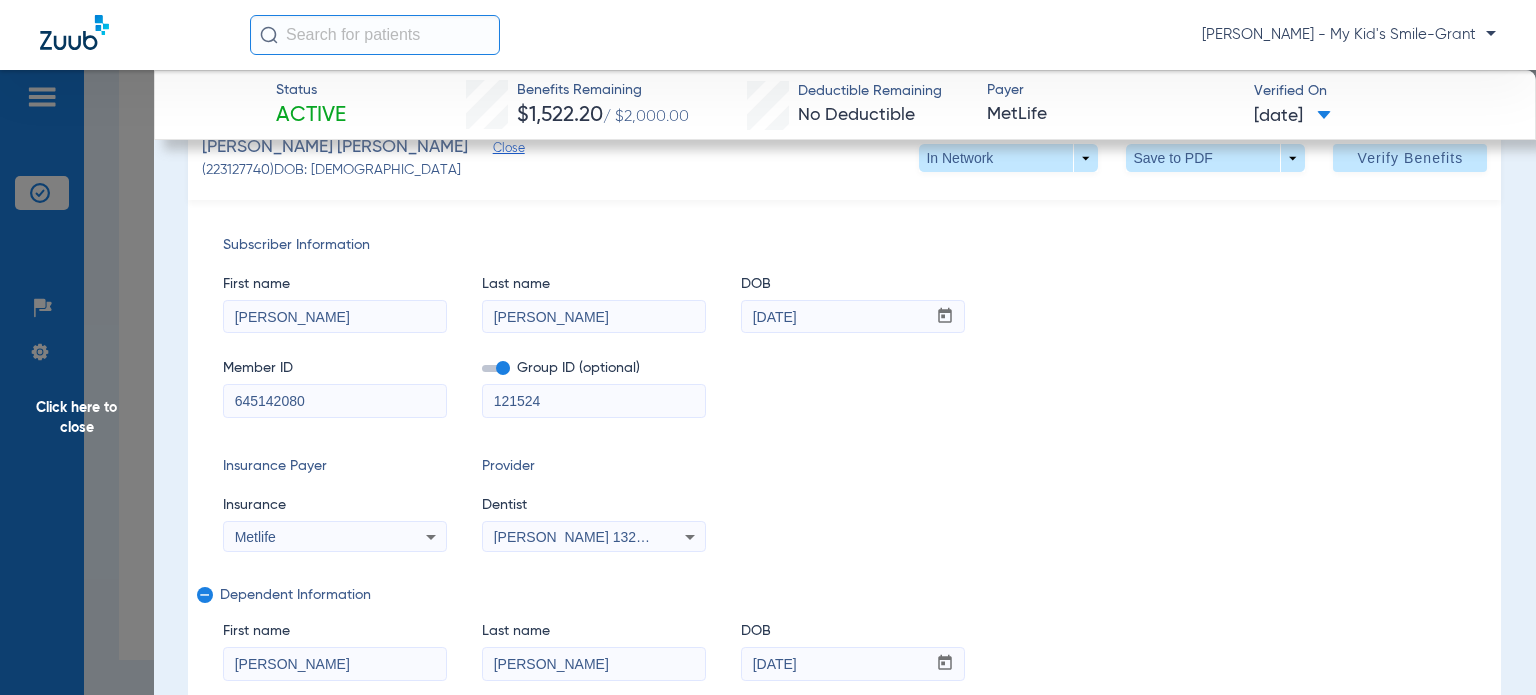 drag, startPoint x: 560, startPoint y: 407, endPoint x: 478, endPoint y: 389, distance: 83.95237 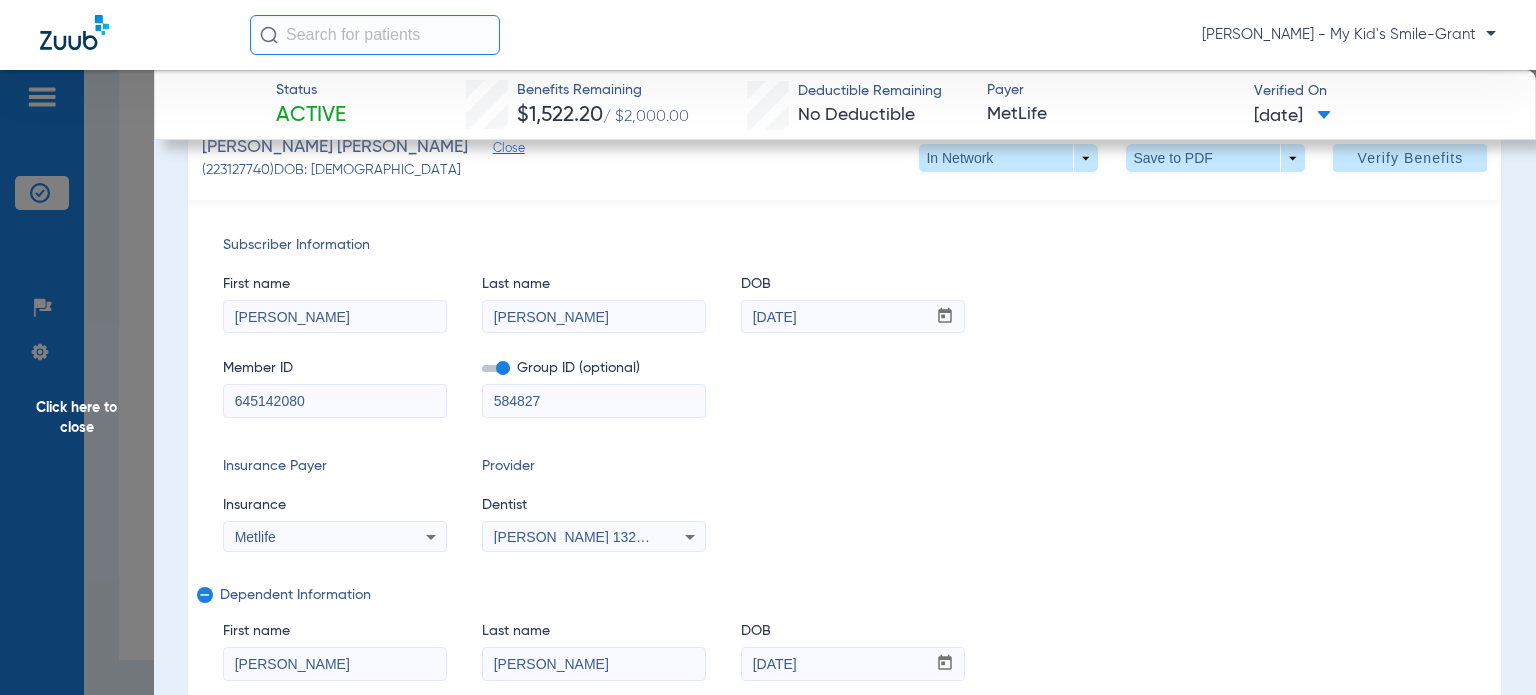 click on "584827" at bounding box center (594, 401) 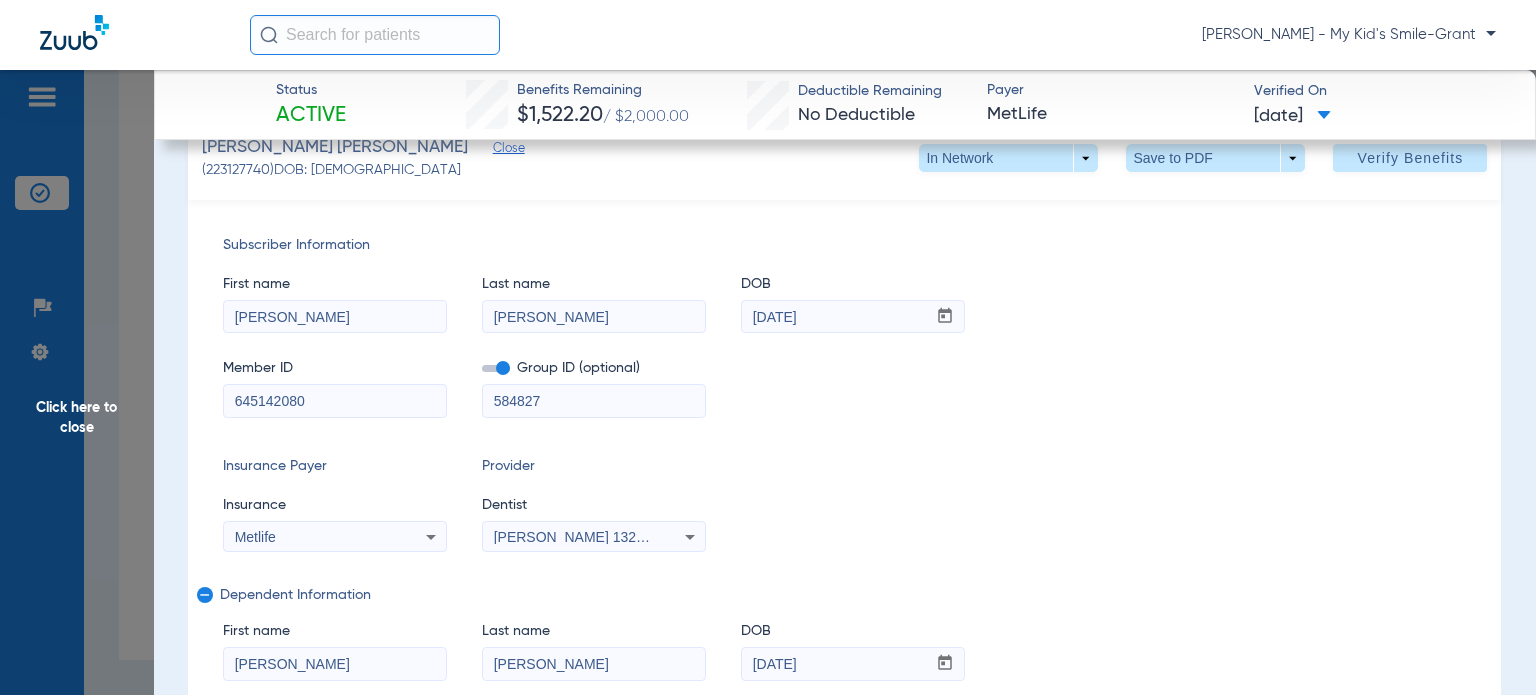 paste on "121524" 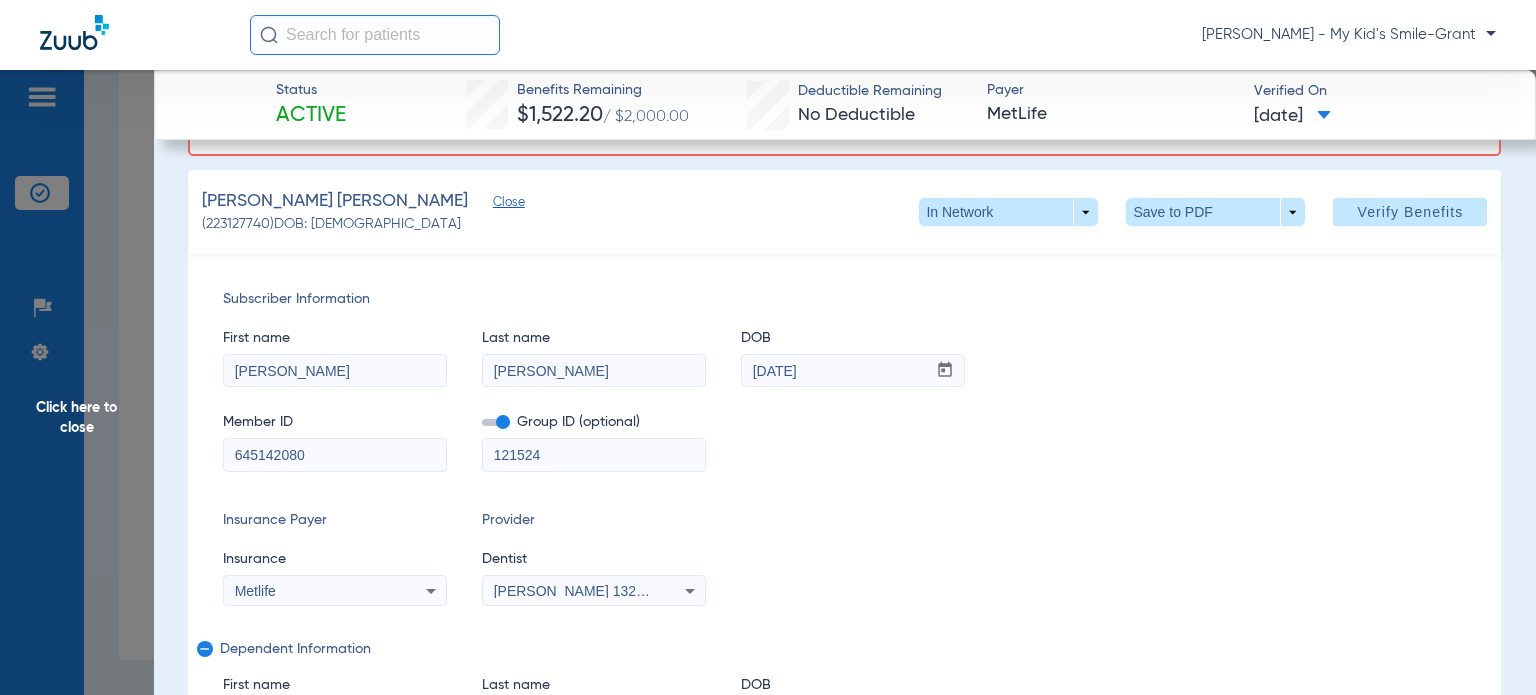 scroll, scrollTop: 0, scrollLeft: 0, axis: both 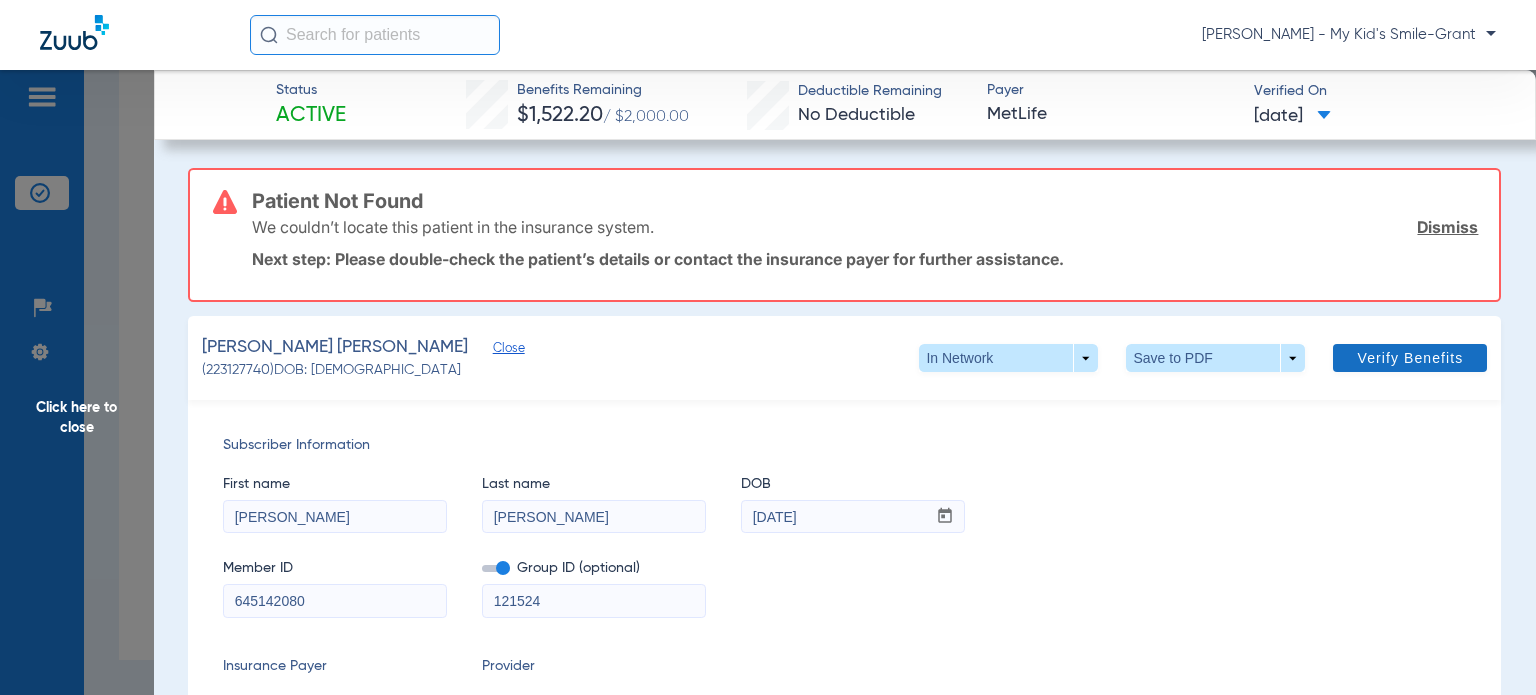 type on "121524" 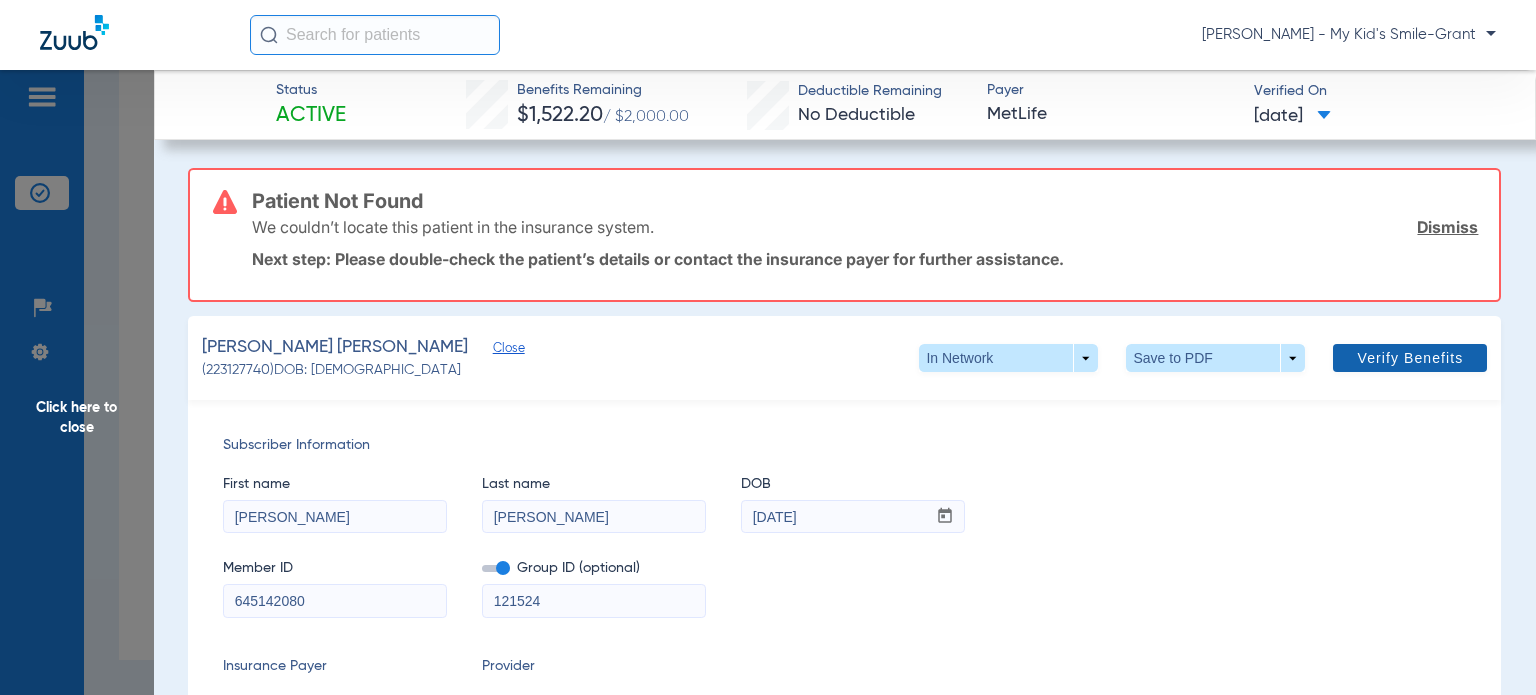 click on "Verify Benefits" 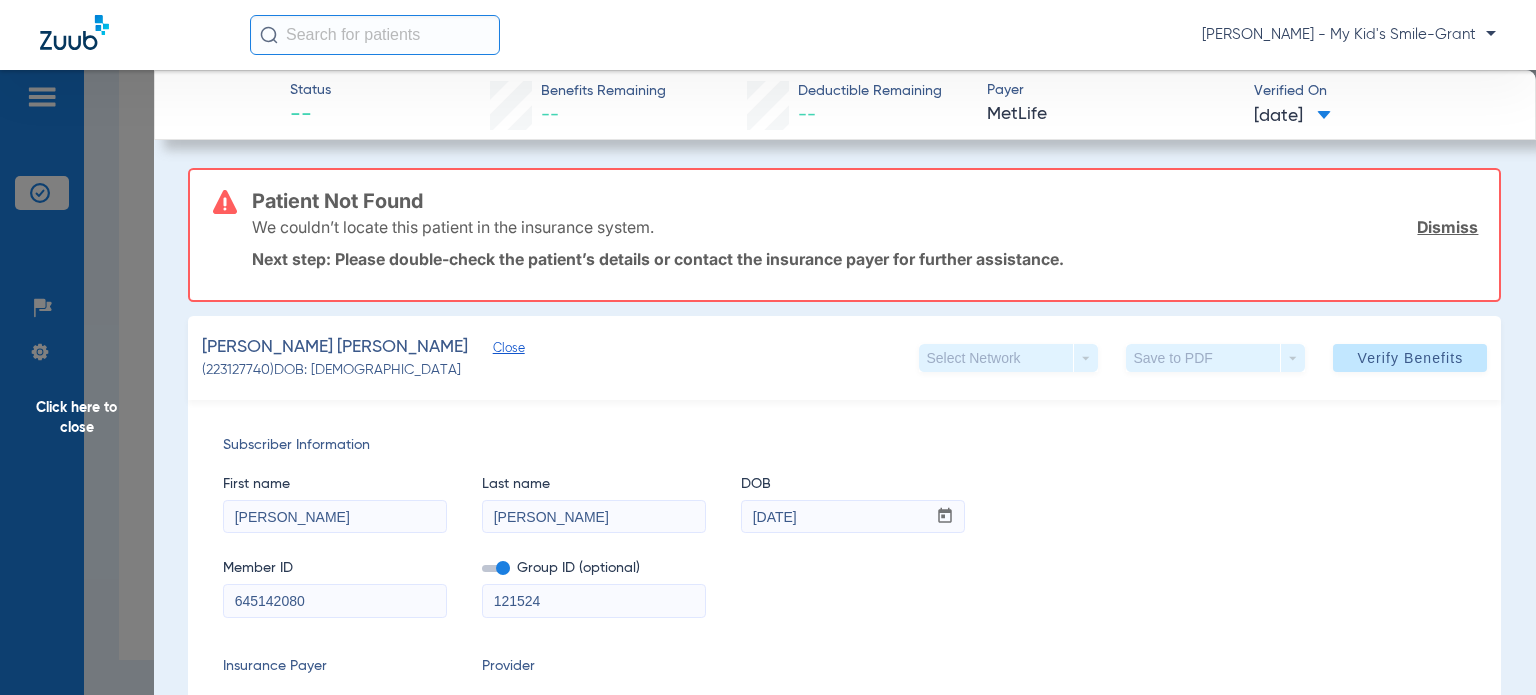 click on "Click here to close" 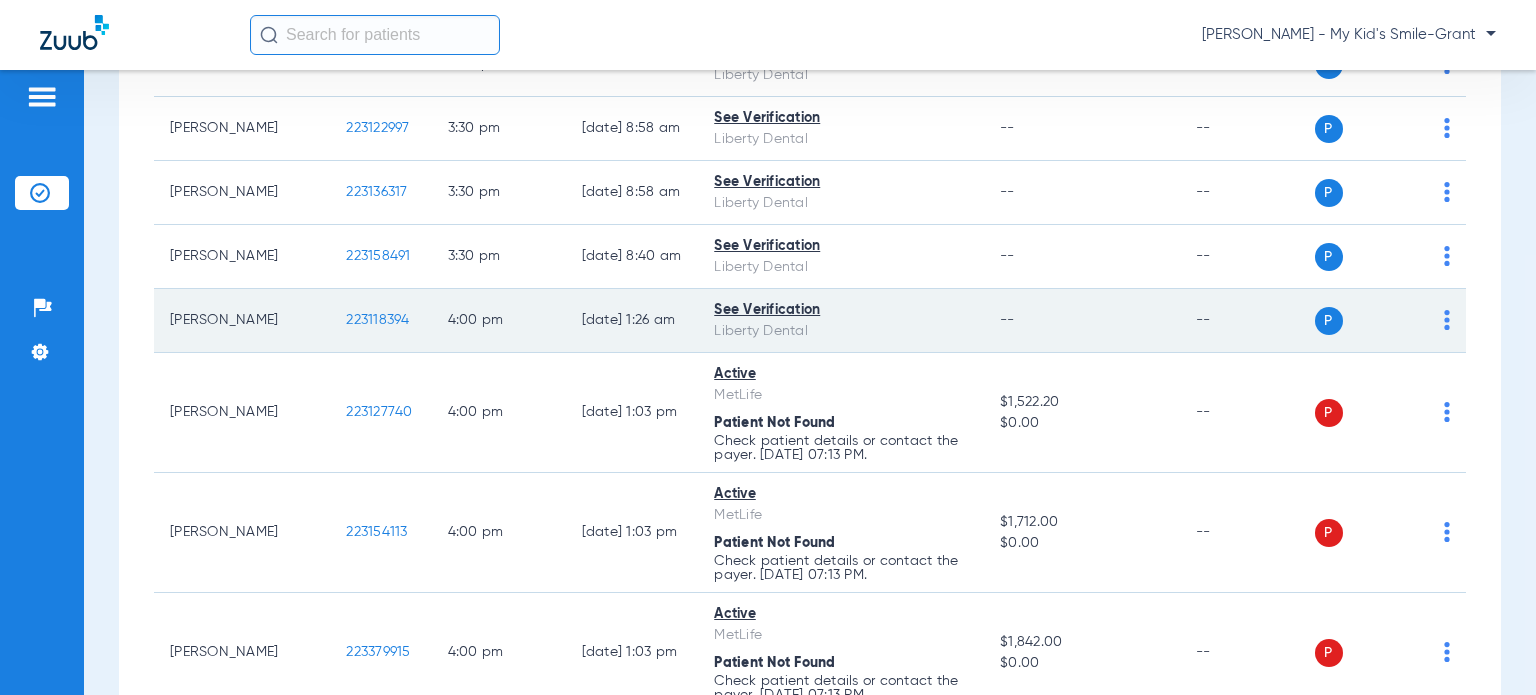scroll, scrollTop: 2718, scrollLeft: 0, axis: vertical 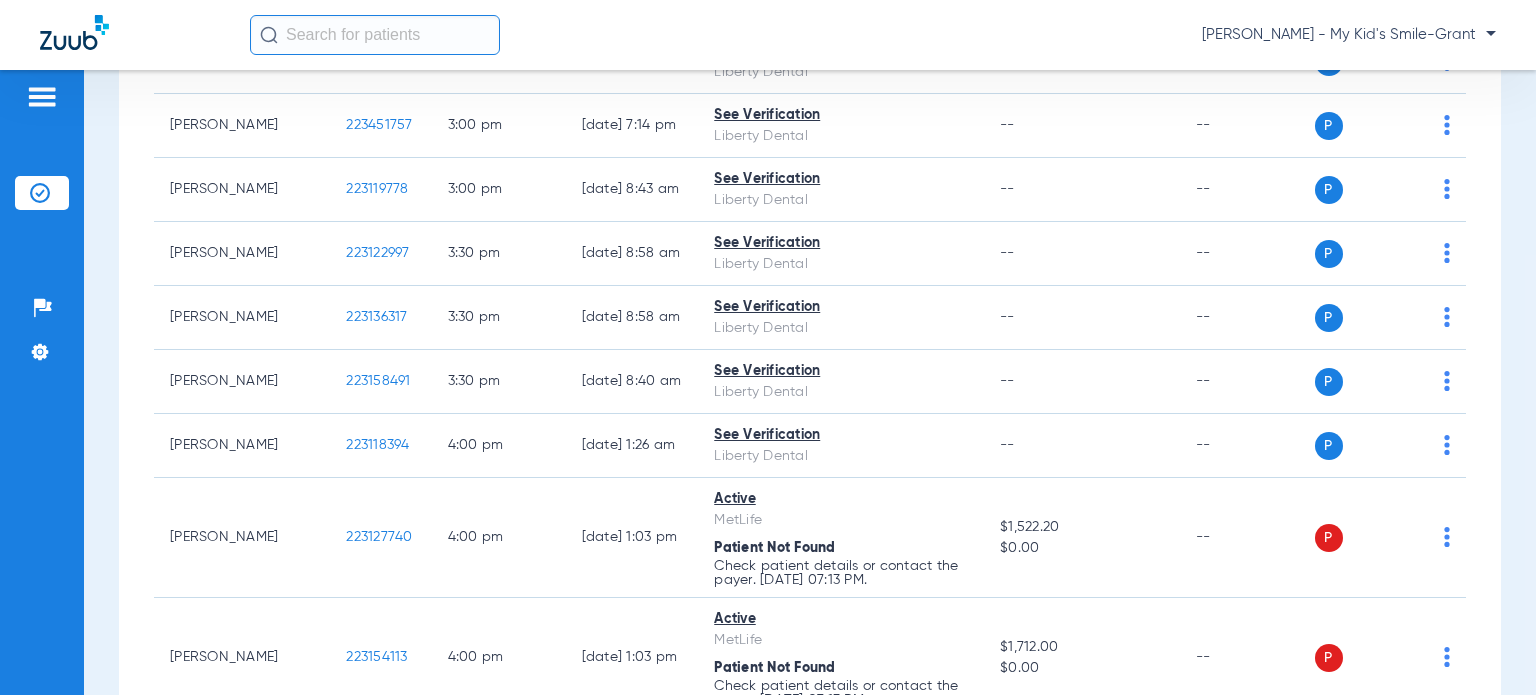 click on "Schedule Insurance Verification History  Last Appt. Sync Time:   Today - 02:55 PM   Tuesday   05-06-2025   Wednesday   05-07-2025   Thursday   05-08-2025   Friday   05-09-2025   Saturday   05-10-2025   Sunday   05-11-2025   Monday   05-12-2025   Tuesday   05-13-2025   Wednesday   05-14-2025   Thursday   05-15-2025   Friday   05-16-2025   Saturday   05-17-2025   Sunday   05-18-2025   Monday   05-19-2025   Tuesday   05-20-2025   Wednesday   05-21-2025   Thursday   05-22-2025   Friday   05-23-2025   Saturday   05-24-2025   Sunday   05-25-2025   Monday   05-26-2025   Tuesday   05-27-2025   Wednesday   05-28-2025   Thursday   05-29-2025   Friday   05-30-2025   Saturday   05-31-2025   Sunday   06-01-2025   Monday   06-02-2025   Tuesday   06-03-2025   Wednesday   06-04-2025   Thursday   06-05-2025   Friday   06-06-2025   Saturday   06-07-2025   Sunday   06-08-2025   Monday   06-09-2025   Tuesday   06-10-2025   Wednesday   06-11-2025   Thursday   06-12-2025   Friday   06-13-2025   Saturday   06-14-2025   Sunday  Su 1" at bounding box center [810, 382] 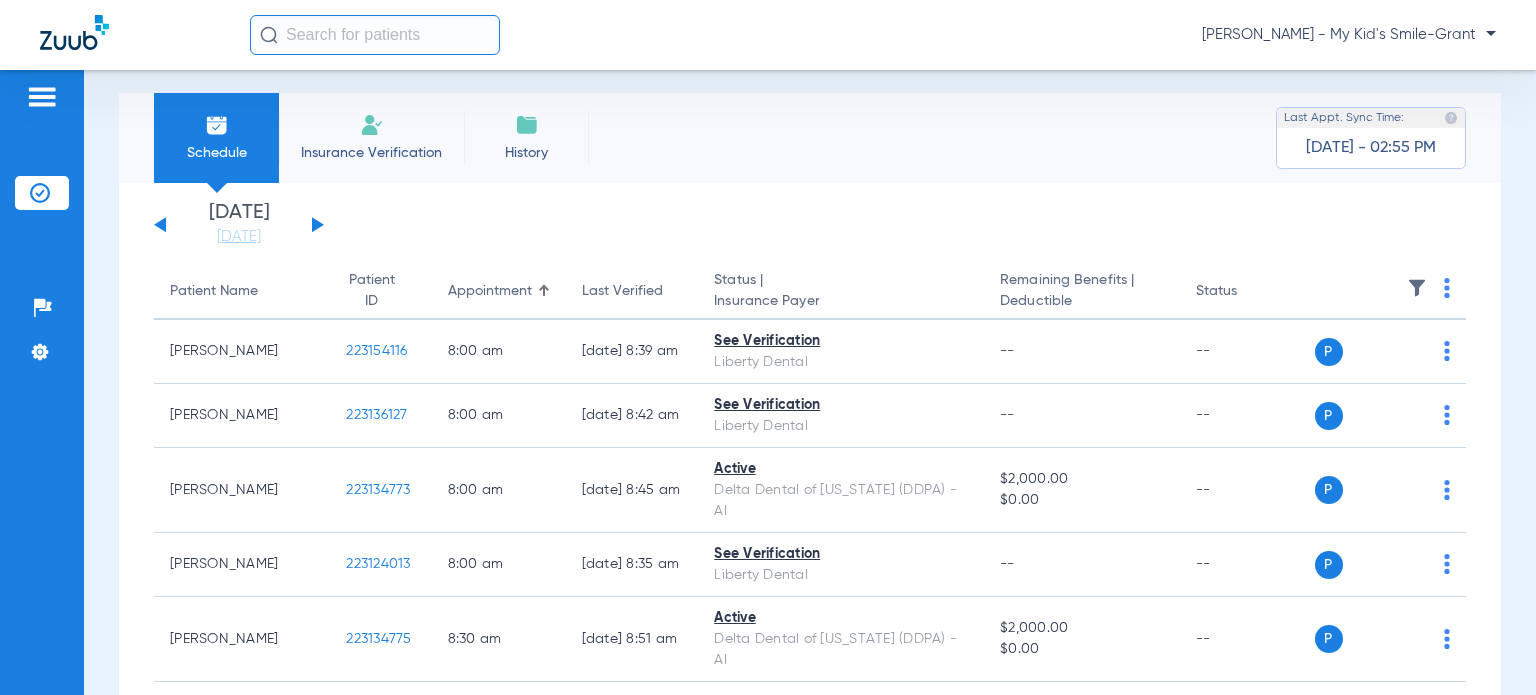 scroll, scrollTop: 0, scrollLeft: 0, axis: both 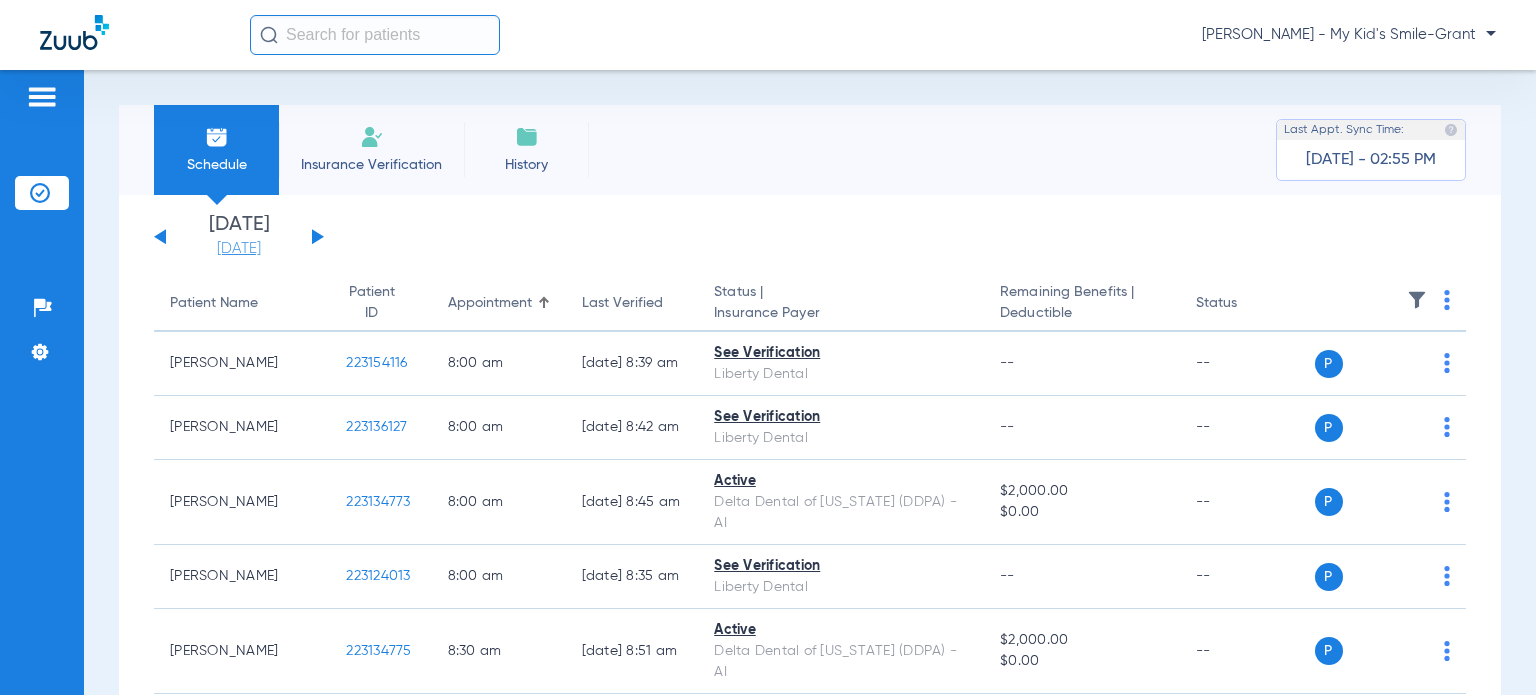 click on "[DATE]" 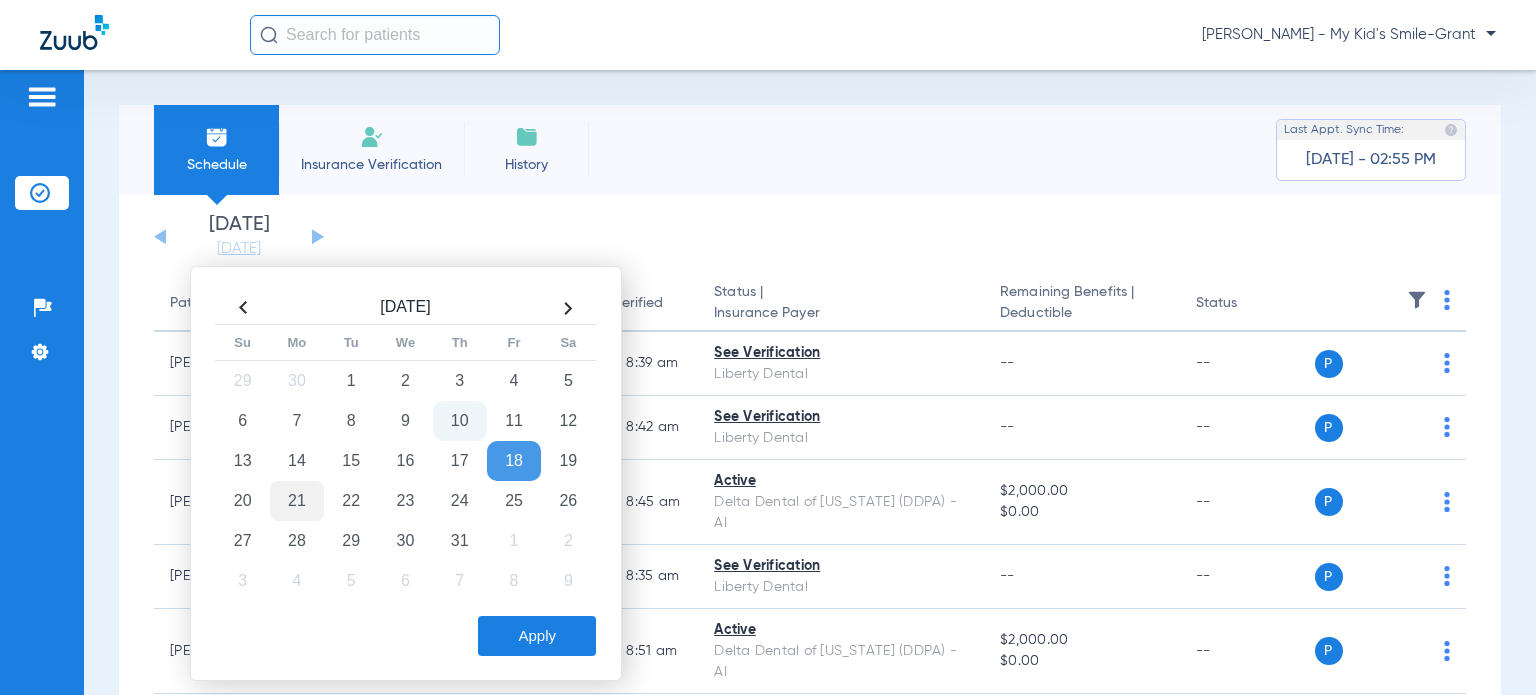 click on "21" 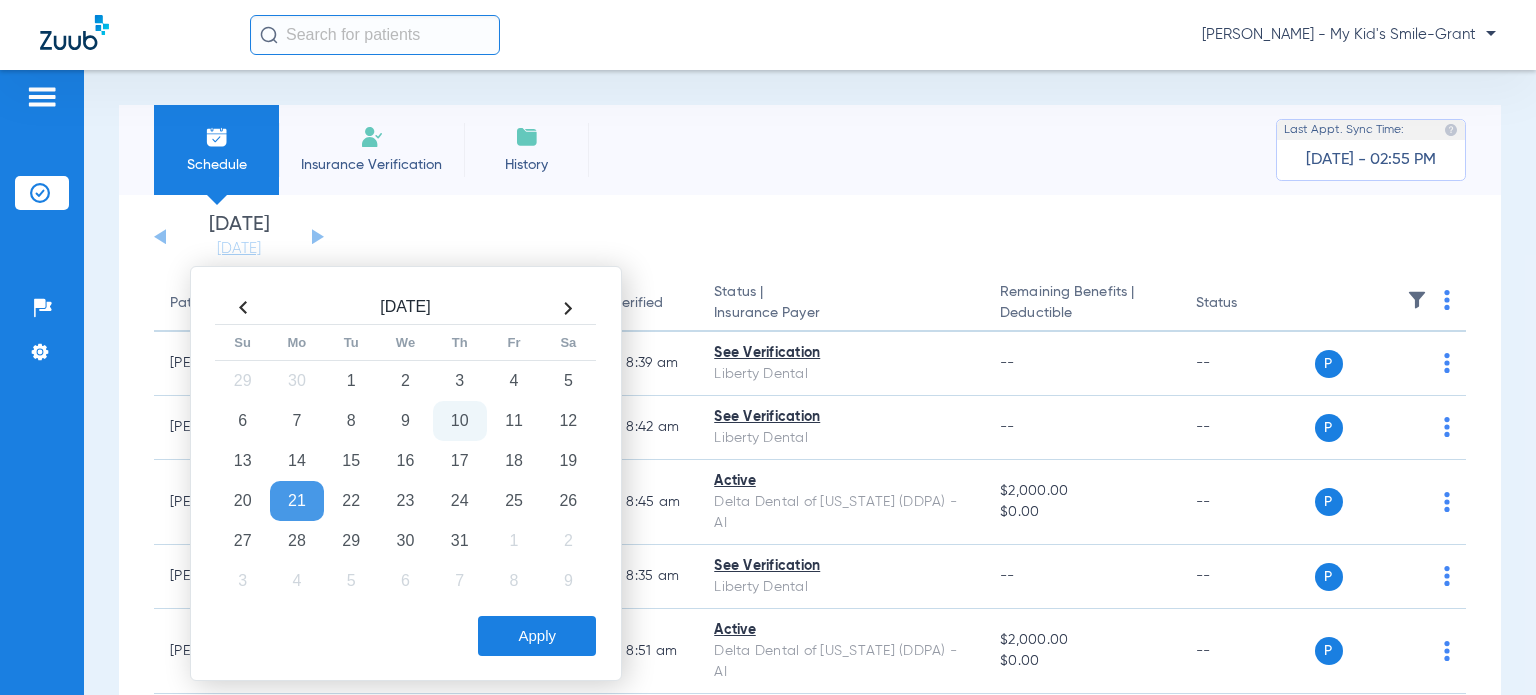click on "Apply" 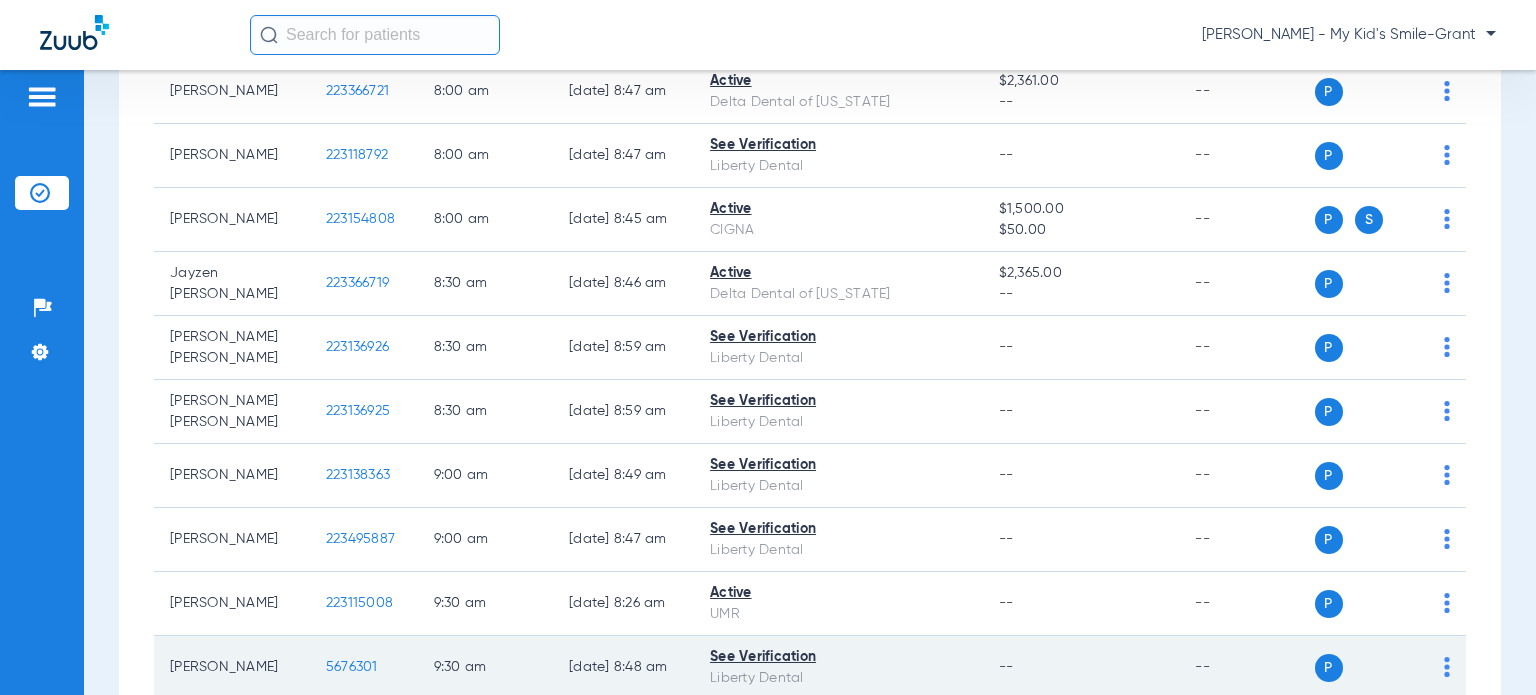 scroll, scrollTop: 700, scrollLeft: 0, axis: vertical 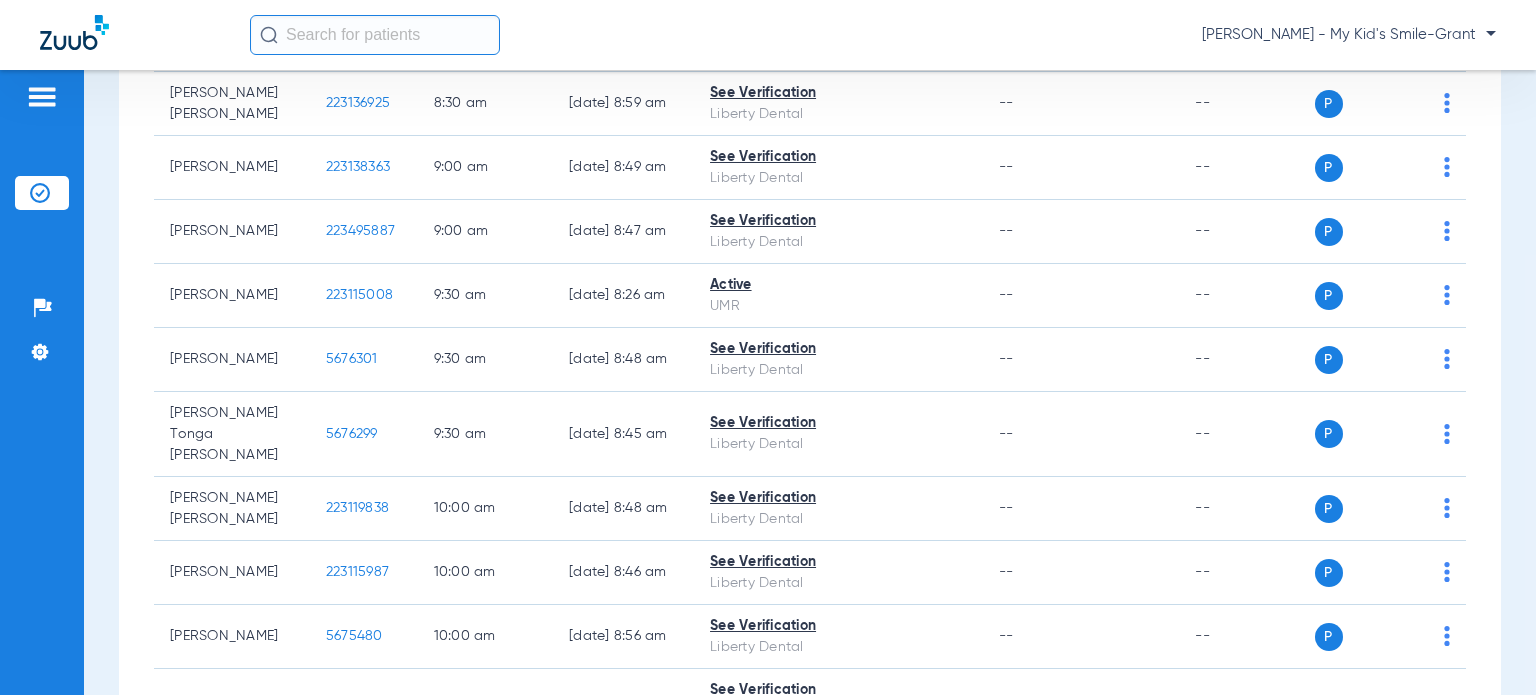 click on "Tuesday   05-06-2025   Wednesday   05-07-2025   Thursday   05-08-2025   Friday   05-09-2025   Saturday   05-10-2025   Sunday   05-11-2025   Monday   05-12-2025   Tuesday   05-13-2025   Wednesday   05-14-2025   Thursday   05-15-2025   Friday   05-16-2025   Saturday   05-17-2025   Sunday   05-18-2025   Monday   05-19-2025   Tuesday   05-20-2025   Wednesday   05-21-2025   Thursday   05-22-2025   Friday   05-23-2025   Saturday   05-24-2025   Sunday   05-25-2025   Monday   05-26-2025   Tuesday   05-27-2025   Wednesday   05-28-2025   Thursday   05-29-2025   Friday   05-30-2025   Saturday   05-31-2025   Sunday   06-01-2025   Monday   06-02-2025   Tuesday   06-03-2025   Wednesday   06-04-2025   Thursday   06-05-2025   Friday   06-06-2025   Saturday   06-07-2025   Sunday   06-08-2025   Monday   06-09-2025   Tuesday   06-10-2025   Wednesday   06-11-2025   Thursday   06-12-2025   Friday   06-13-2025   Saturday   06-14-2025   Sunday   06-15-2025   Monday   06-16-2025   Tuesday   06-17-2025   Wednesday   06-18-2025  Su 1" 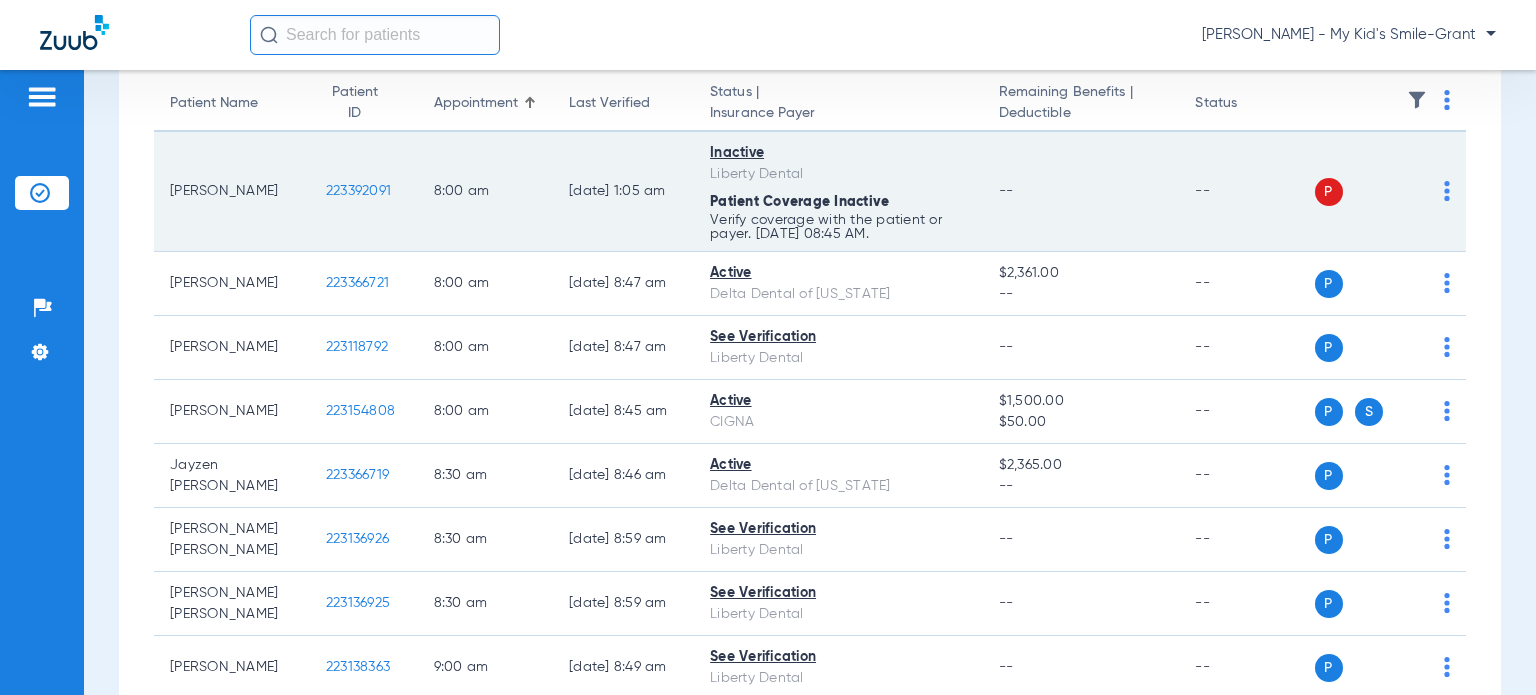 click on "P S" 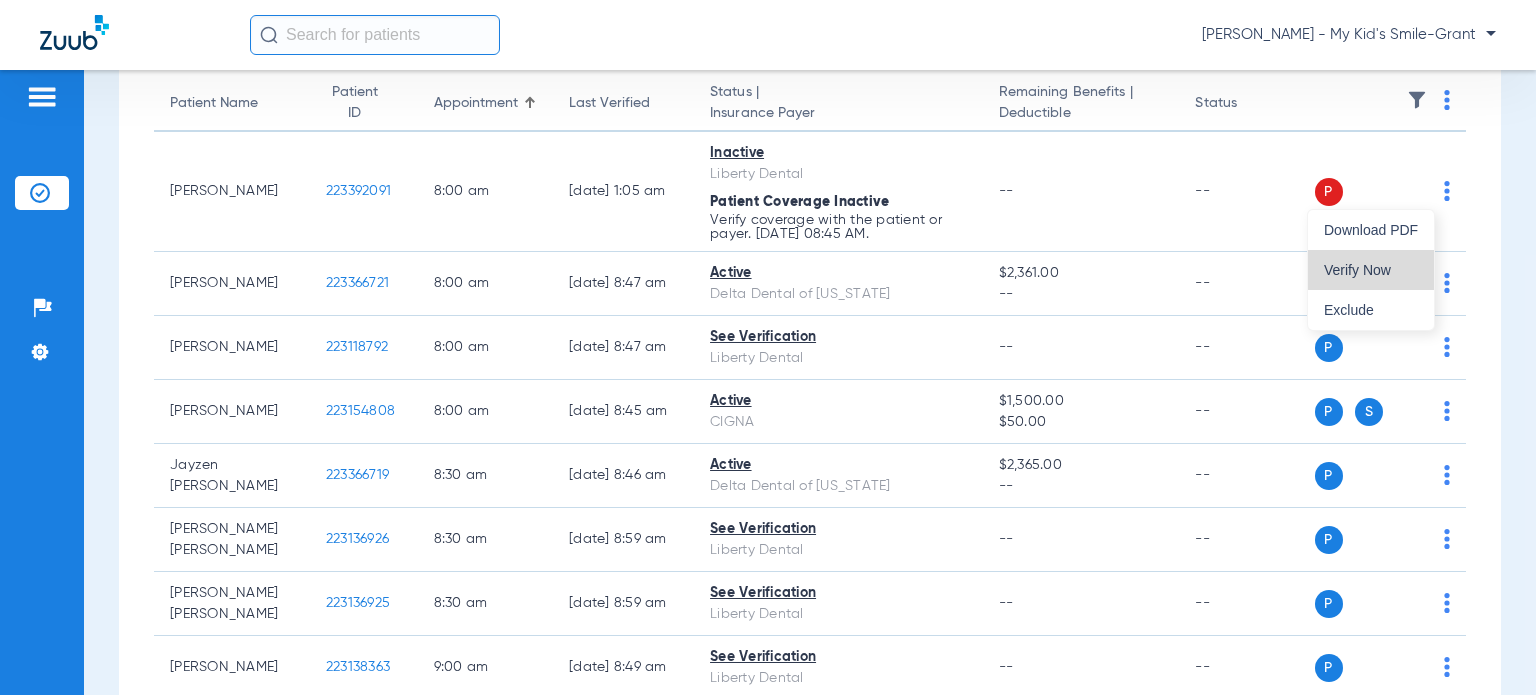 click on "Verify Now" at bounding box center [1371, 270] 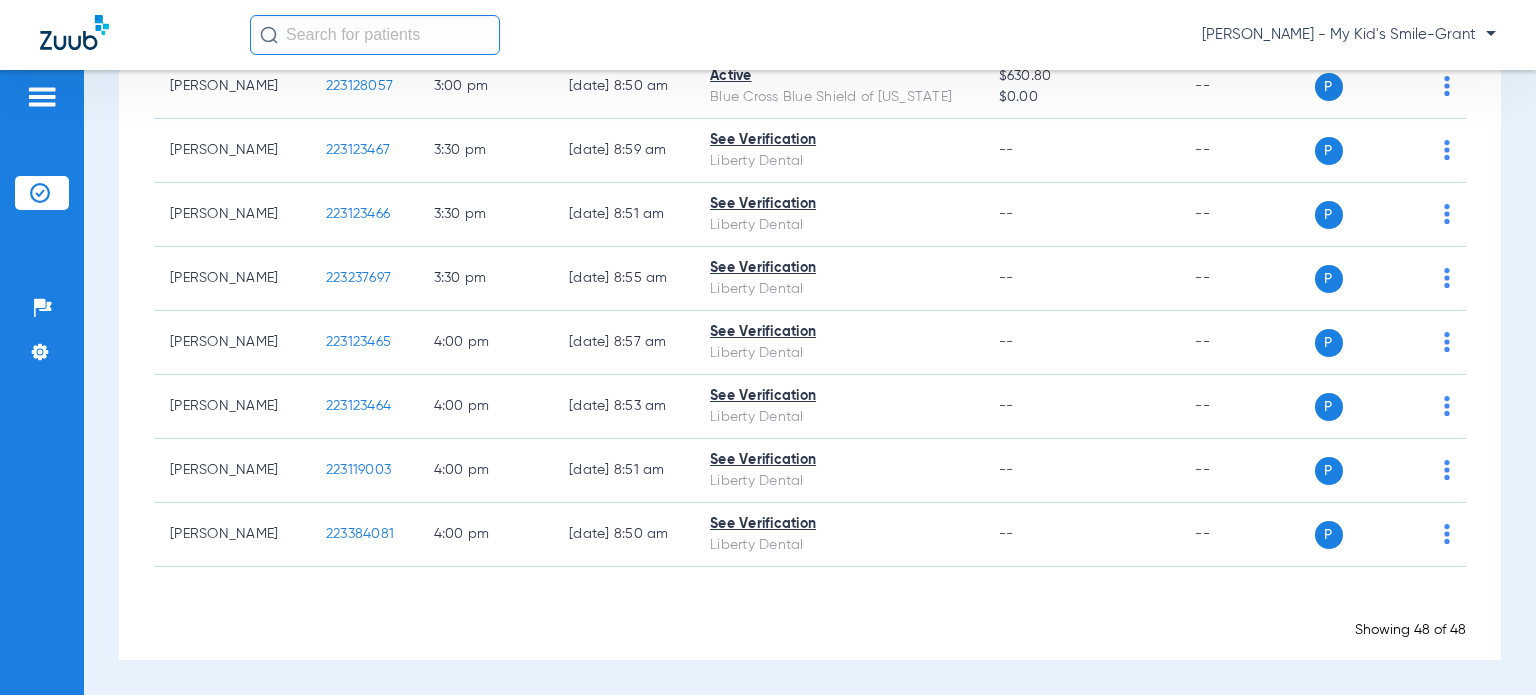 scroll, scrollTop: 3218, scrollLeft: 0, axis: vertical 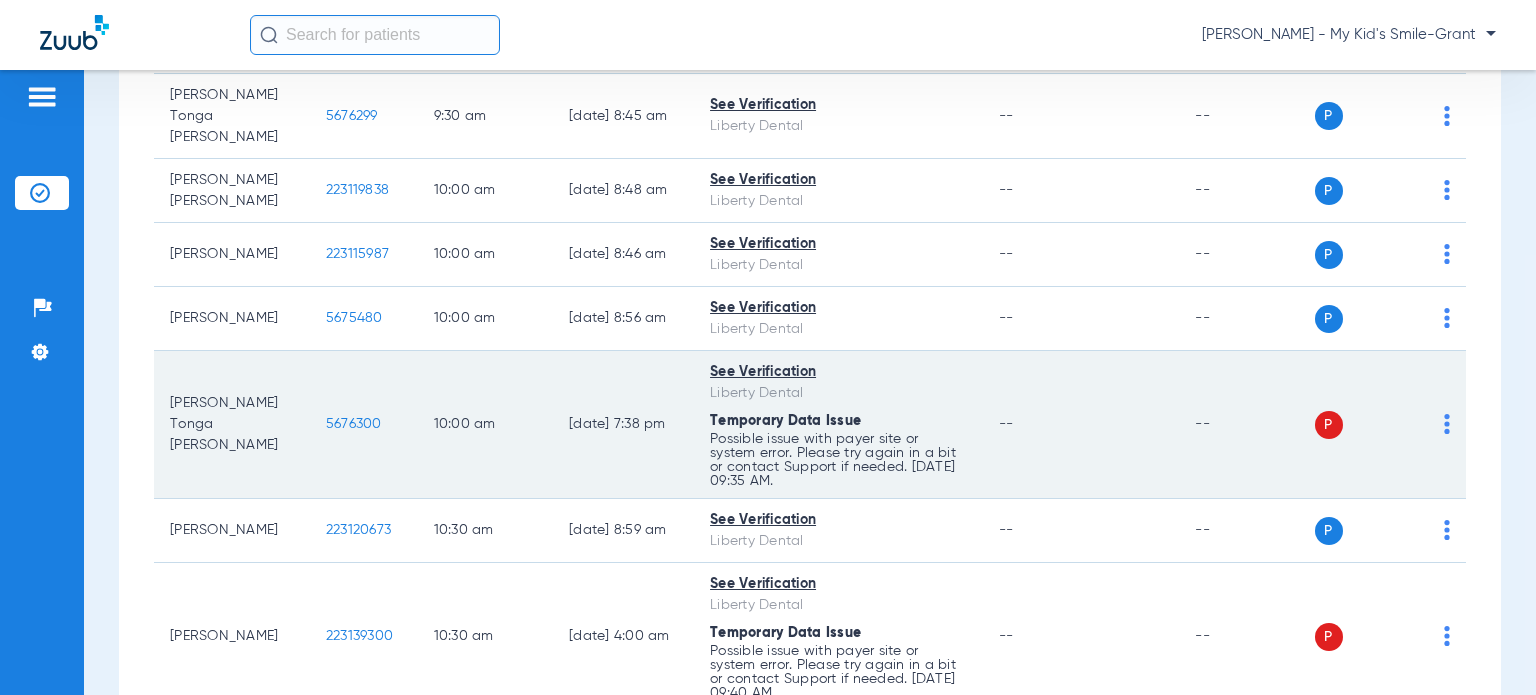 click 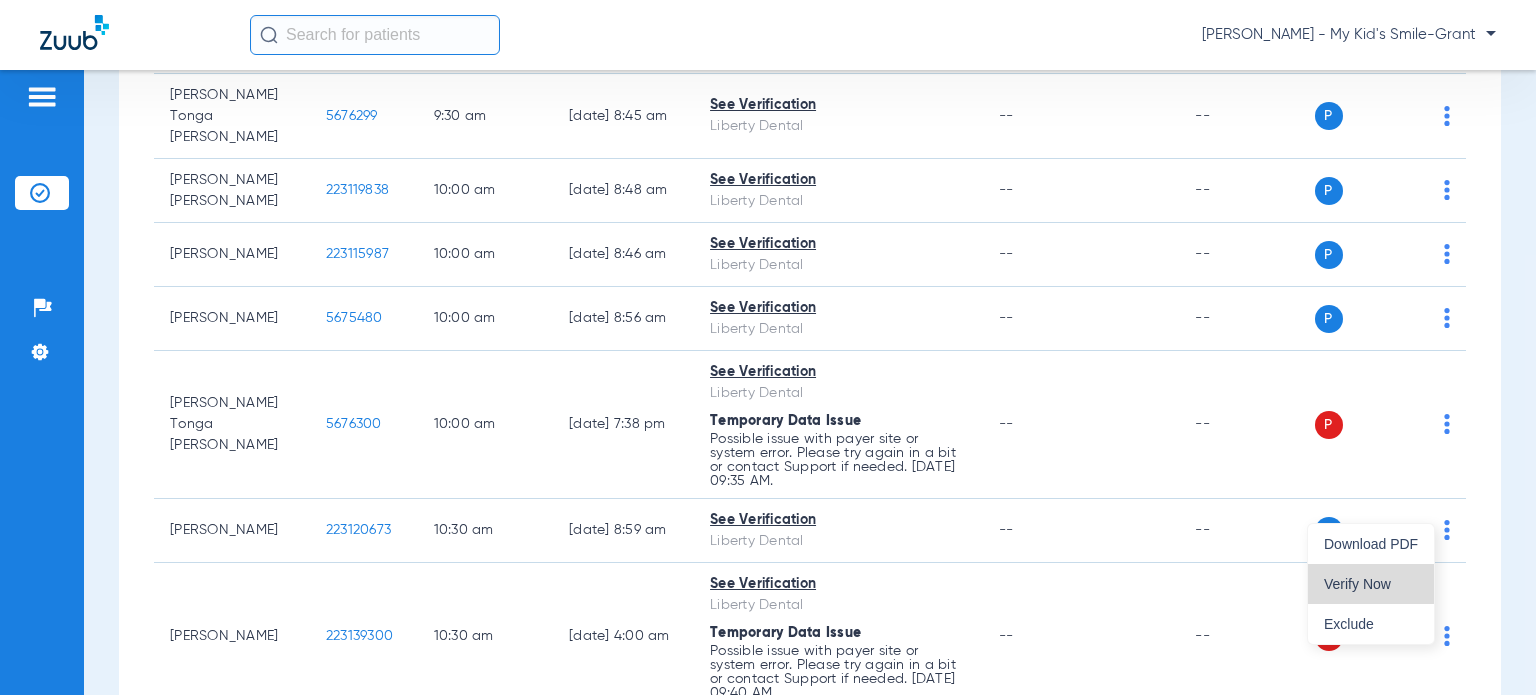 click on "Verify Now" at bounding box center [1371, 584] 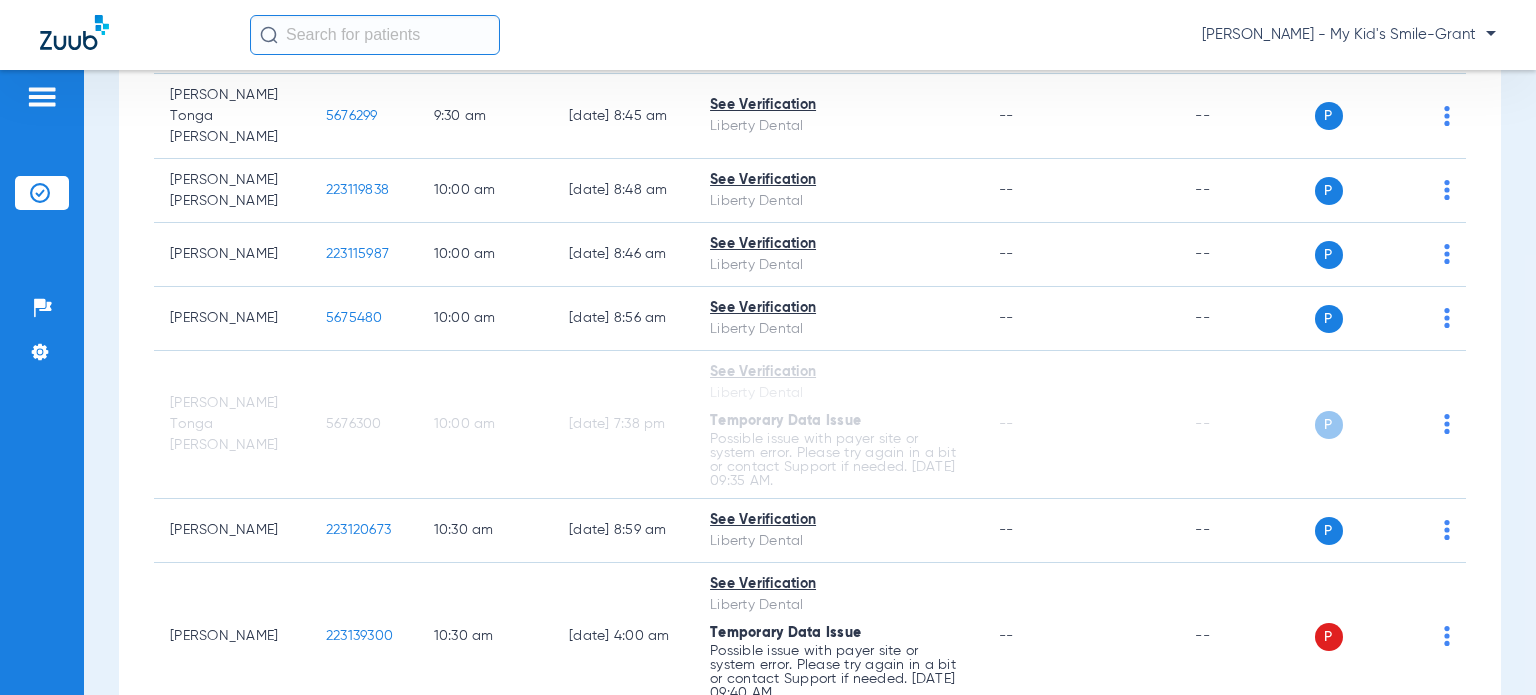 click on "Tuesday   05-06-2025   Wednesday   05-07-2025   Thursday   05-08-2025   Friday   05-09-2025   Saturday   05-10-2025   Sunday   05-11-2025   Monday   05-12-2025   Tuesday   05-13-2025   Wednesday   05-14-2025   Thursday   05-15-2025   Friday   05-16-2025   Saturday   05-17-2025   Sunday   05-18-2025   Monday   05-19-2025   Tuesday   05-20-2025   Wednesday   05-21-2025   Thursday   05-22-2025   Friday   05-23-2025   Saturday   05-24-2025   Sunday   05-25-2025   Monday   05-26-2025   Tuesday   05-27-2025   Wednesday   05-28-2025   Thursday   05-29-2025   Friday   05-30-2025   Saturday   05-31-2025   Sunday   06-01-2025   Monday   06-02-2025   Tuesday   06-03-2025   Wednesday   06-04-2025   Thursday   06-05-2025   Friday   06-06-2025   Saturday   06-07-2025   Sunday   06-08-2025   Monday   06-09-2025   Tuesday   06-10-2025   Wednesday   06-11-2025   Thursday   06-12-2025   Friday   06-13-2025   Saturday   06-14-2025   Sunday   06-15-2025   Monday   06-16-2025   Tuesday   06-17-2025   Wednesday   06-18-2025  Su 1" 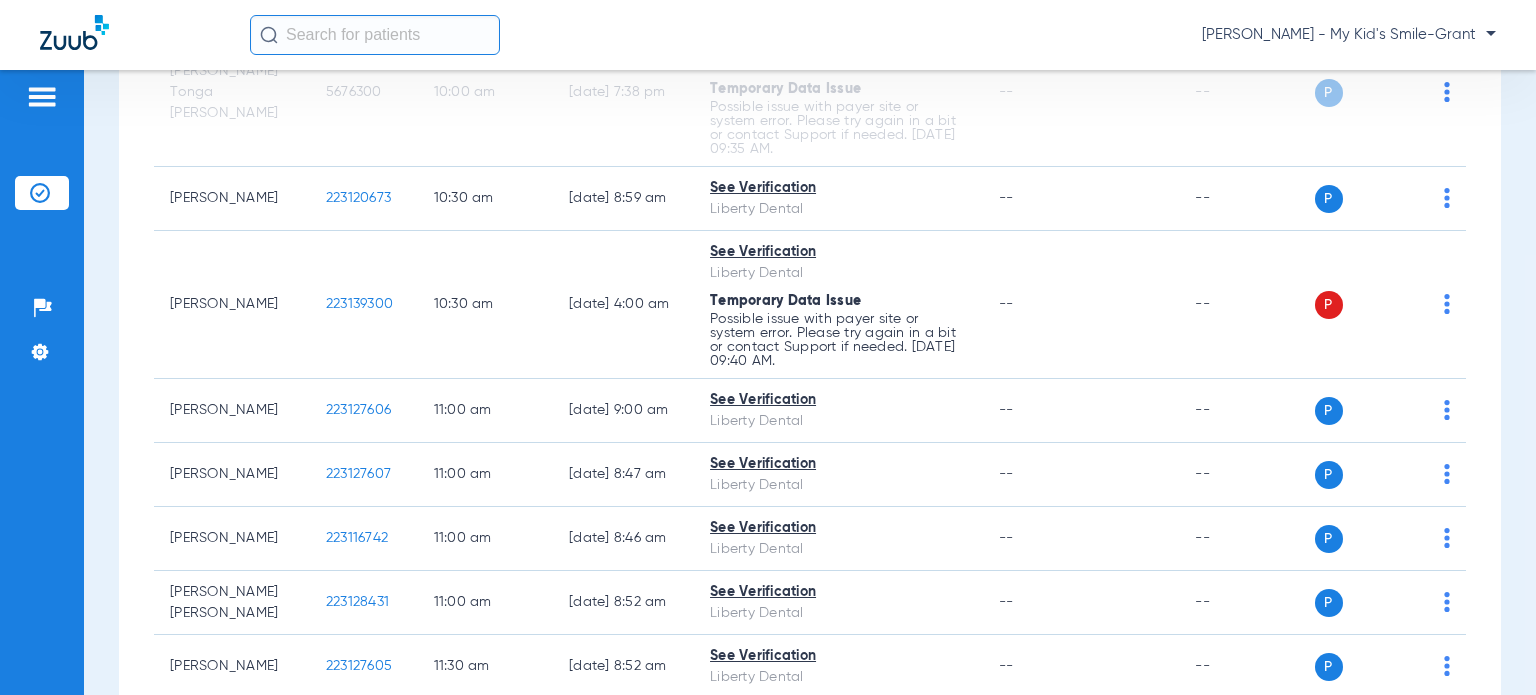 scroll, scrollTop: 1418, scrollLeft: 0, axis: vertical 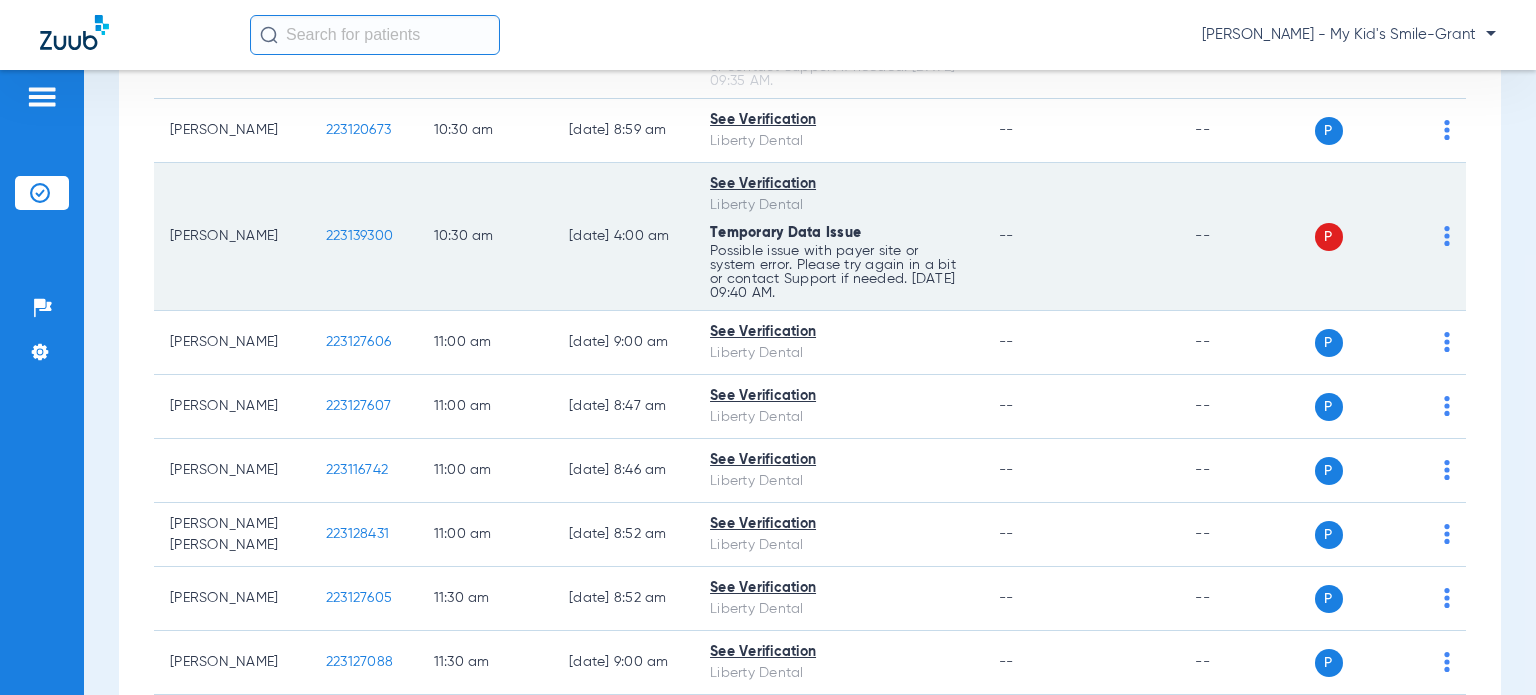 click 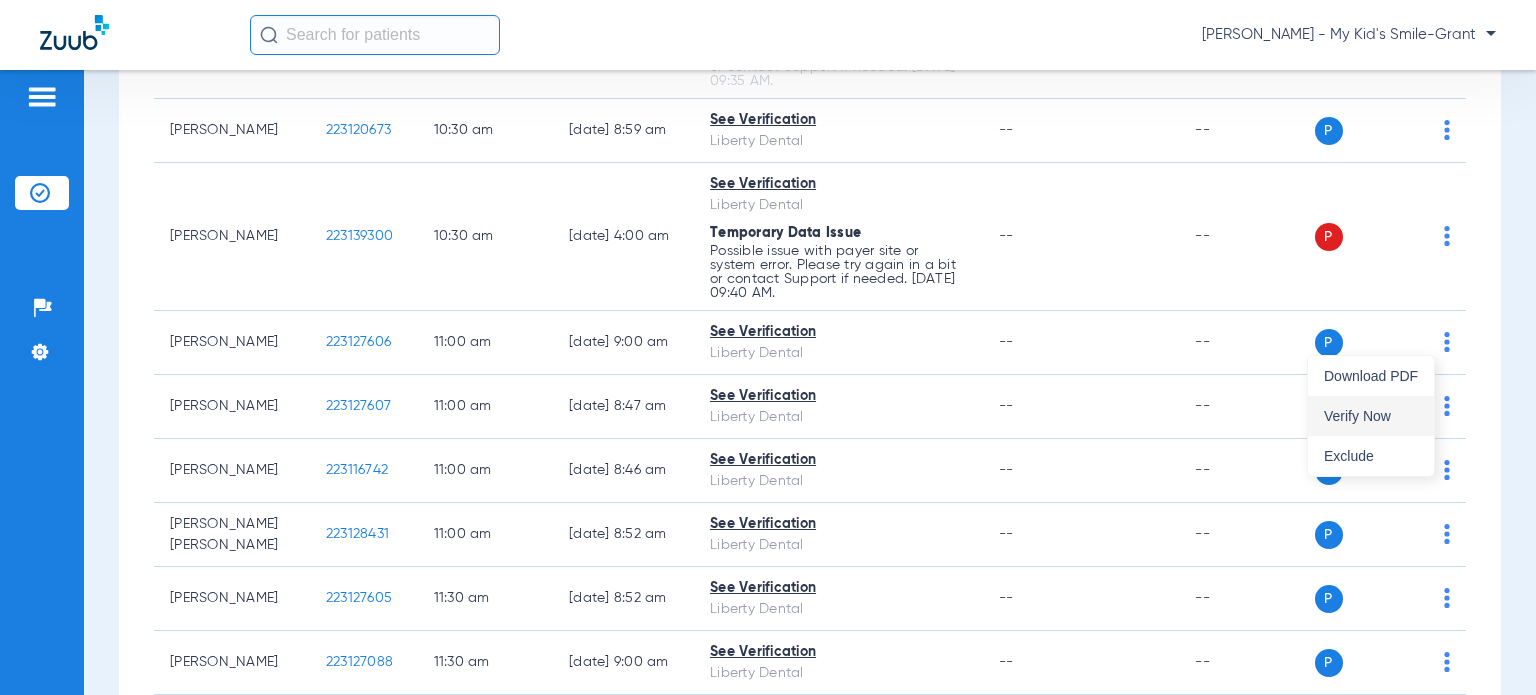 click on "Verify Now" at bounding box center (1371, 416) 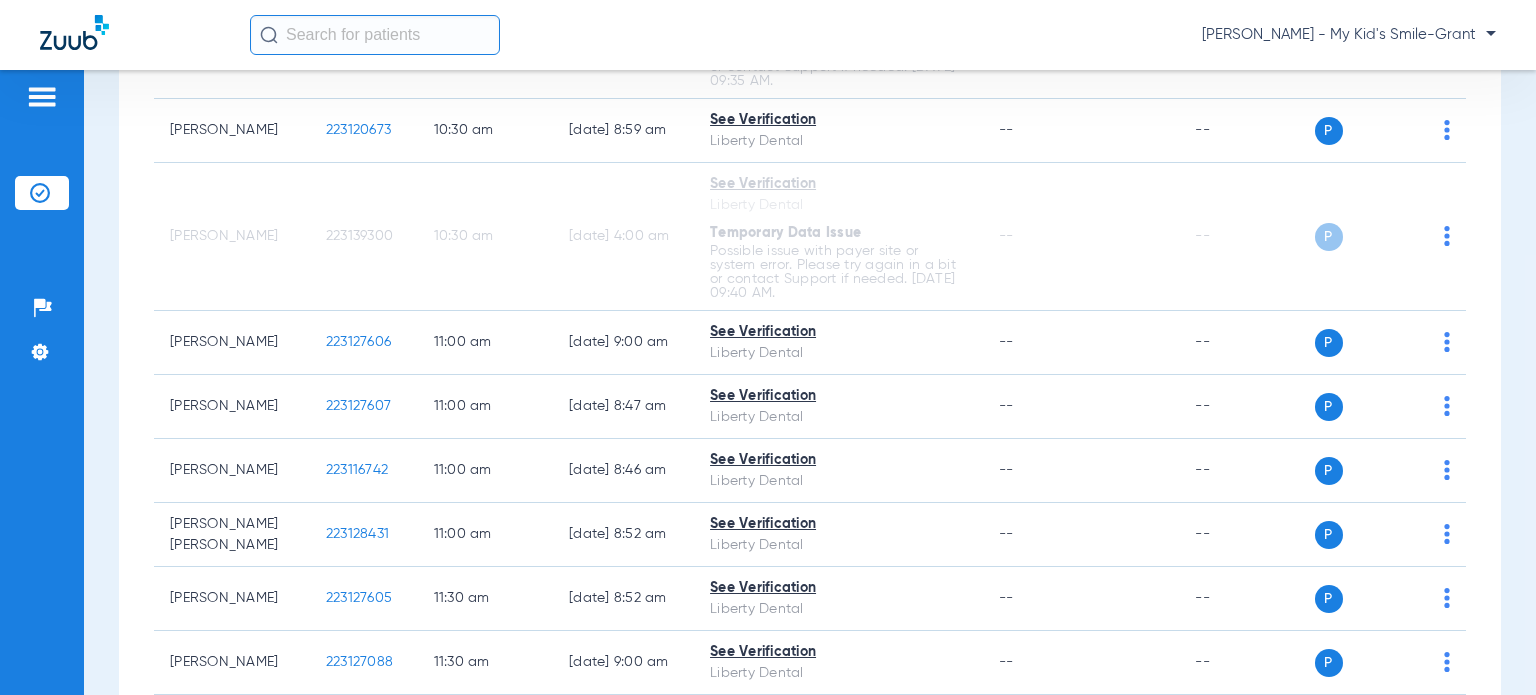 click on "Maria Villalobos - My Kid's Smile-Grant" 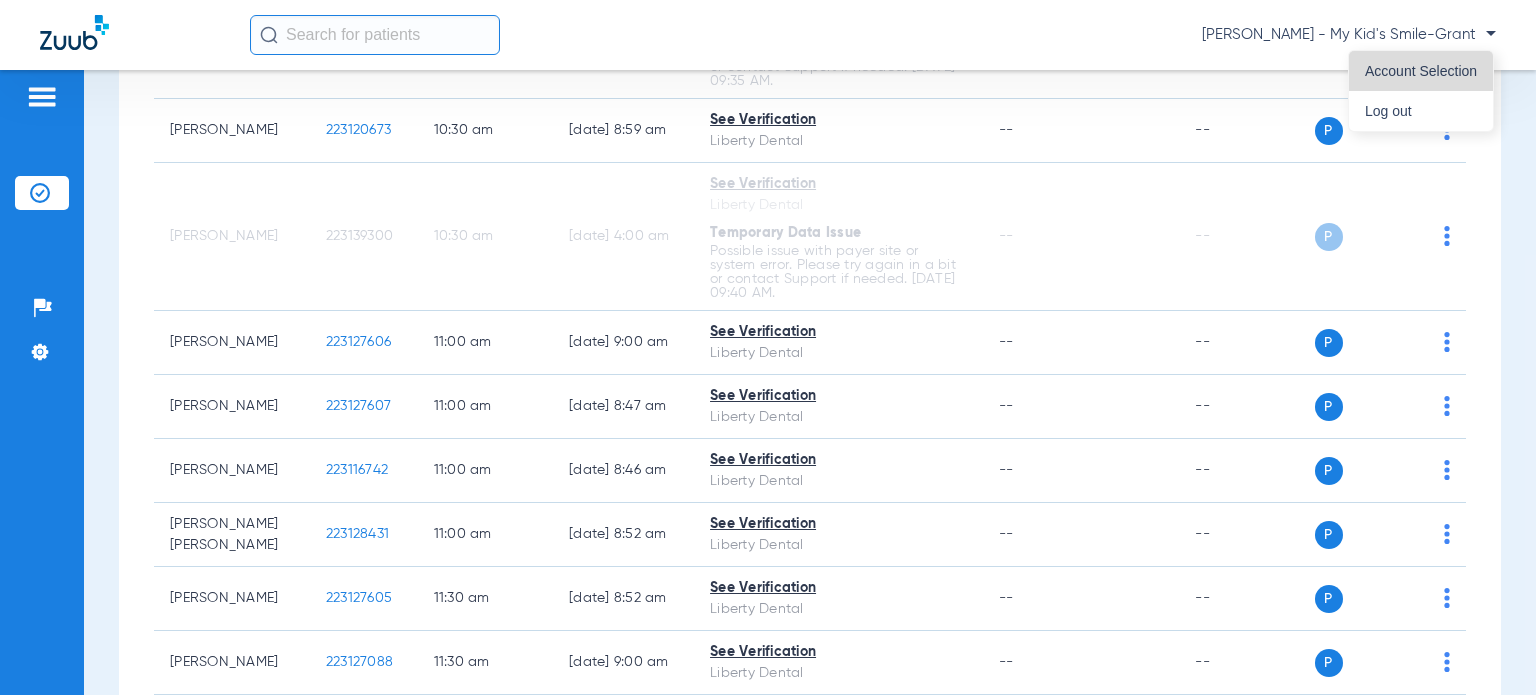 click on "Account Selection" at bounding box center [1421, 71] 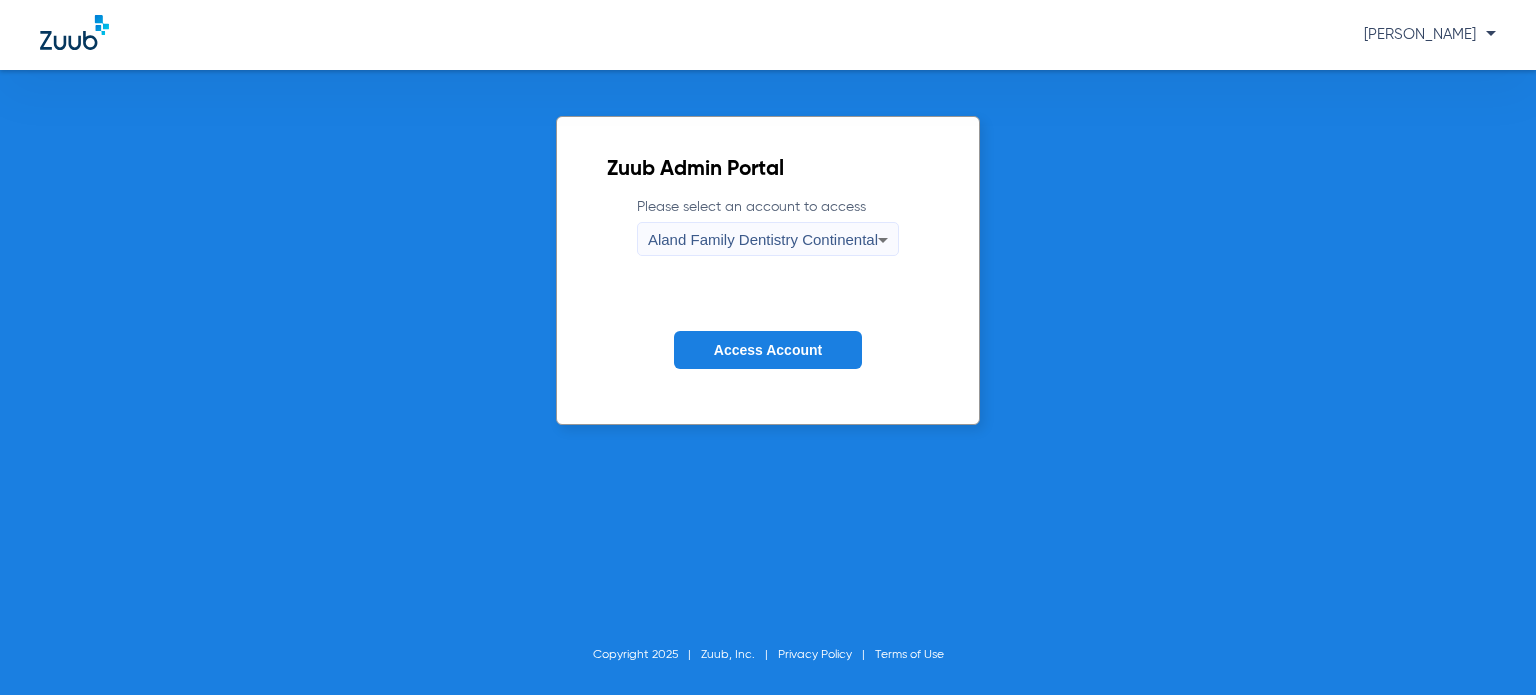 click on "Aland Family Dentistry Continental" at bounding box center (763, 240) 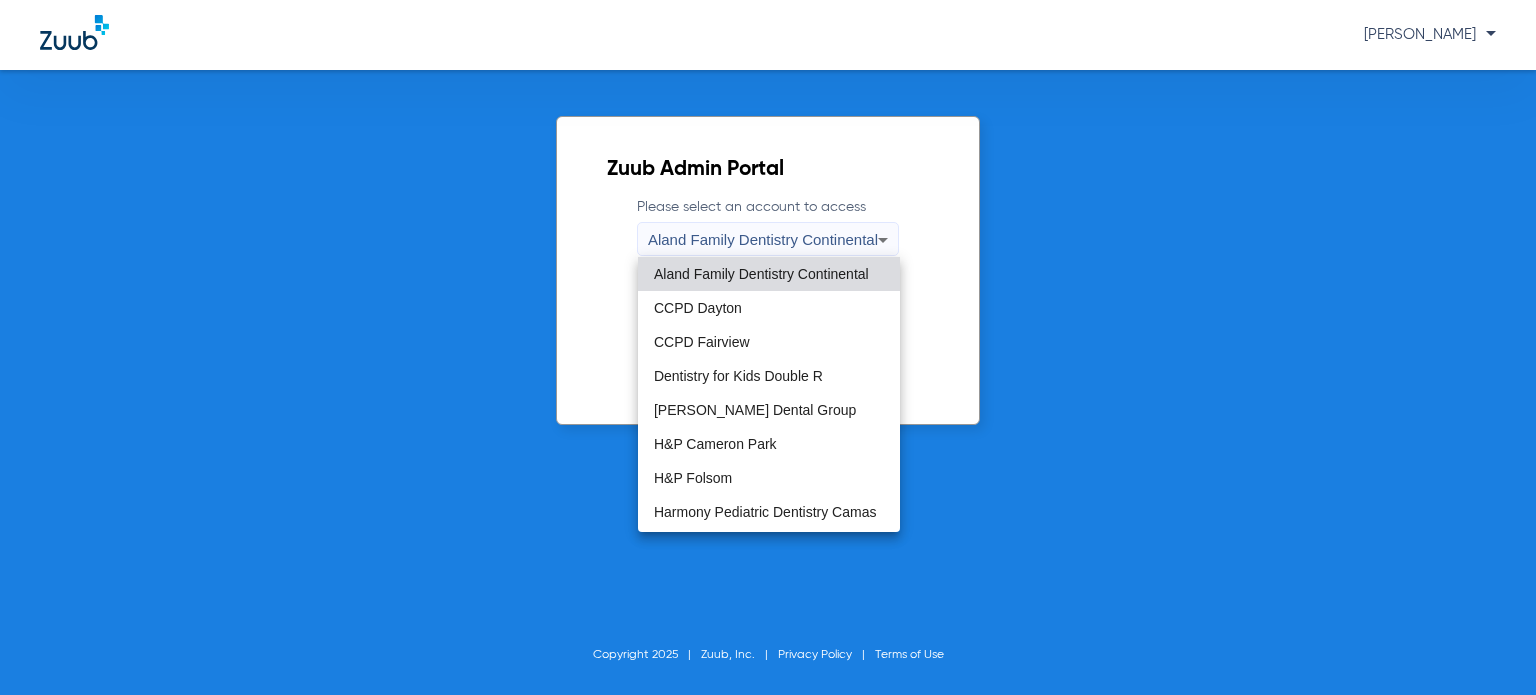 drag, startPoint x: 972, startPoint y: 326, endPoint x: 892, endPoint y: 342, distance: 81.58431 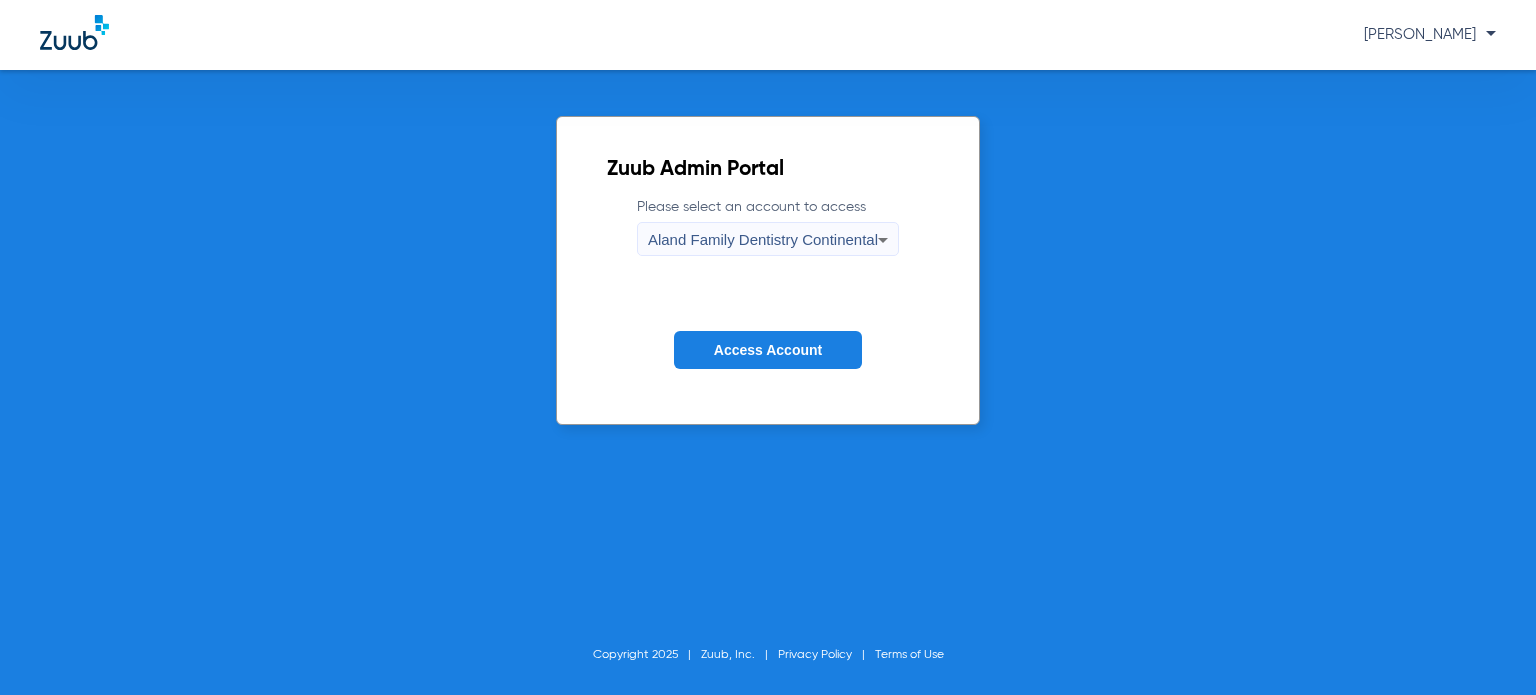 click on "Access Account" 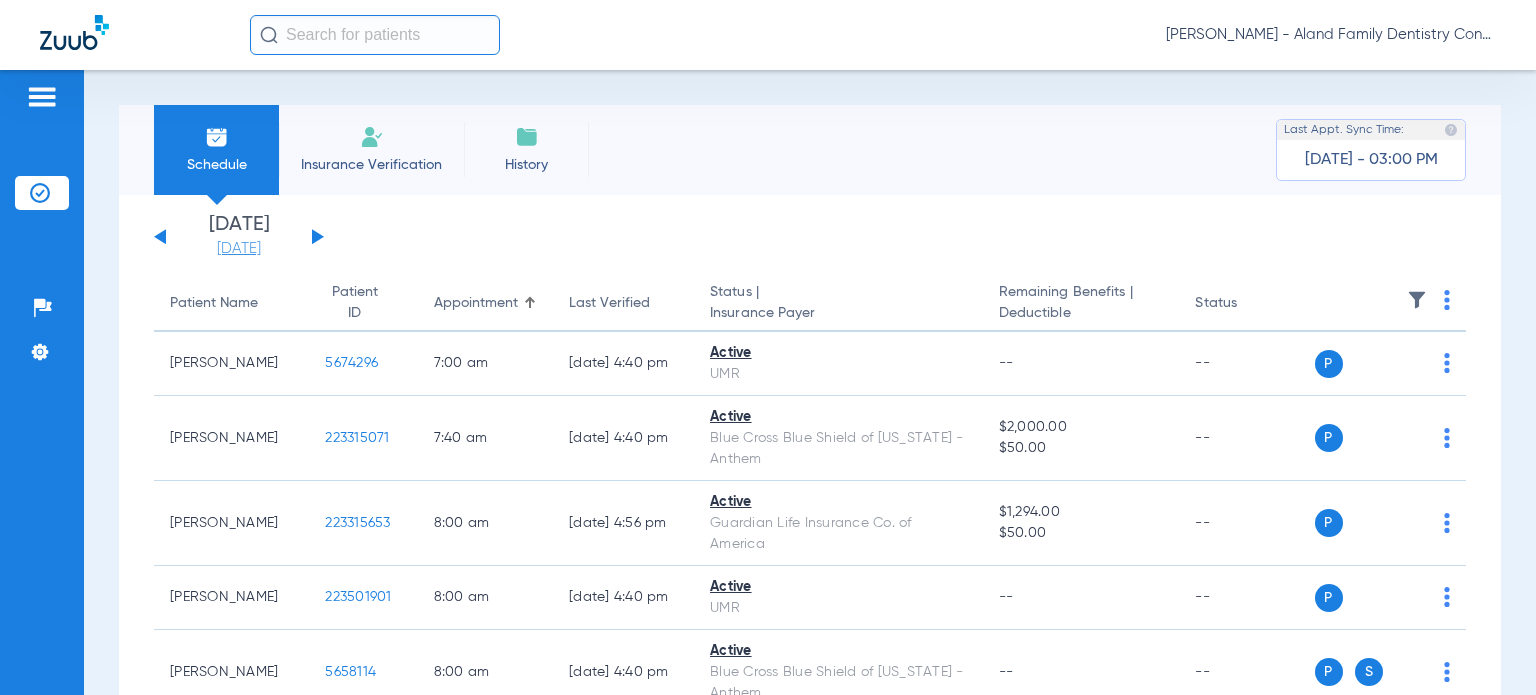 click on "[DATE]" 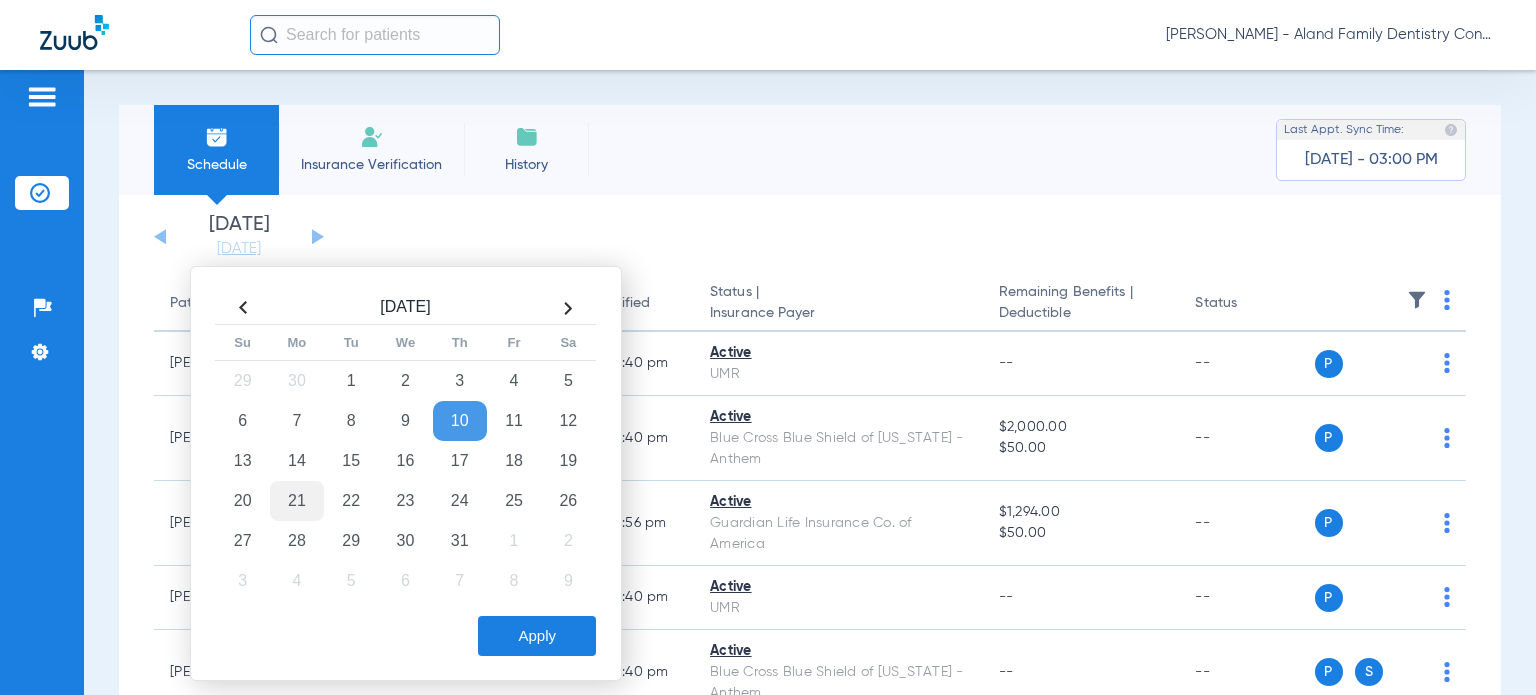 click on "21" 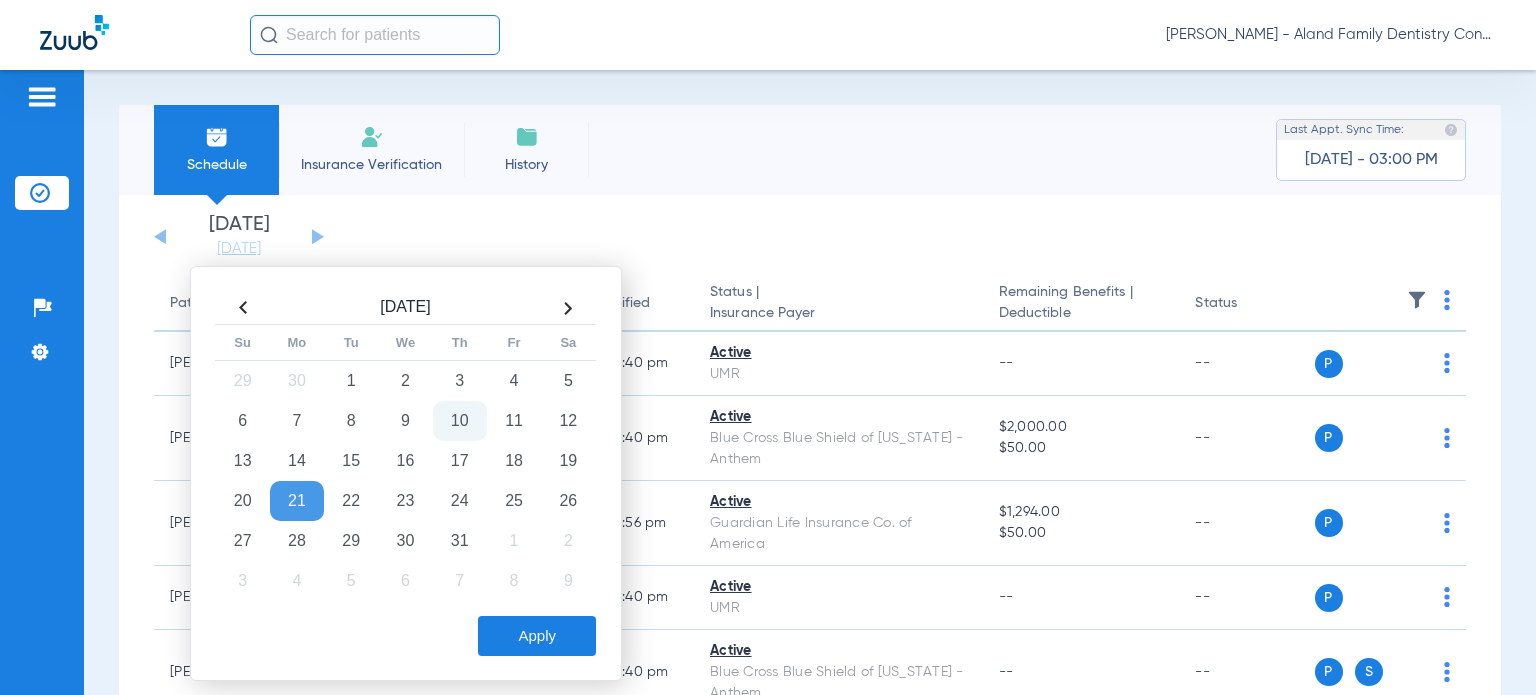 click on "Apply" 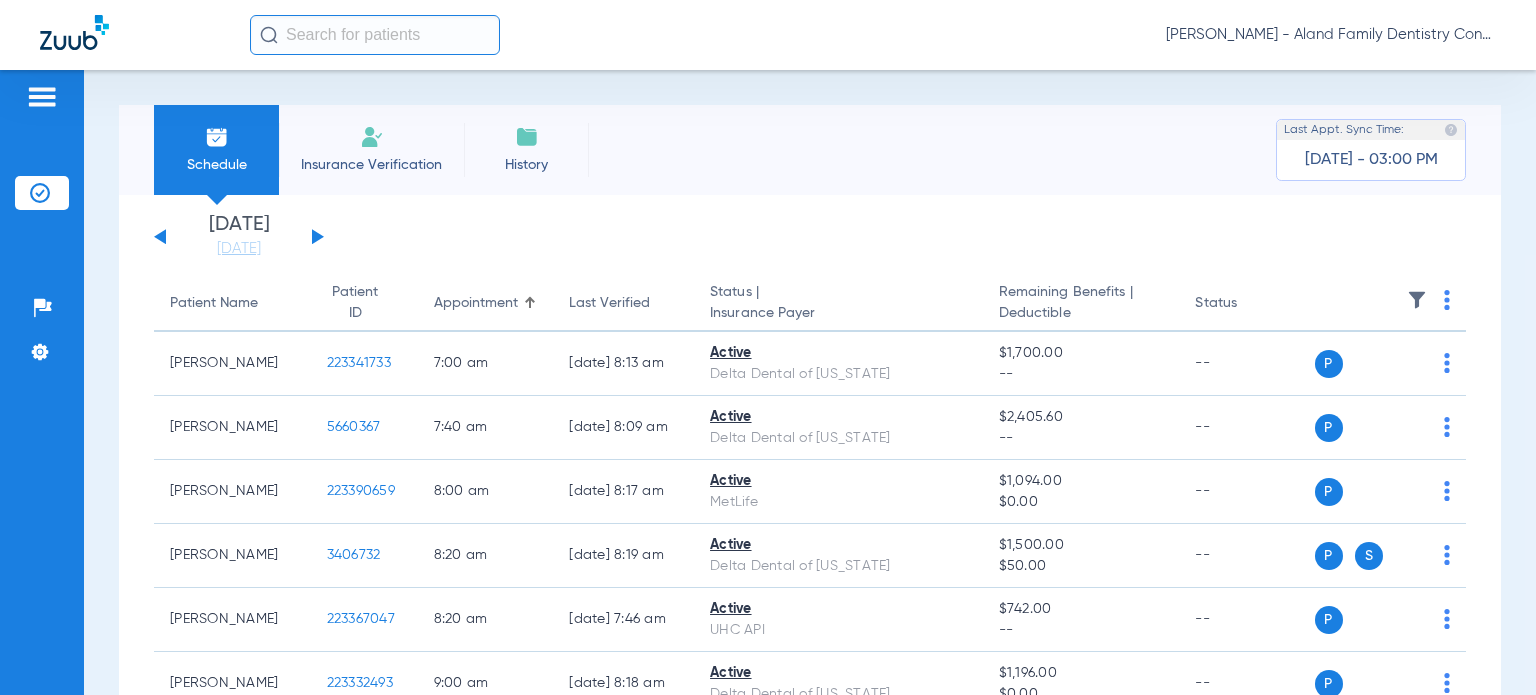 click on "Tuesday   05-06-2025   Wednesday   05-07-2025   Thursday   05-08-2025   Friday   05-09-2025   Saturday   05-10-2025   Sunday   05-11-2025   Monday   05-12-2025   Tuesday   05-13-2025   Wednesday   05-14-2025   Thursday   05-15-2025   Friday   05-16-2025   Saturday   05-17-2025   Sunday   05-18-2025   Monday   05-19-2025   Tuesday   05-20-2025   Wednesday   05-21-2025   Thursday   05-22-2025   Friday   05-23-2025   Saturday   05-24-2025   Sunday   05-25-2025   Monday   05-26-2025   Tuesday   05-27-2025   Wednesday   05-28-2025   Thursday   05-29-2025   Friday   05-30-2025   Saturday   05-31-2025   Sunday   06-01-2025   Monday   06-02-2025   Tuesday   06-03-2025   Wednesday   06-04-2025   Thursday   06-05-2025   Friday   06-06-2025   Saturday   06-07-2025   Sunday   06-08-2025   Monday   06-09-2025   Tuesday   06-10-2025   Wednesday   06-11-2025   Thursday   06-12-2025   Friday   06-13-2025   Saturday   06-14-2025   Sunday   06-15-2025   Monday   06-16-2025   Tuesday   06-17-2025   Wednesday   06-18-2025  Su 1" 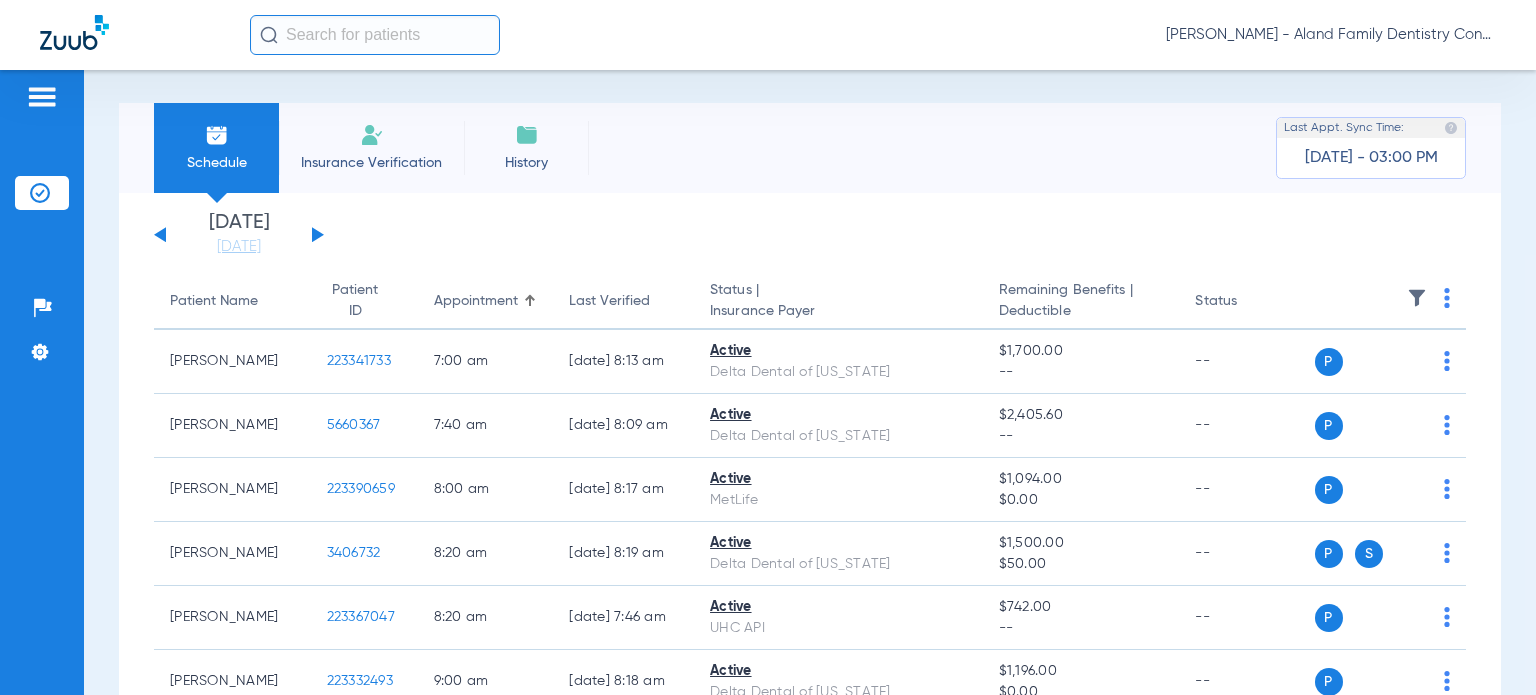 scroll, scrollTop: 0, scrollLeft: 0, axis: both 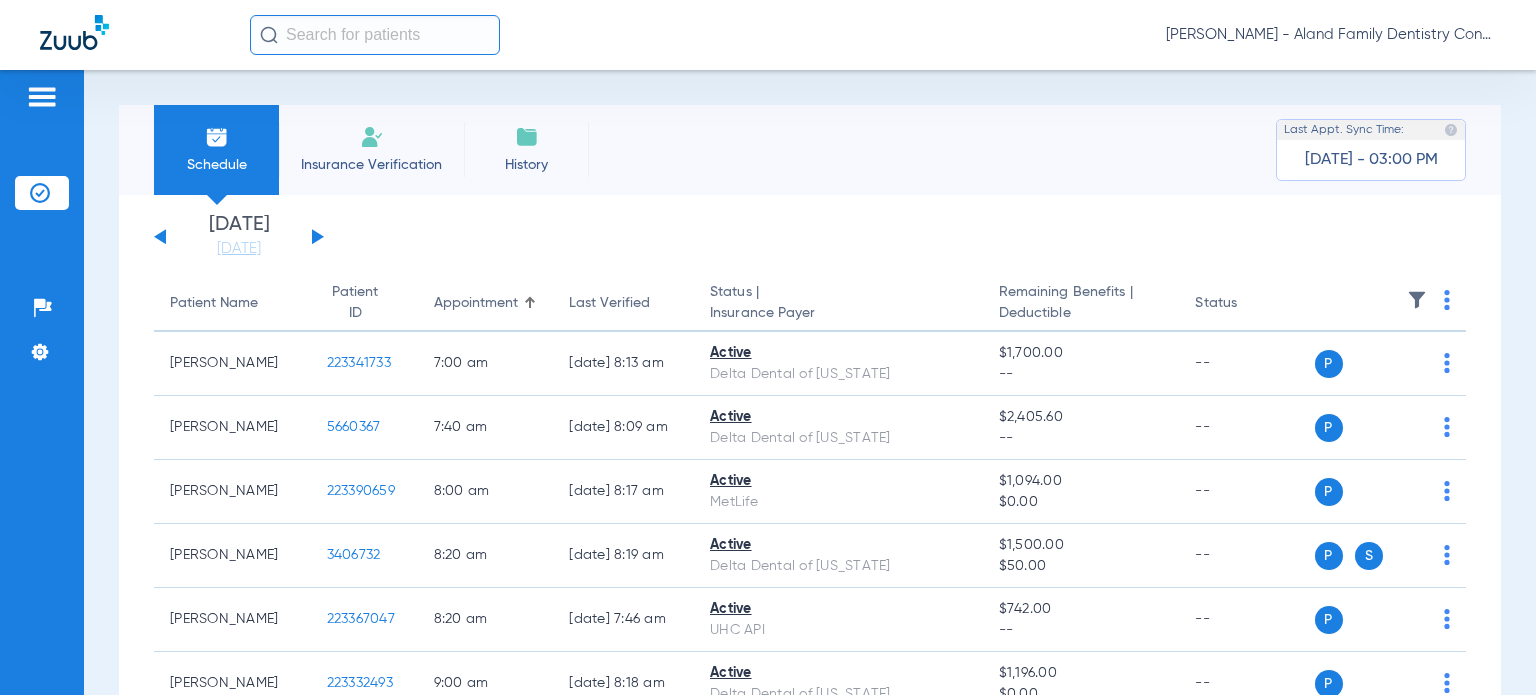 click on "Maria Villalobos - Aland Family Dentistry Continental" 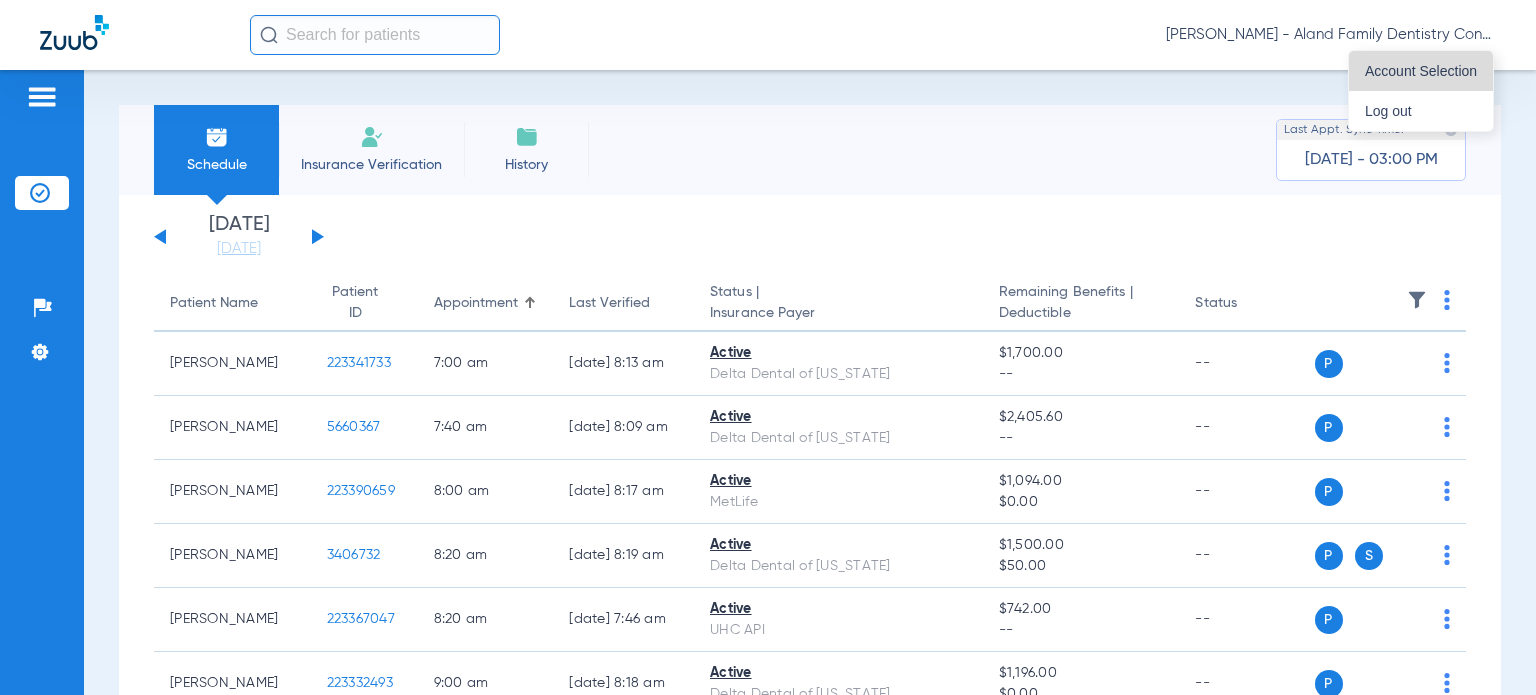 click on "Account Selection" at bounding box center [1421, 71] 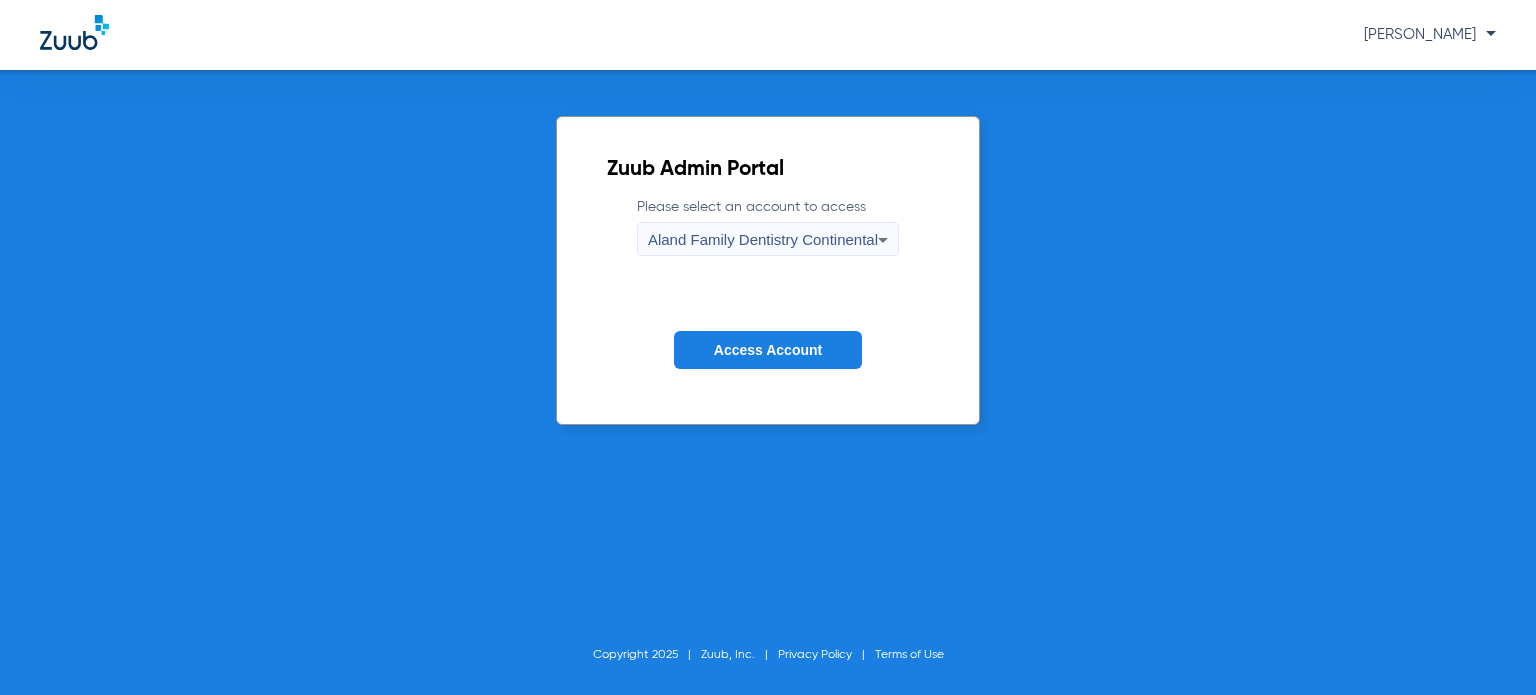 click on "Aland Family Dentistry Continental" at bounding box center (763, 239) 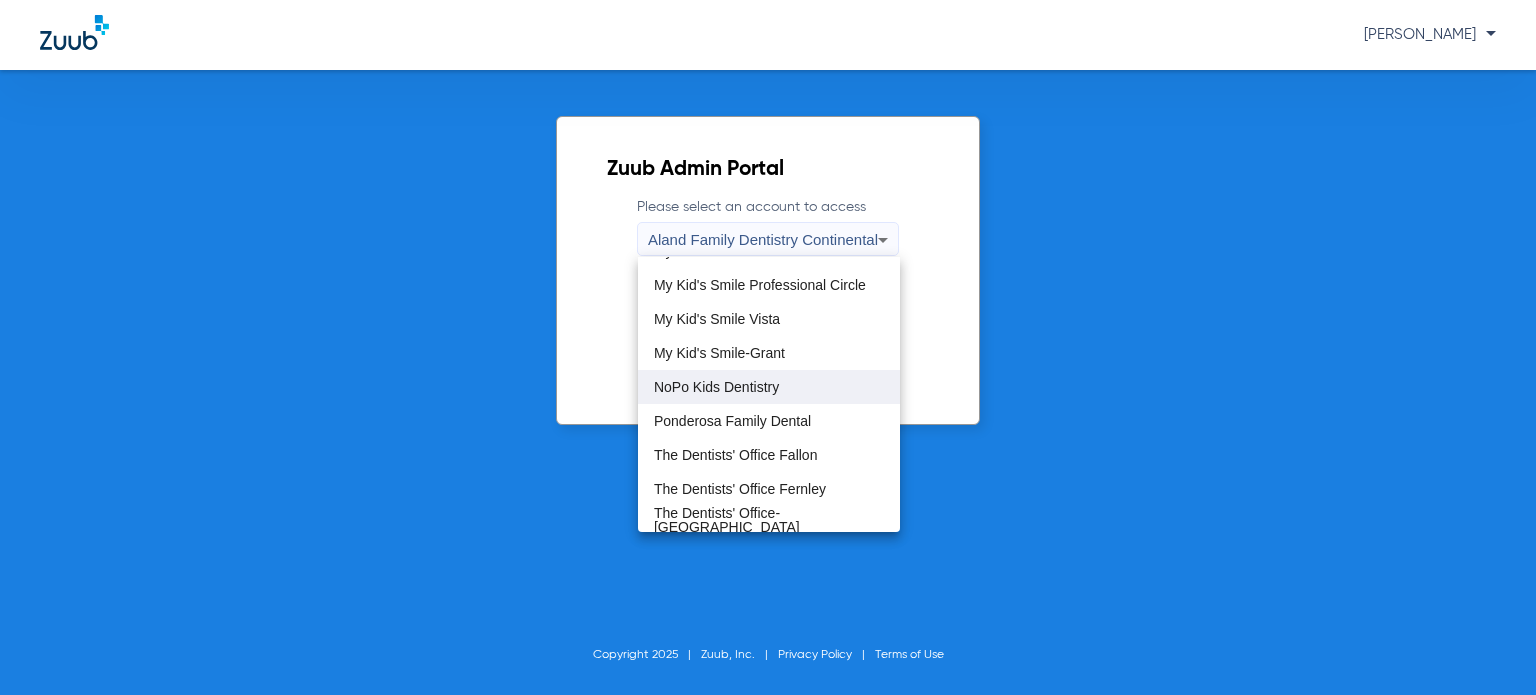 scroll, scrollTop: 500, scrollLeft: 0, axis: vertical 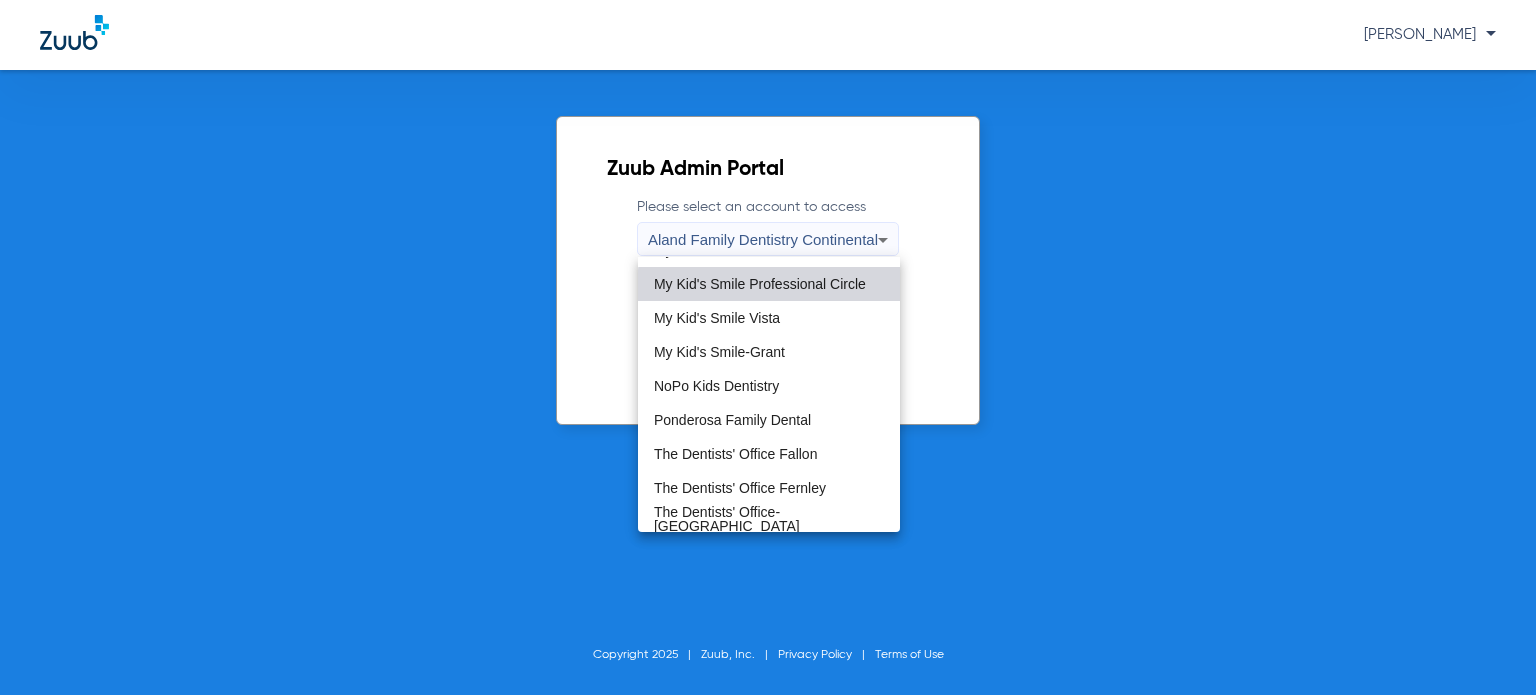 click on "My Kid's Smile Professional Circle" at bounding box center [760, 284] 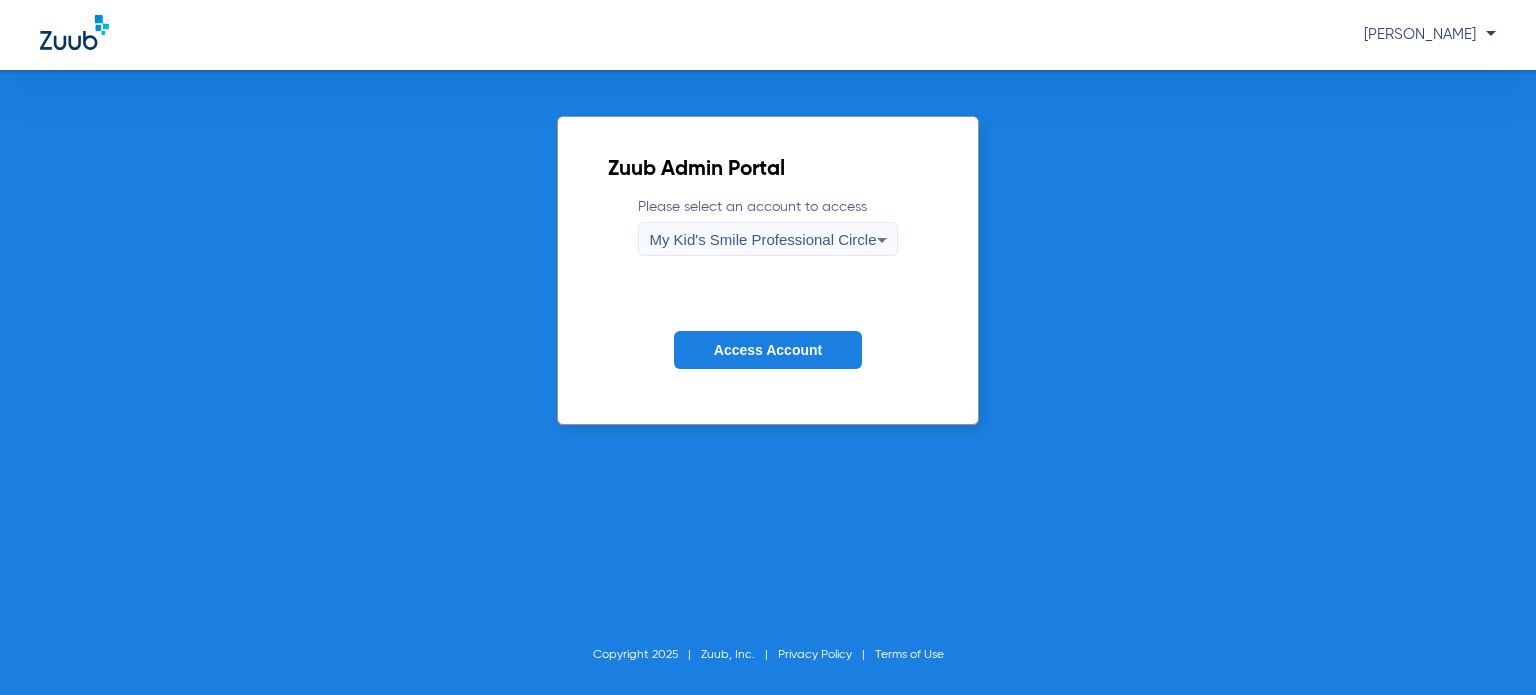 click on "Please select an account to access  My Kid's Smile Professional Circle Access Account" 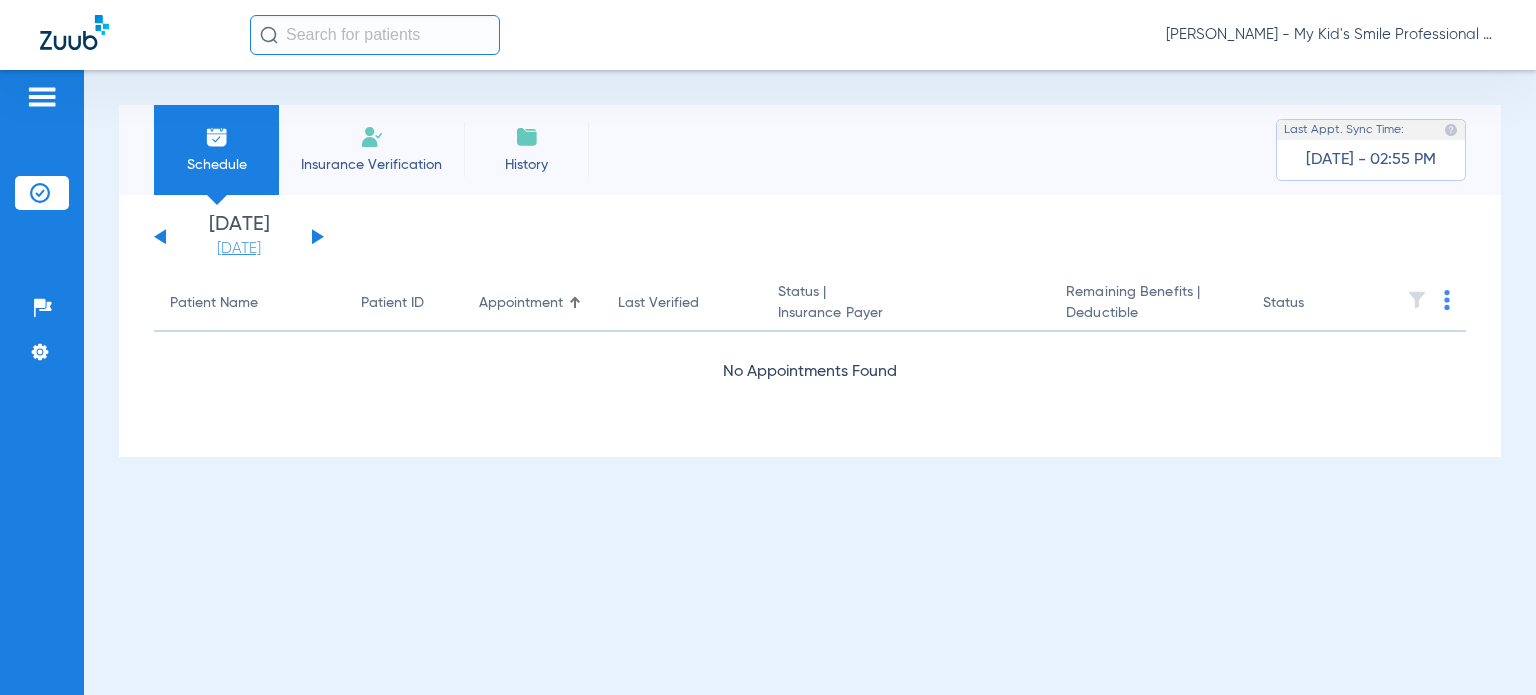 click on "[DATE]" 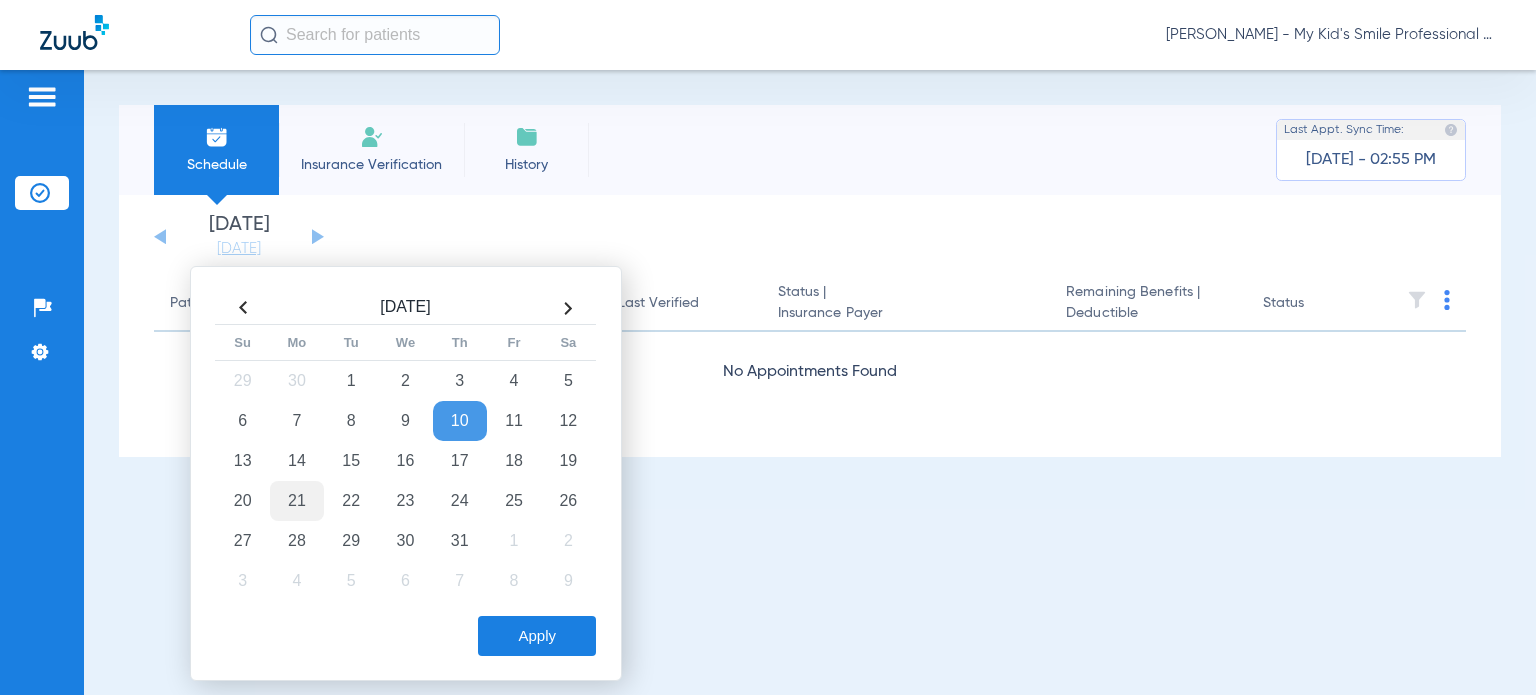 click on "21" 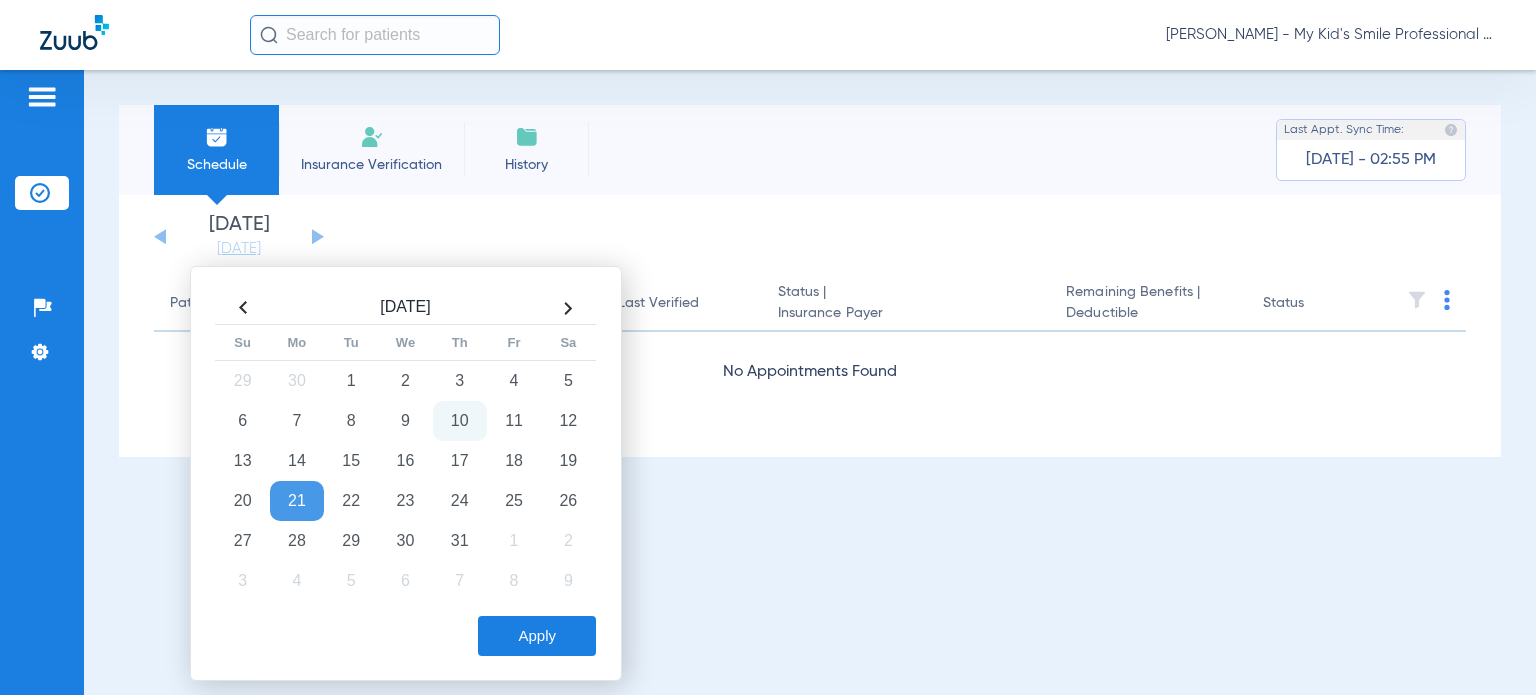 click on "Apply" 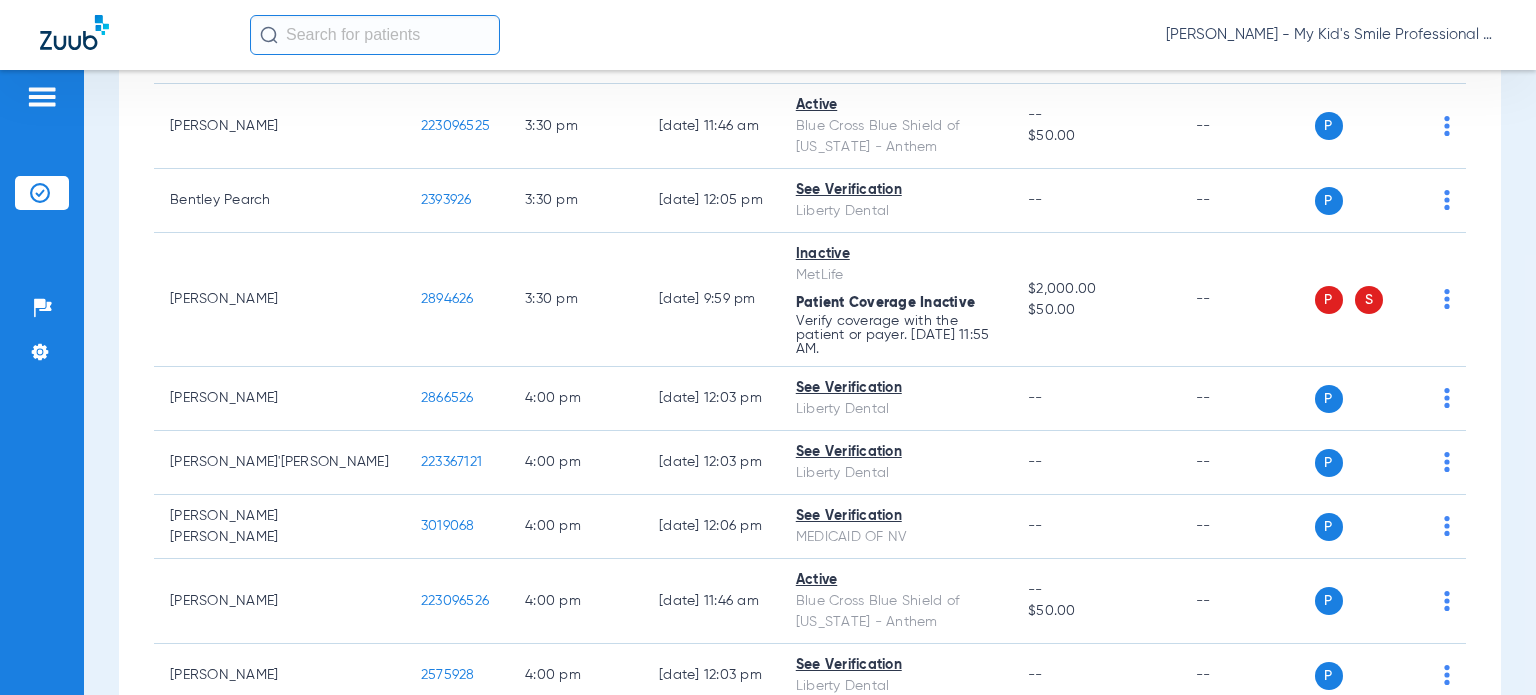 scroll, scrollTop: 4461, scrollLeft: 0, axis: vertical 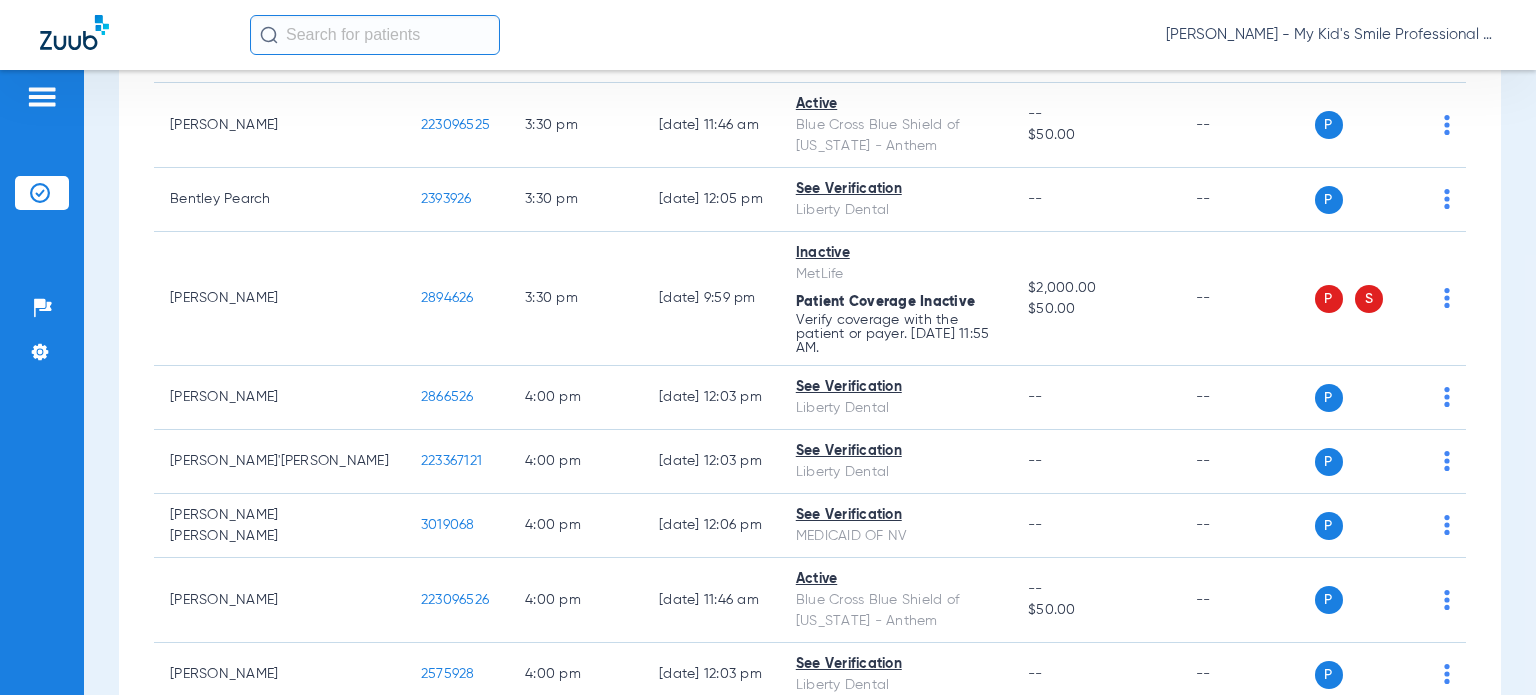 click on "Schedule Insurance Verification History  Last Appt. Sync Time:   Today - 02:55 PM   Tuesday   05-06-2025   Wednesday   05-07-2025   Thursday   05-08-2025   Friday   05-09-2025   Saturday   05-10-2025   Sunday   05-11-2025   Monday   05-12-2025   Tuesday   05-13-2025   Wednesday   05-14-2025   Thursday   05-15-2025   Friday   05-16-2025   Saturday   05-17-2025   Sunday   05-18-2025   Monday   05-19-2025   Tuesday   05-20-2025   Wednesday   05-21-2025   Thursday   05-22-2025   Friday   05-23-2025   Saturday   05-24-2025   Sunday   05-25-2025   Monday   05-26-2025   Tuesday   05-27-2025   Wednesday   05-28-2025   Thursday   05-29-2025   Friday   05-30-2025   Saturday   05-31-2025   Sunday   06-01-2025   Monday   06-02-2025   Tuesday   06-03-2025   Wednesday   06-04-2025   Thursday   06-05-2025   Friday   06-06-2025   Saturday   06-07-2025   Sunday   06-08-2025   Monday   06-09-2025   Tuesday   06-10-2025   Wednesday   06-11-2025   Thursday   06-12-2025   Friday   06-13-2025   Saturday   06-14-2025   Sunday  Su 1" at bounding box center (810, 382) 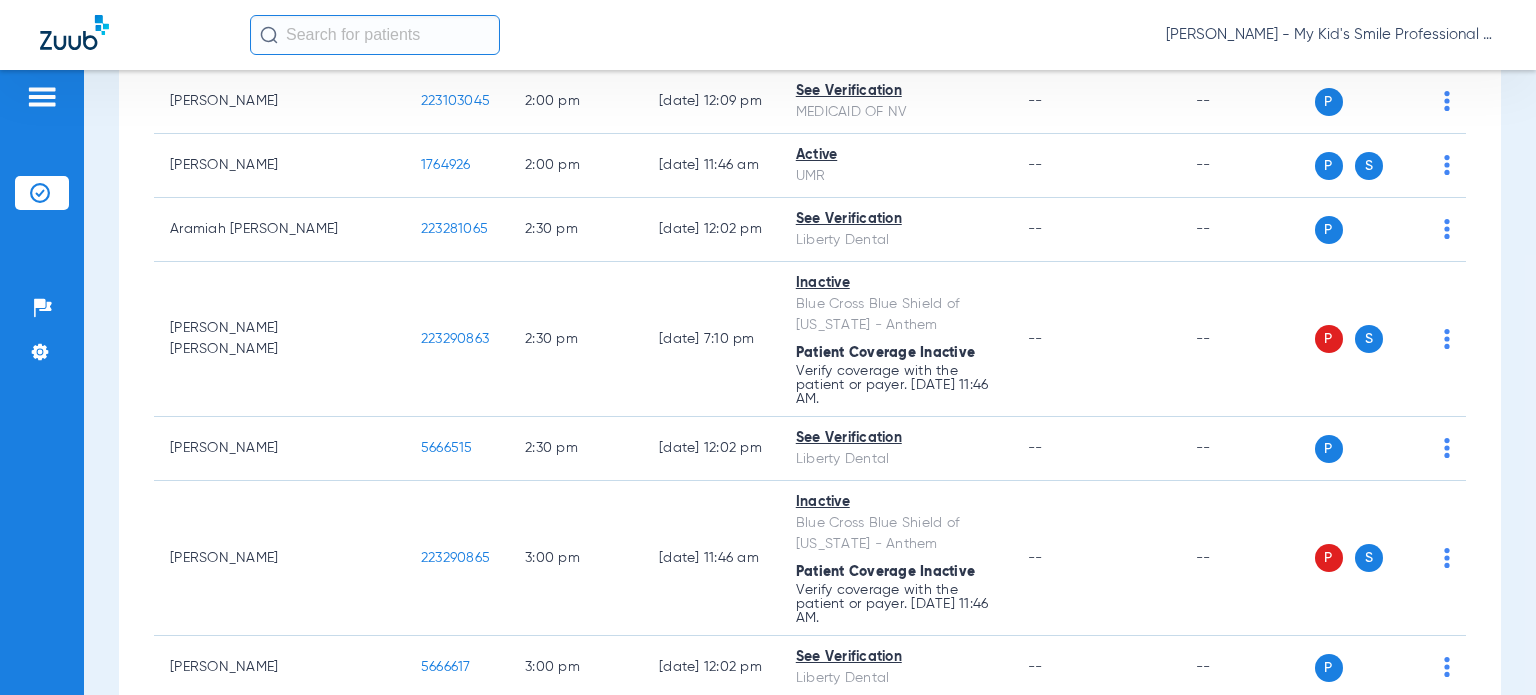 scroll, scrollTop: 3561, scrollLeft: 0, axis: vertical 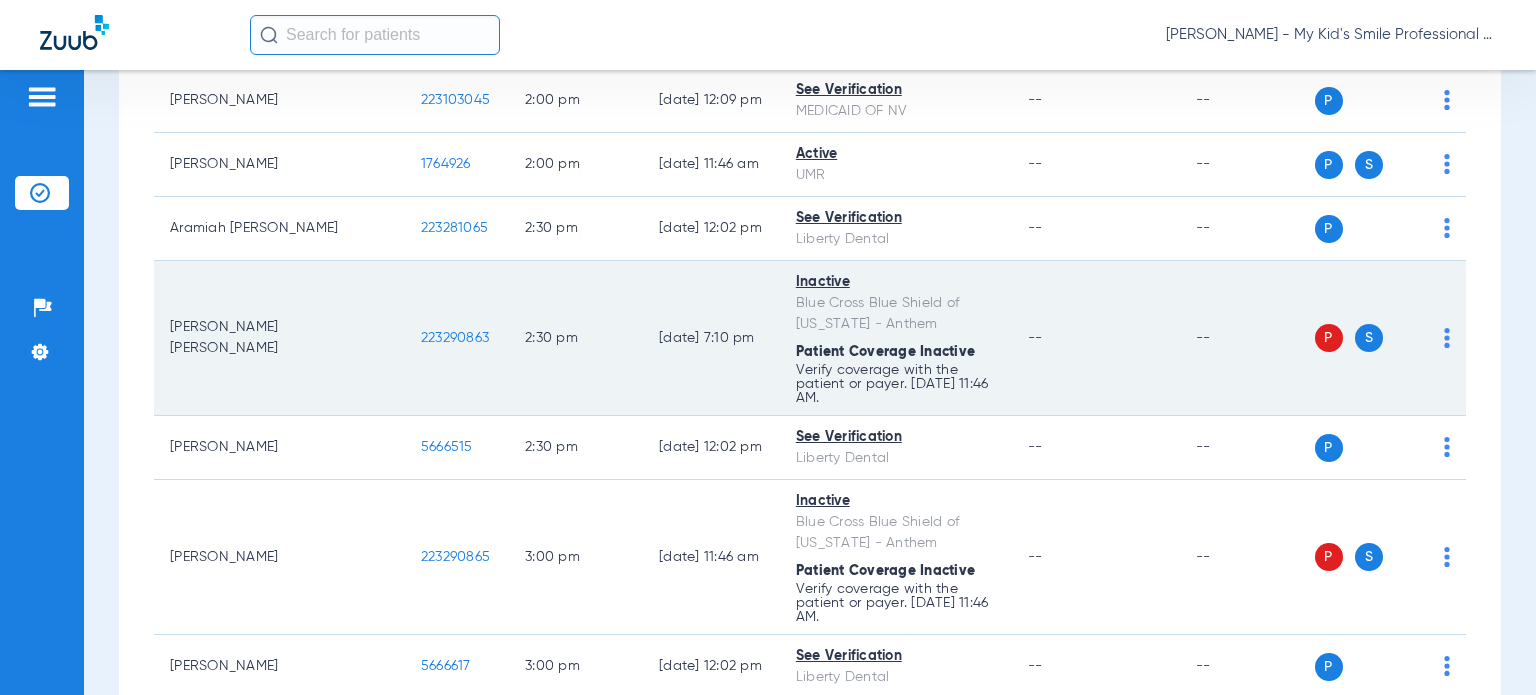 click on "223290863" 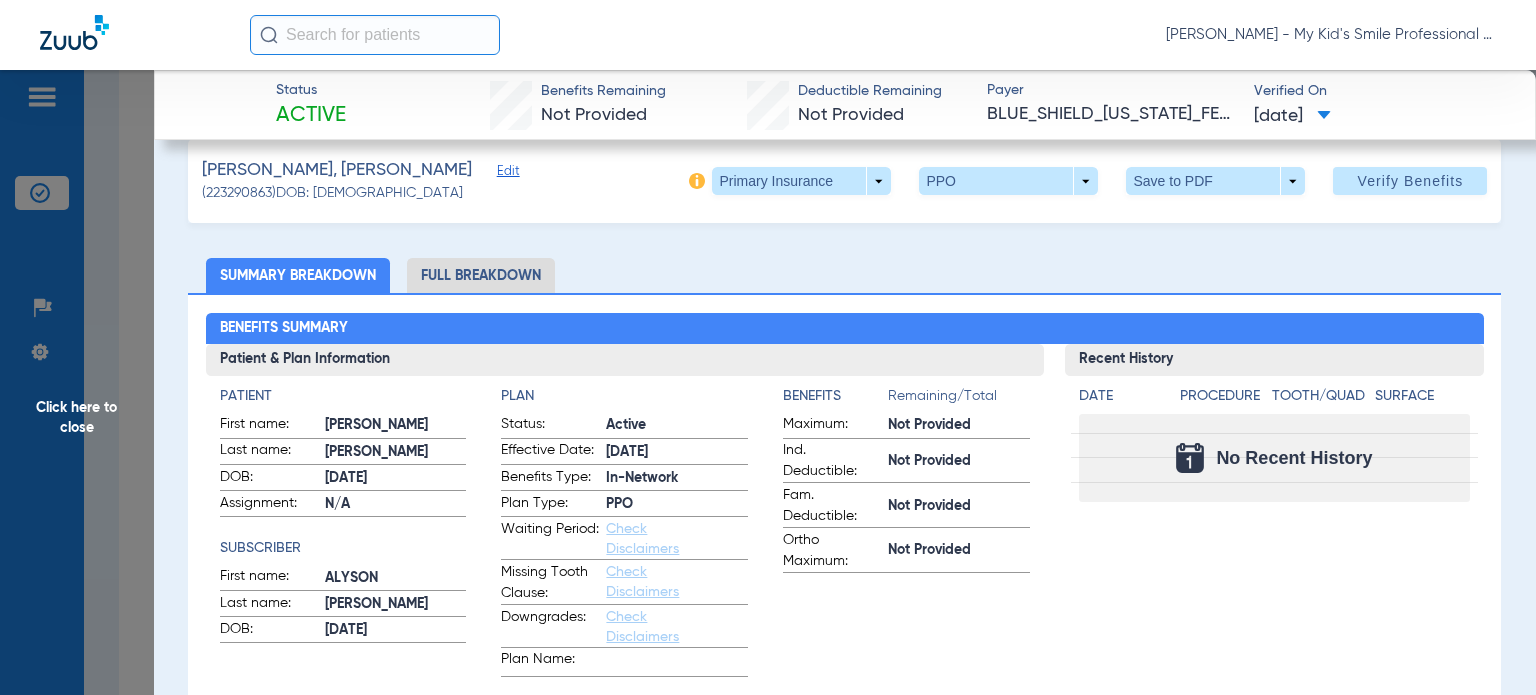scroll, scrollTop: 0, scrollLeft: 0, axis: both 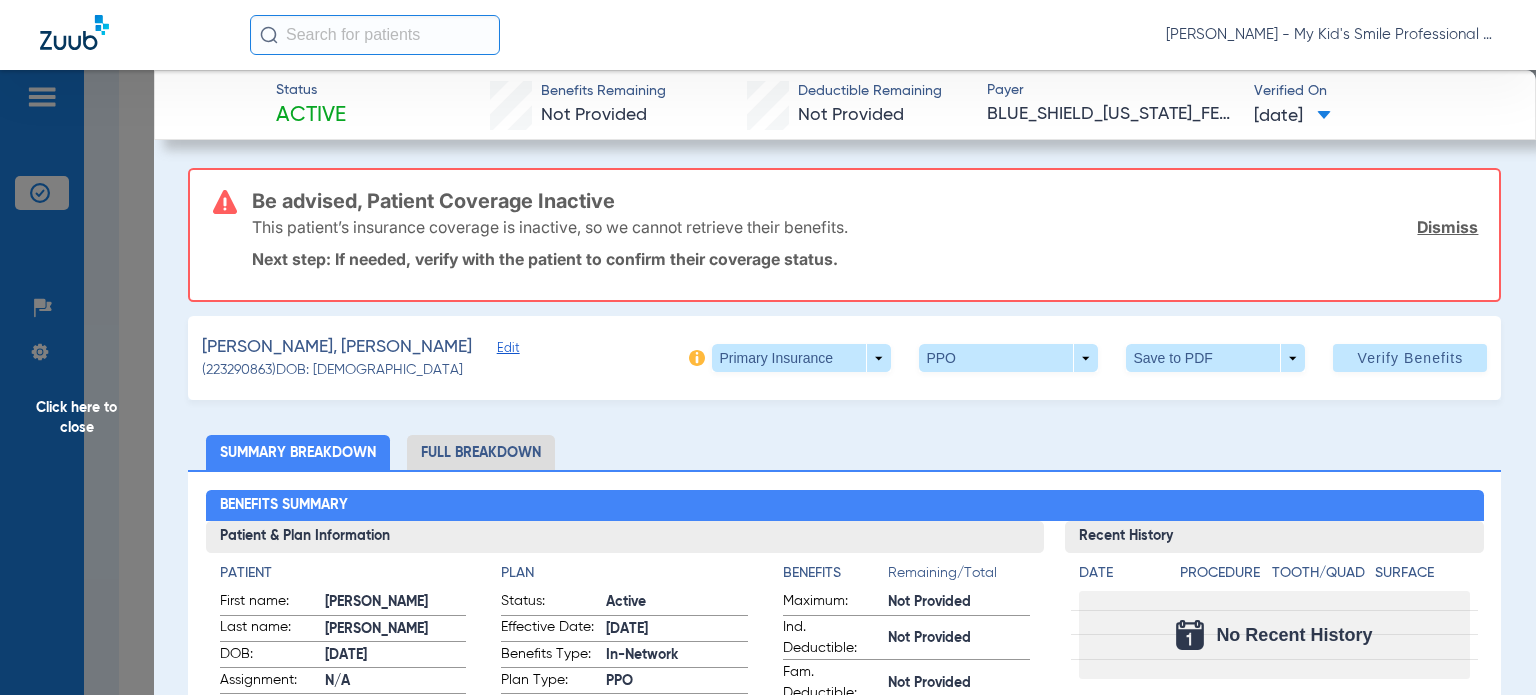 click on "Edit" 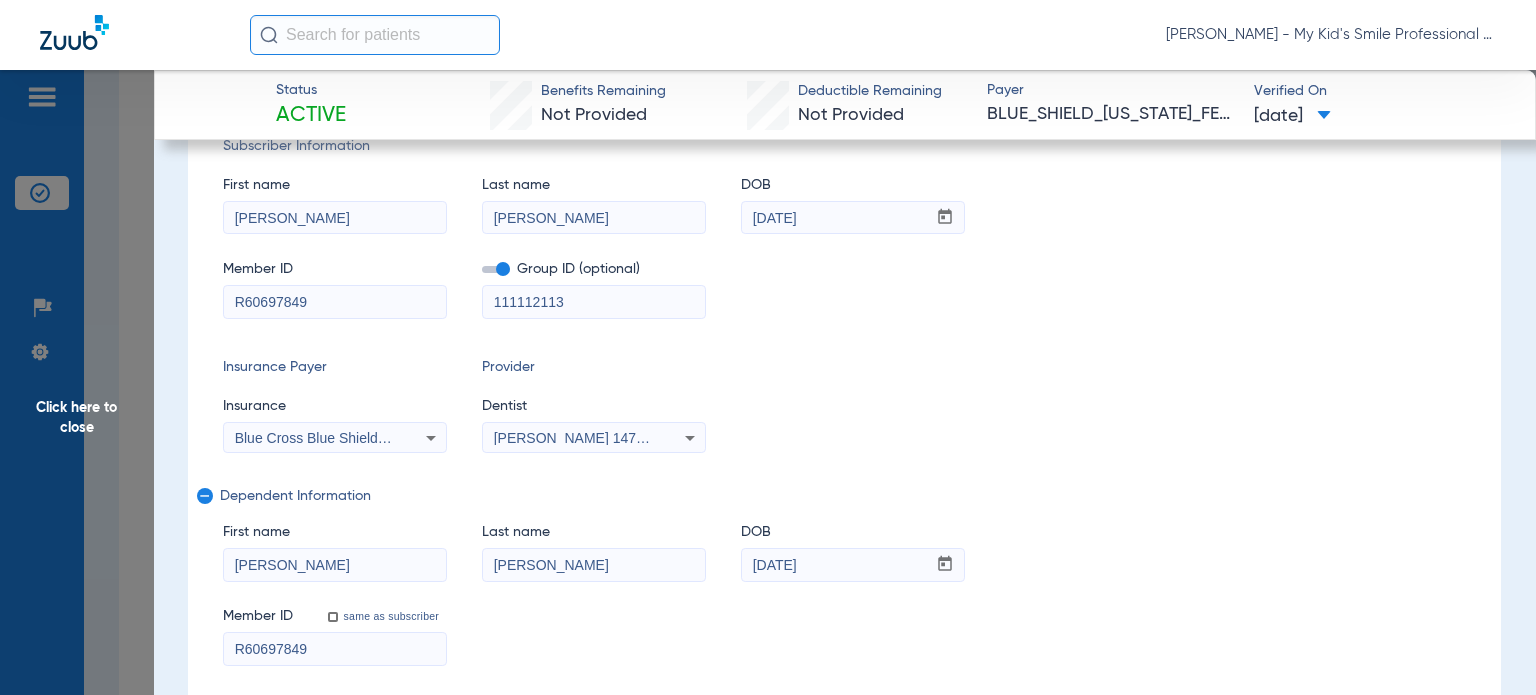 scroll, scrollTop: 300, scrollLeft: 0, axis: vertical 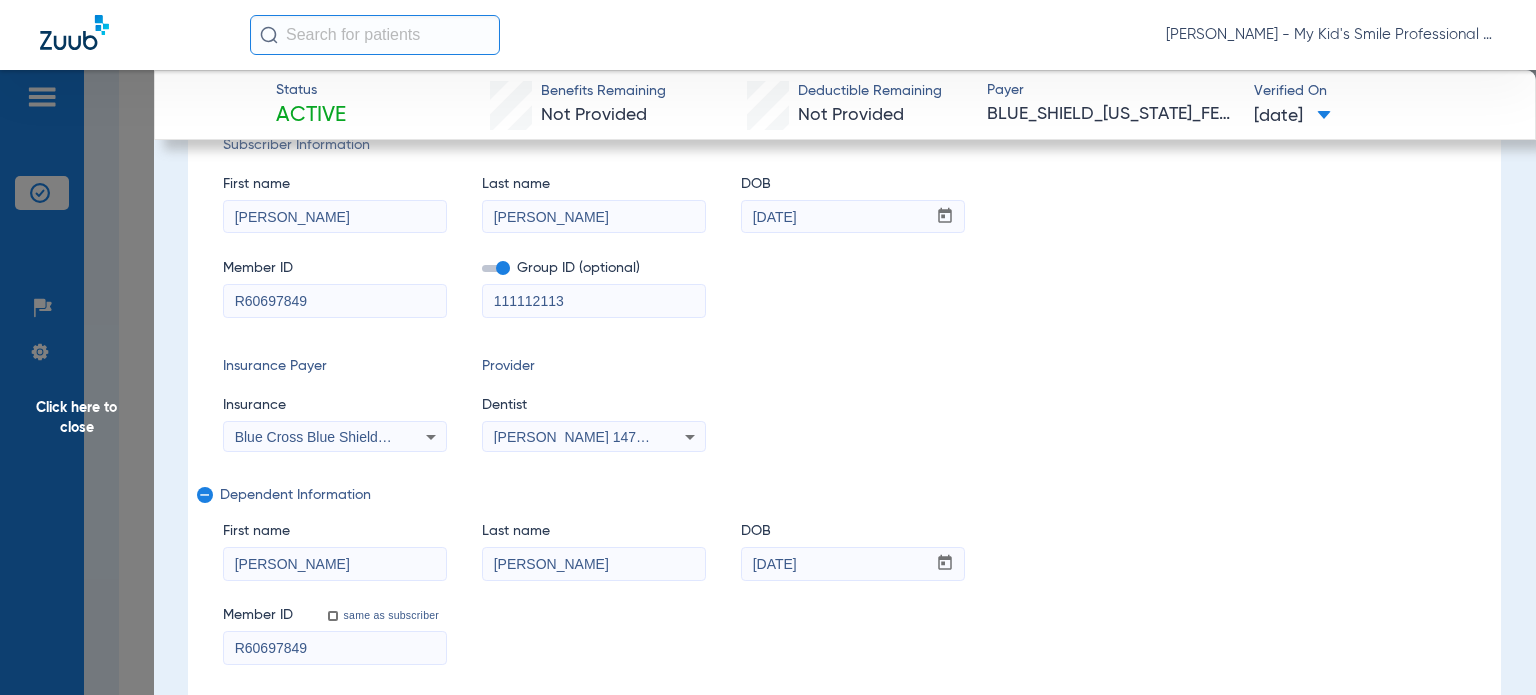 click on "Connor" at bounding box center [335, 564] 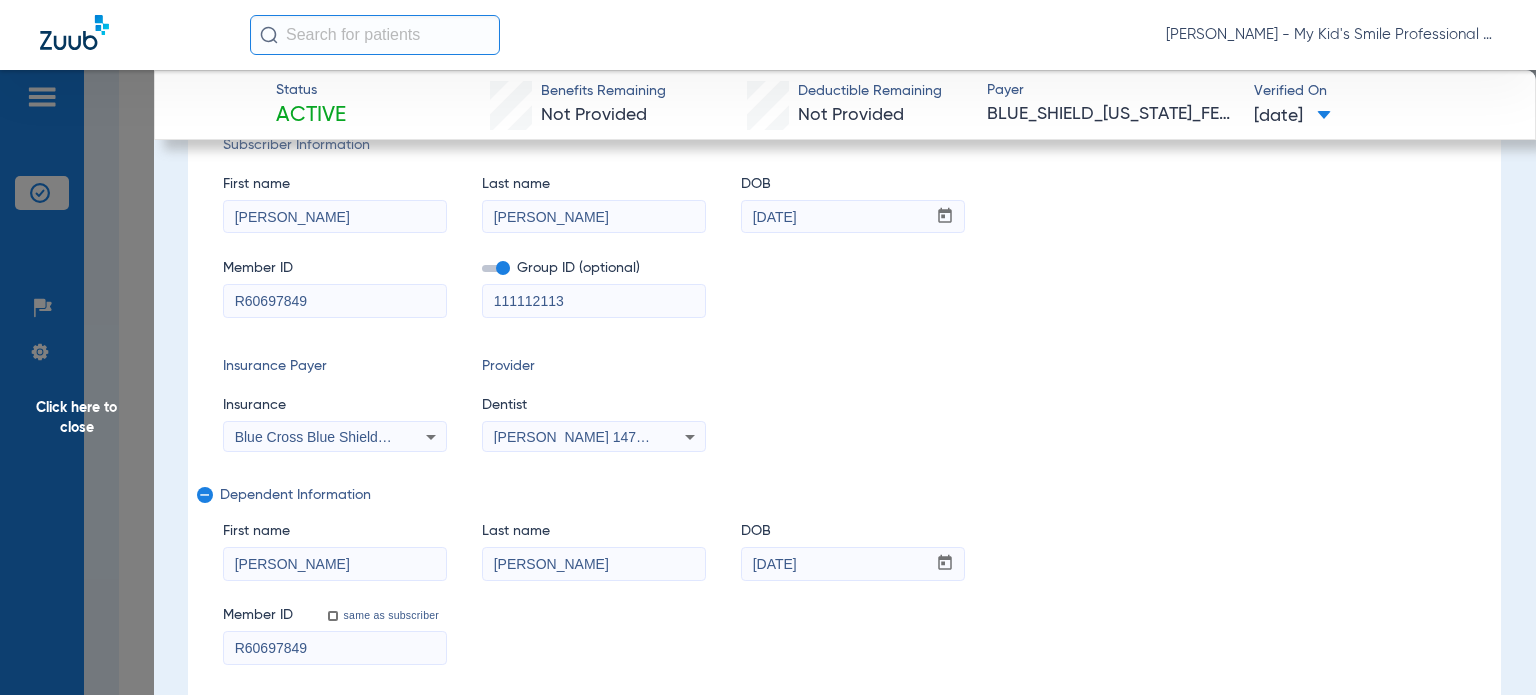 type on "Connor J" 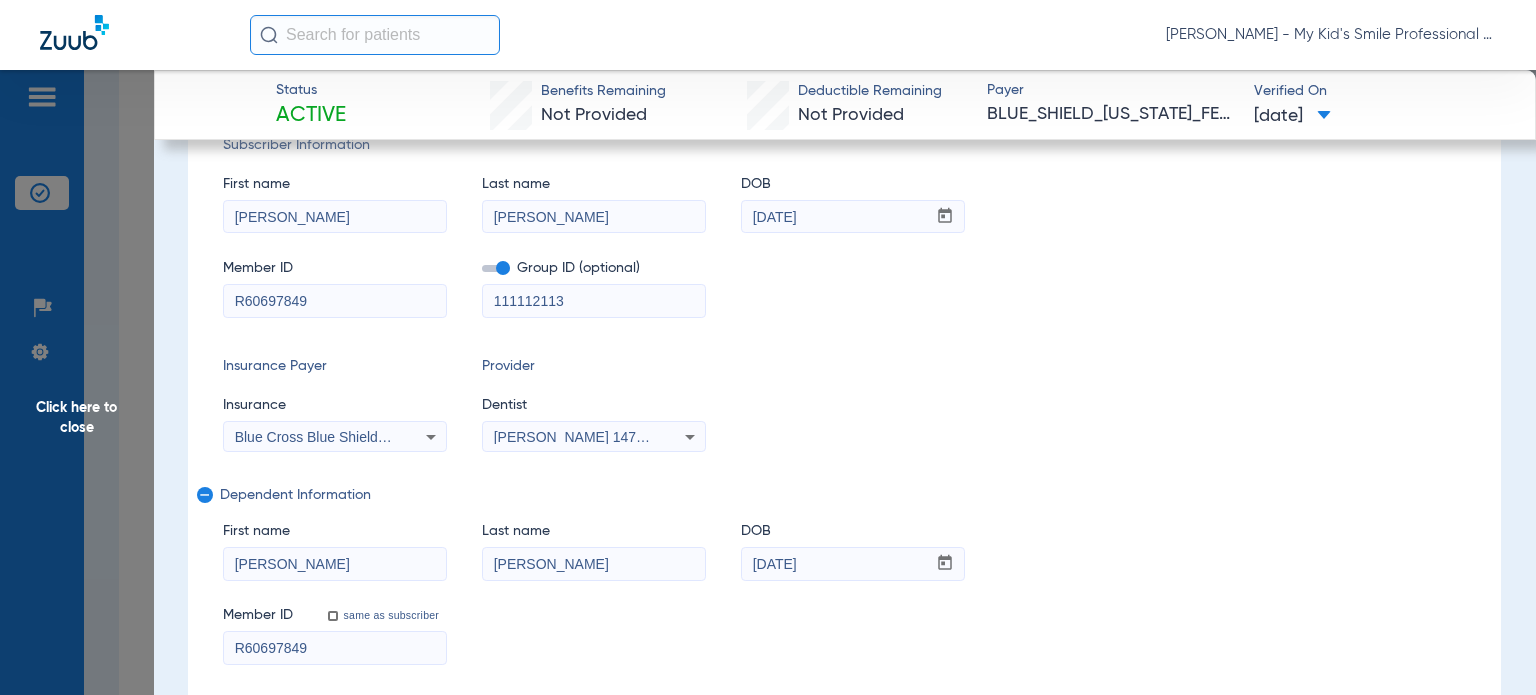 click on "Alyson" at bounding box center [335, 217] 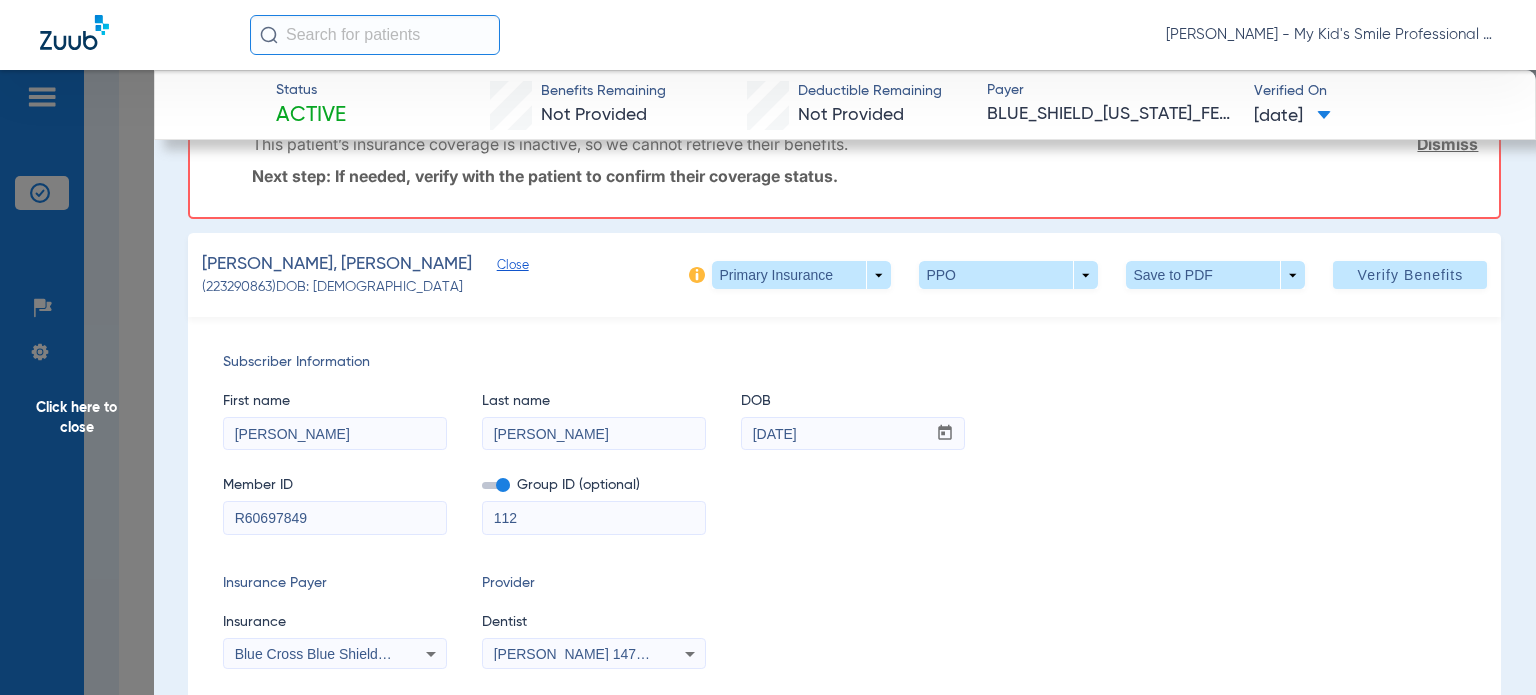 scroll, scrollTop: 0, scrollLeft: 0, axis: both 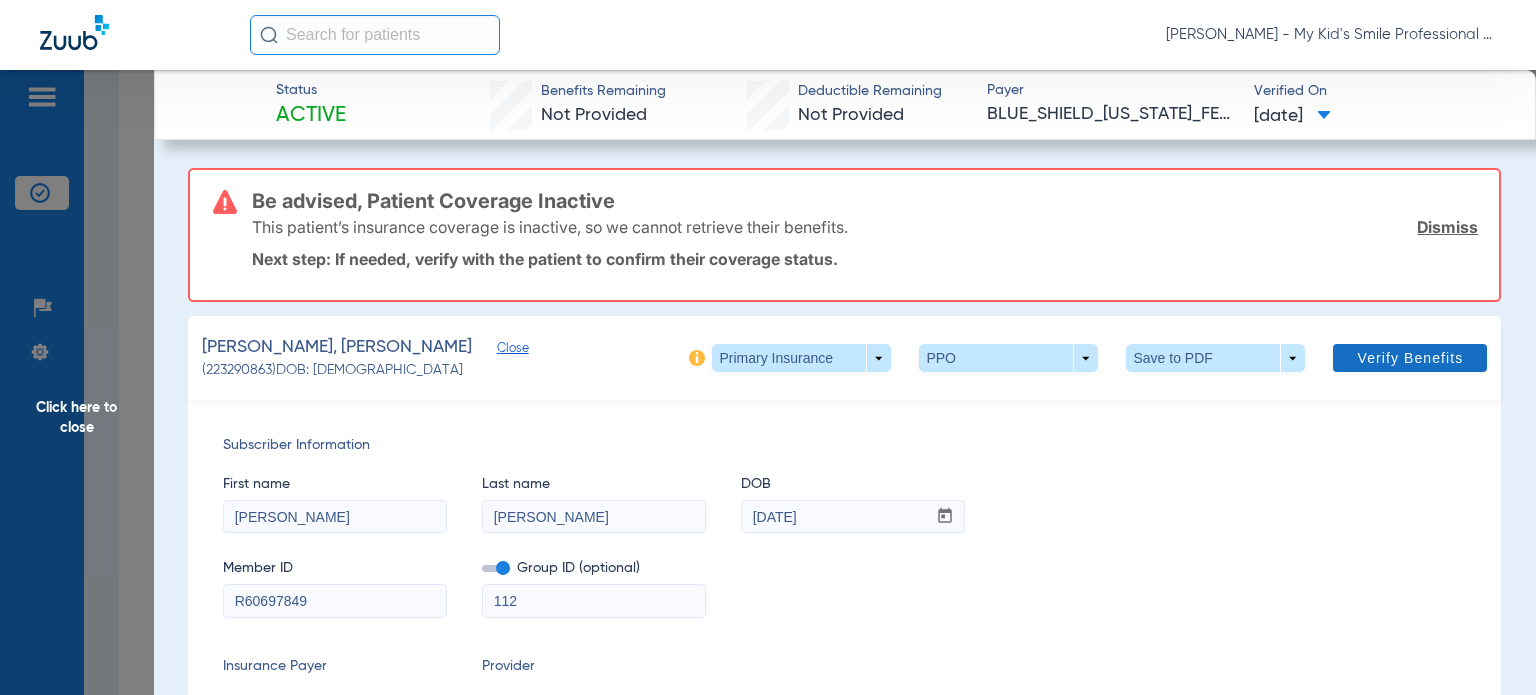 type on "112" 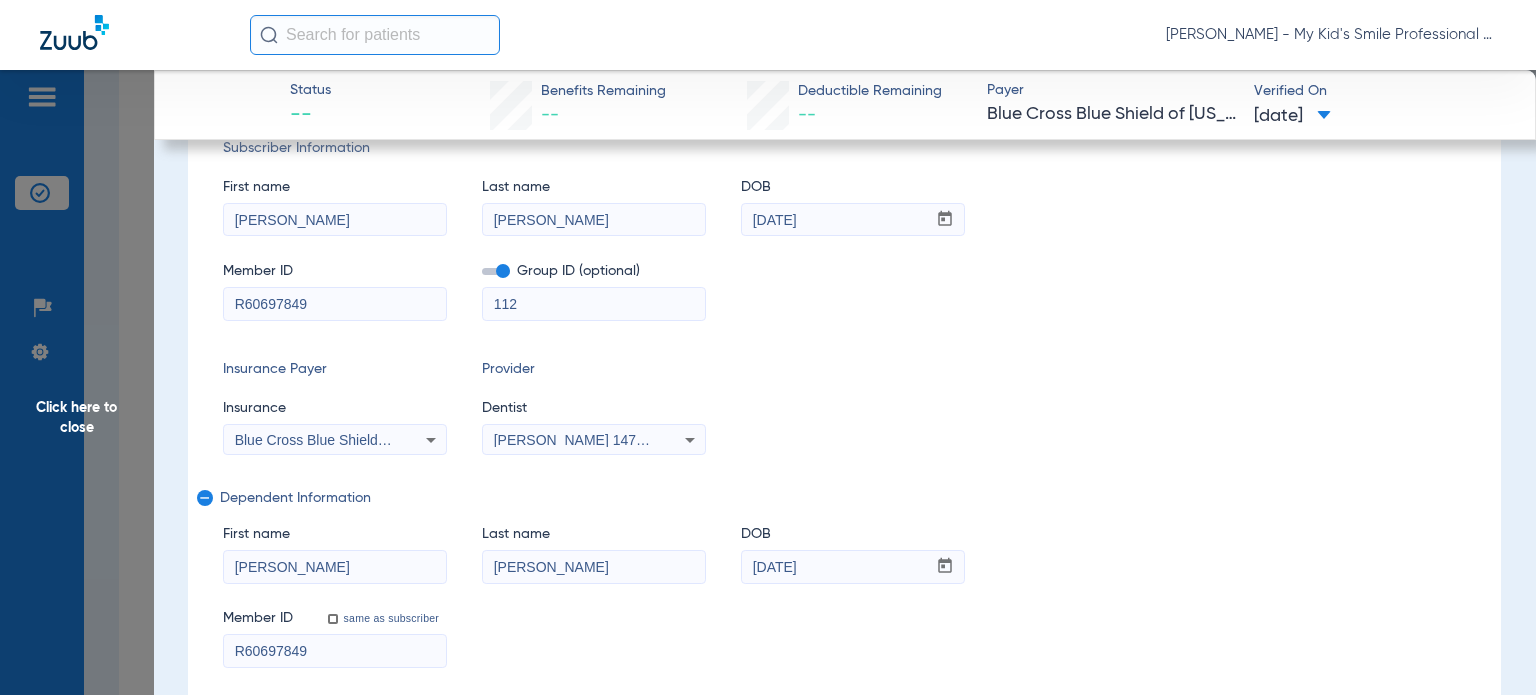 scroll, scrollTop: 300, scrollLeft: 0, axis: vertical 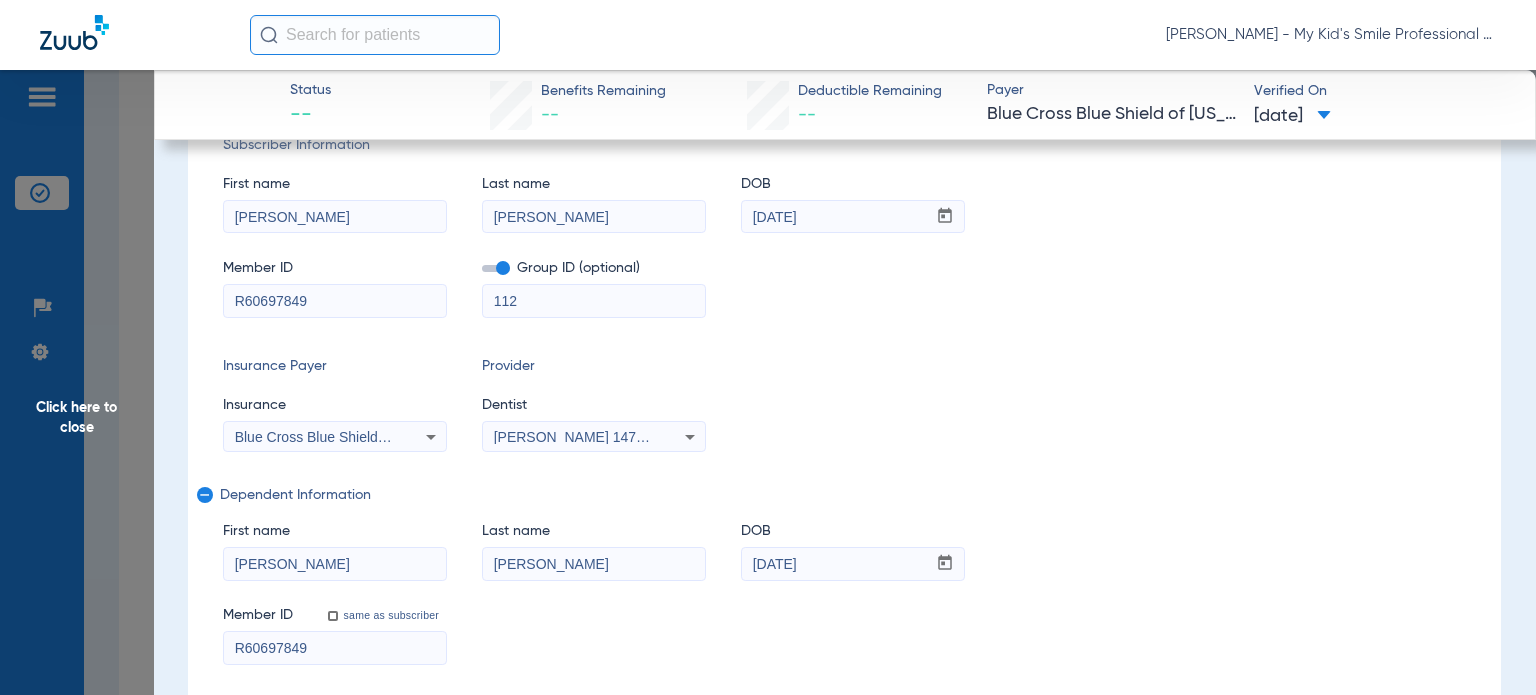drag, startPoint x: 378, startPoint y: 454, endPoint x: 381, endPoint y: 436, distance: 18.248287 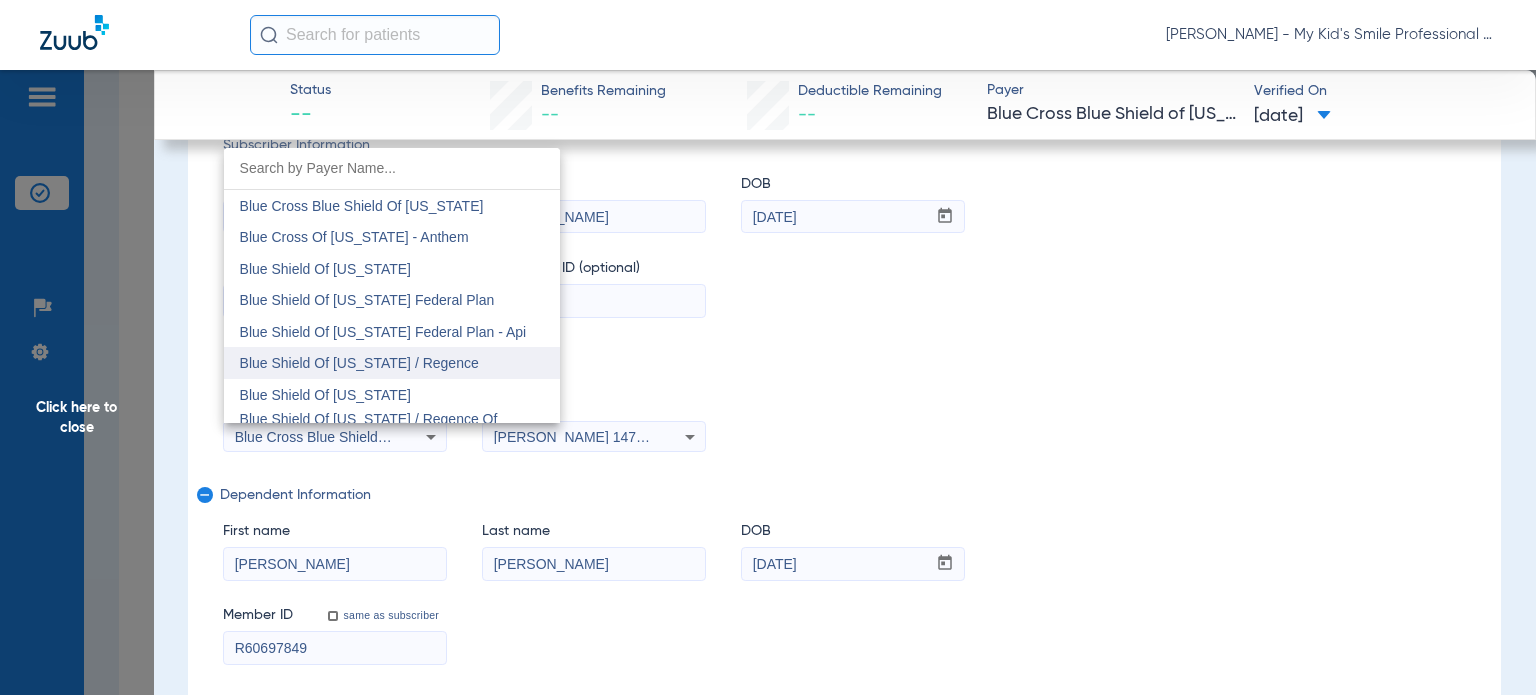 scroll, scrollTop: 2746, scrollLeft: 0, axis: vertical 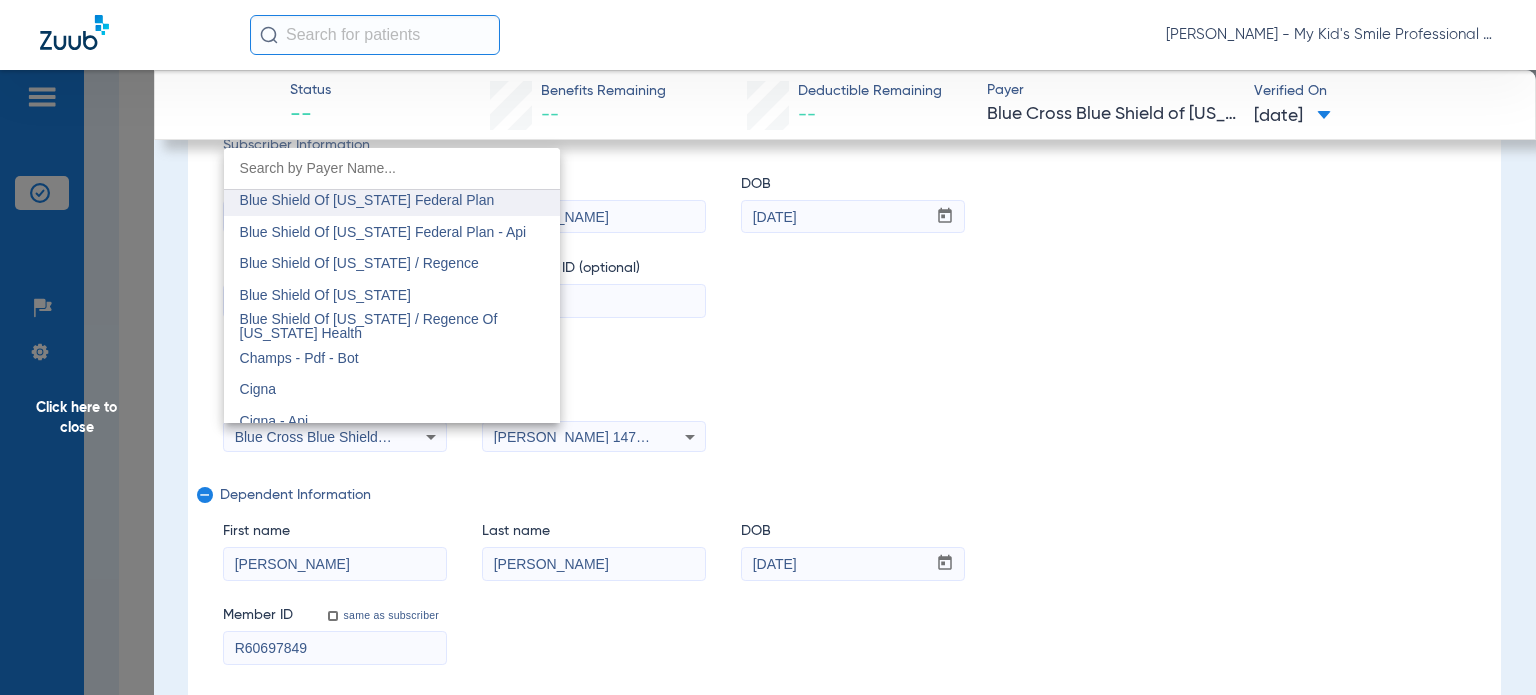 click on "Blue Shield Of California Federal Plan" at bounding box center [392, 200] 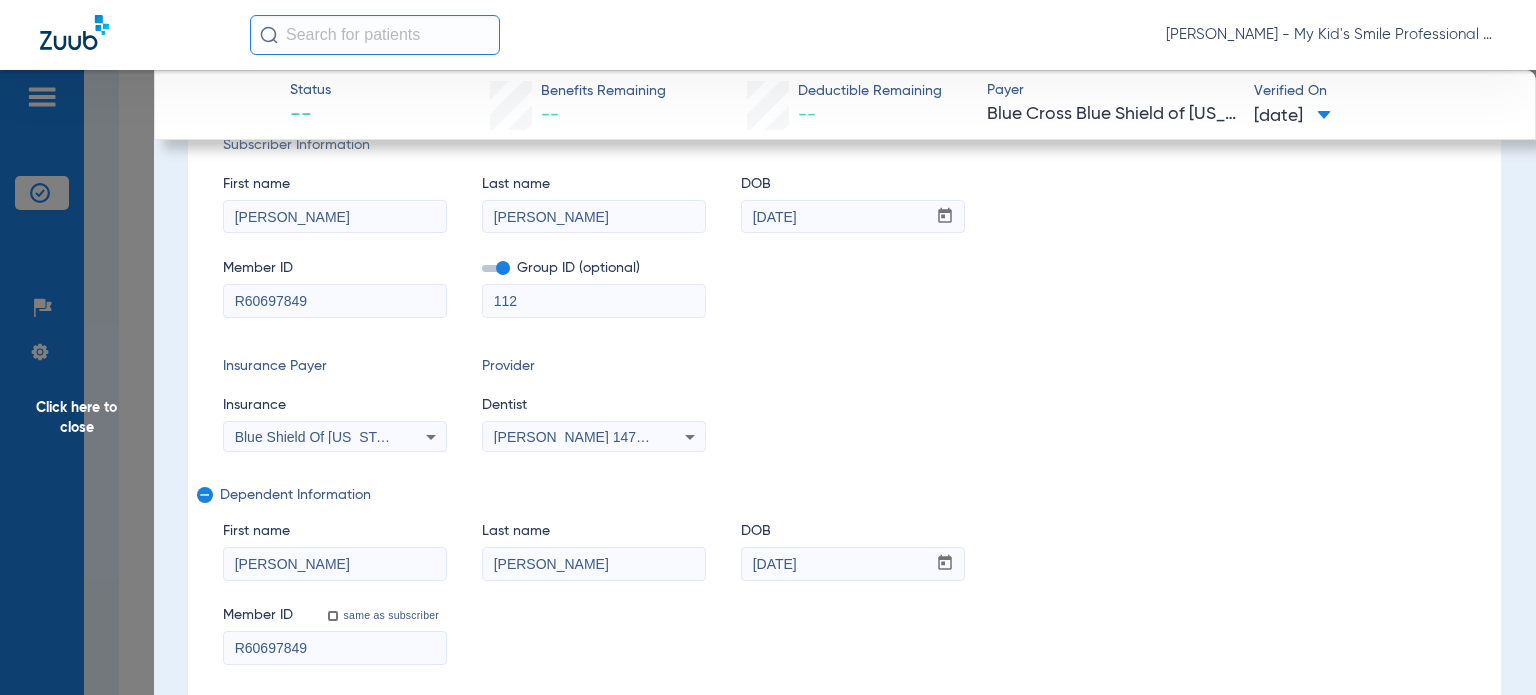 click on "Blue Shield Of California Federal Plan" at bounding box center [362, 437] 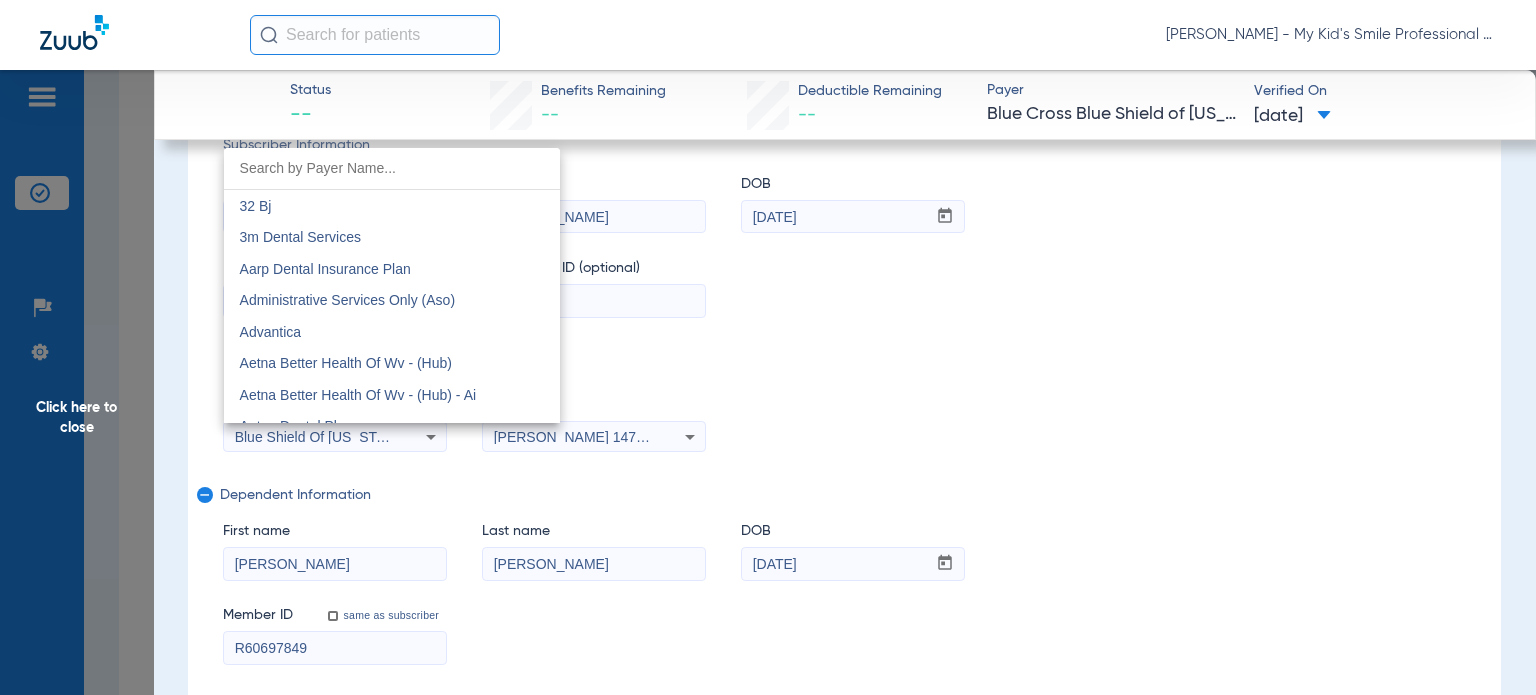 scroll, scrollTop: 2539, scrollLeft: 0, axis: vertical 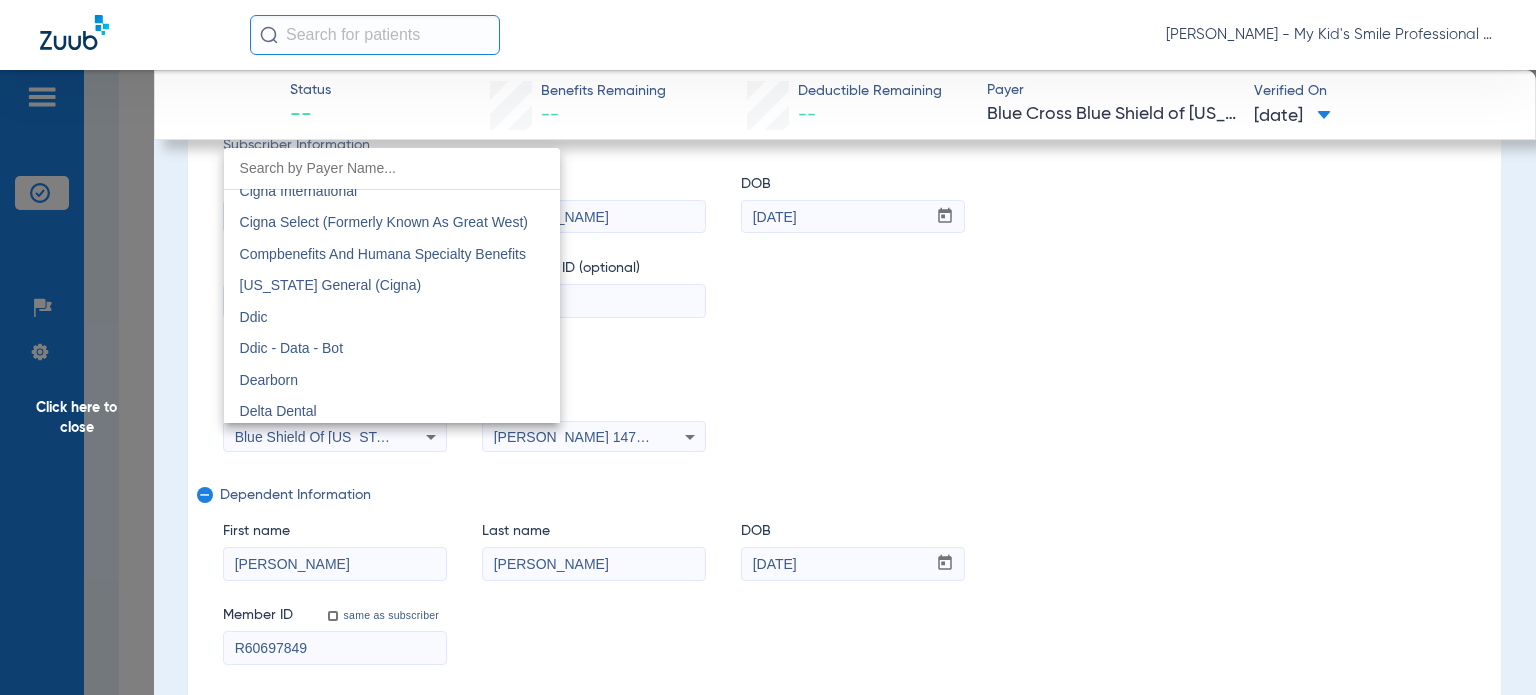 click at bounding box center (768, 347) 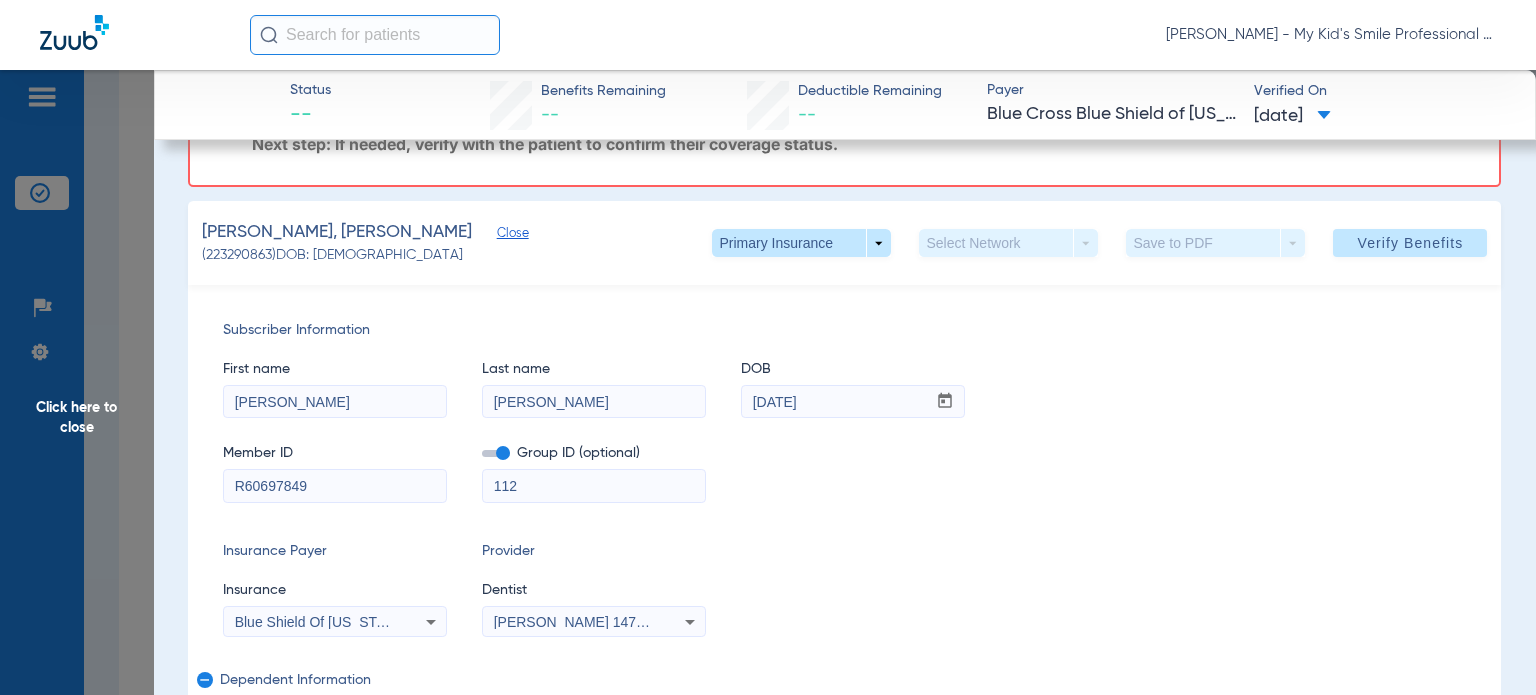 scroll, scrollTop: 0, scrollLeft: 0, axis: both 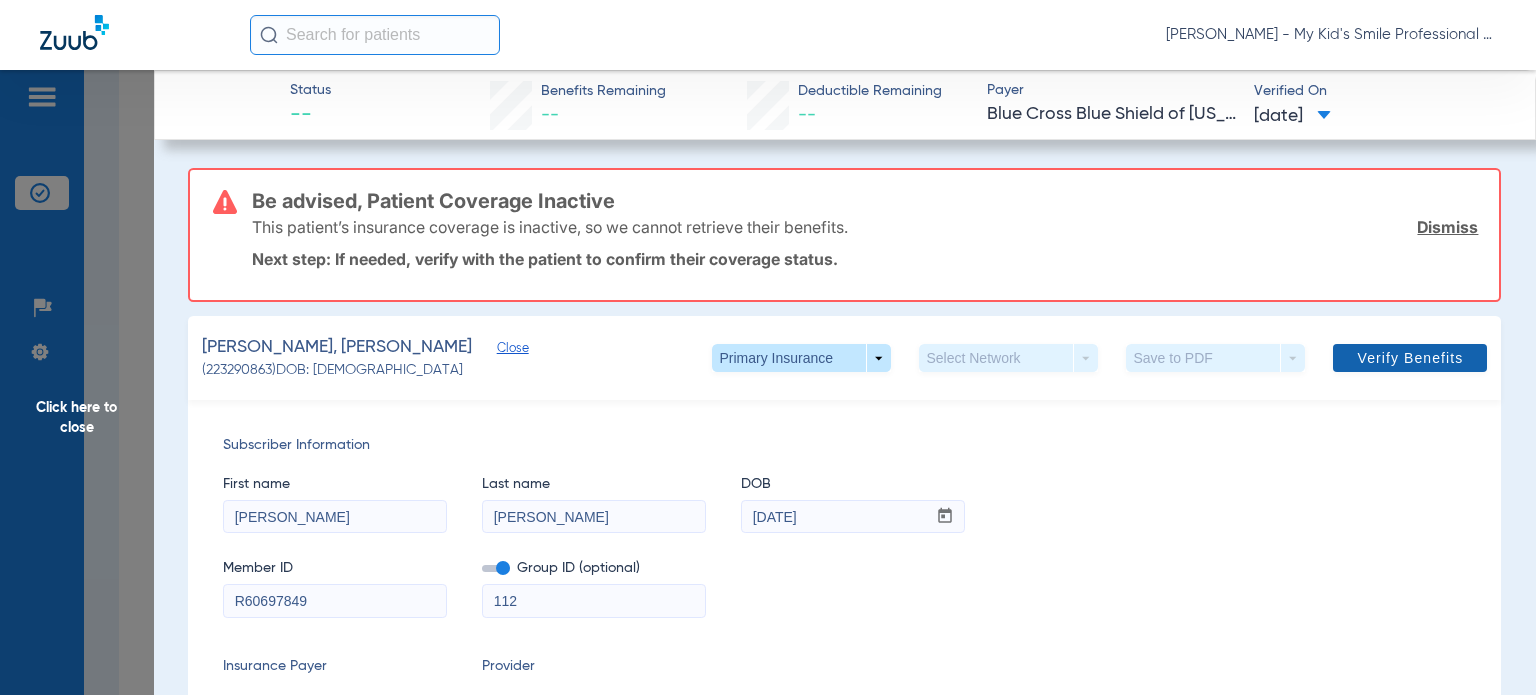 click on "Verify Benefits" 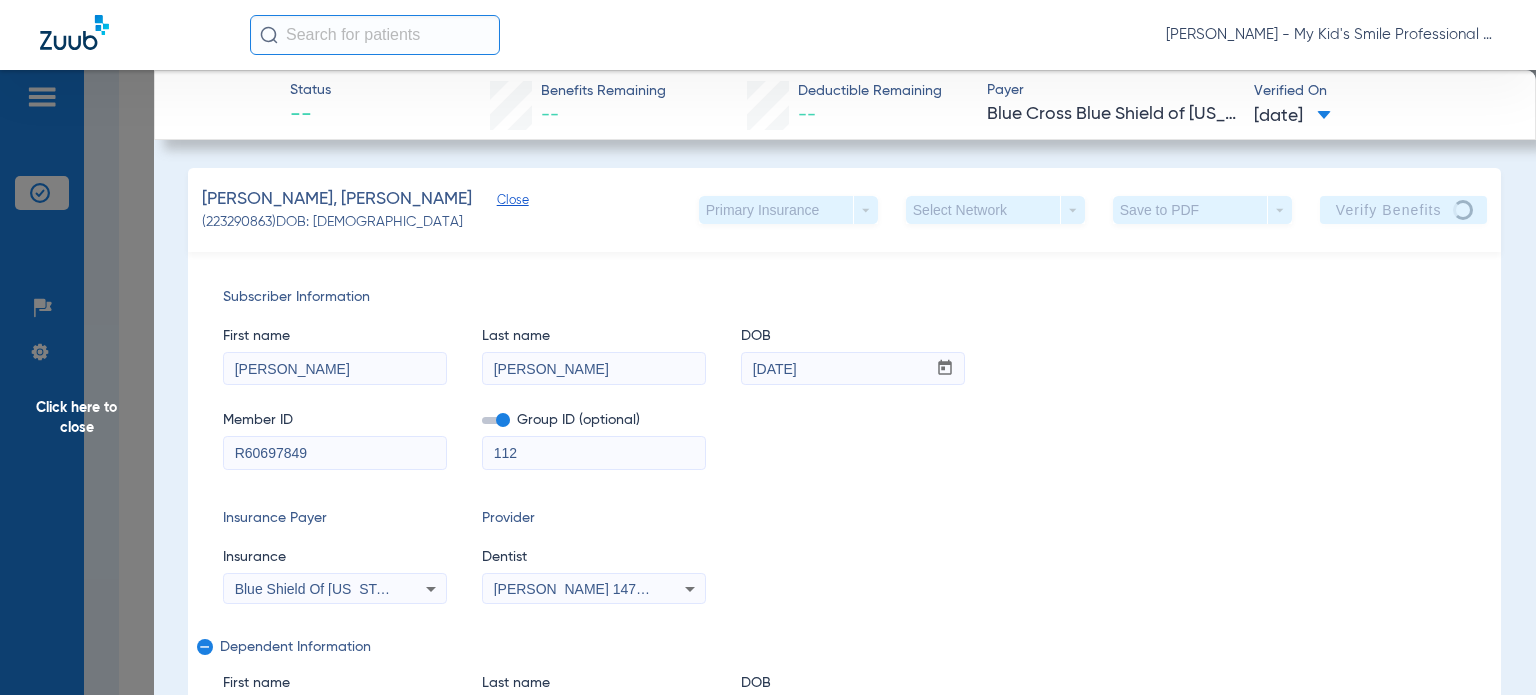 click on "Blue Shield Of California Federal Plan" at bounding box center (335, 589) 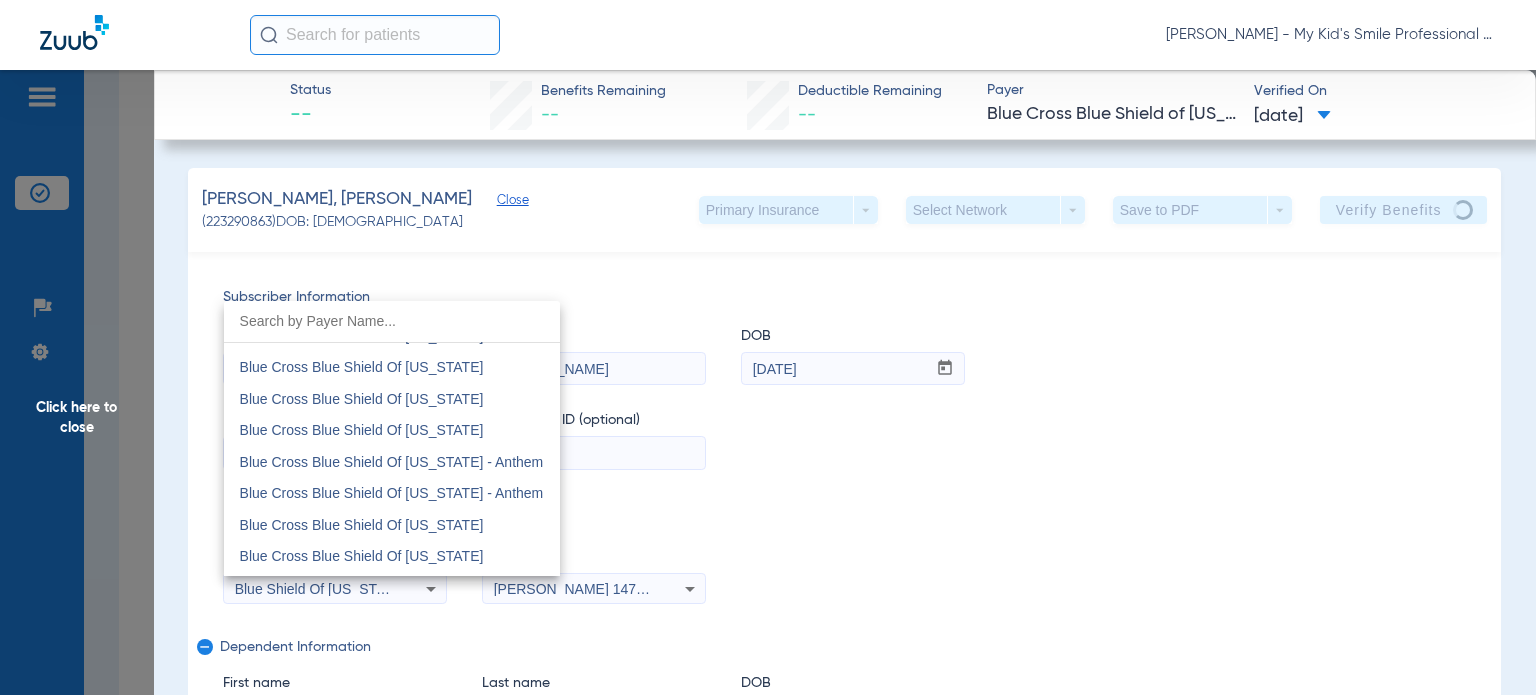 scroll, scrollTop: 1939, scrollLeft: 0, axis: vertical 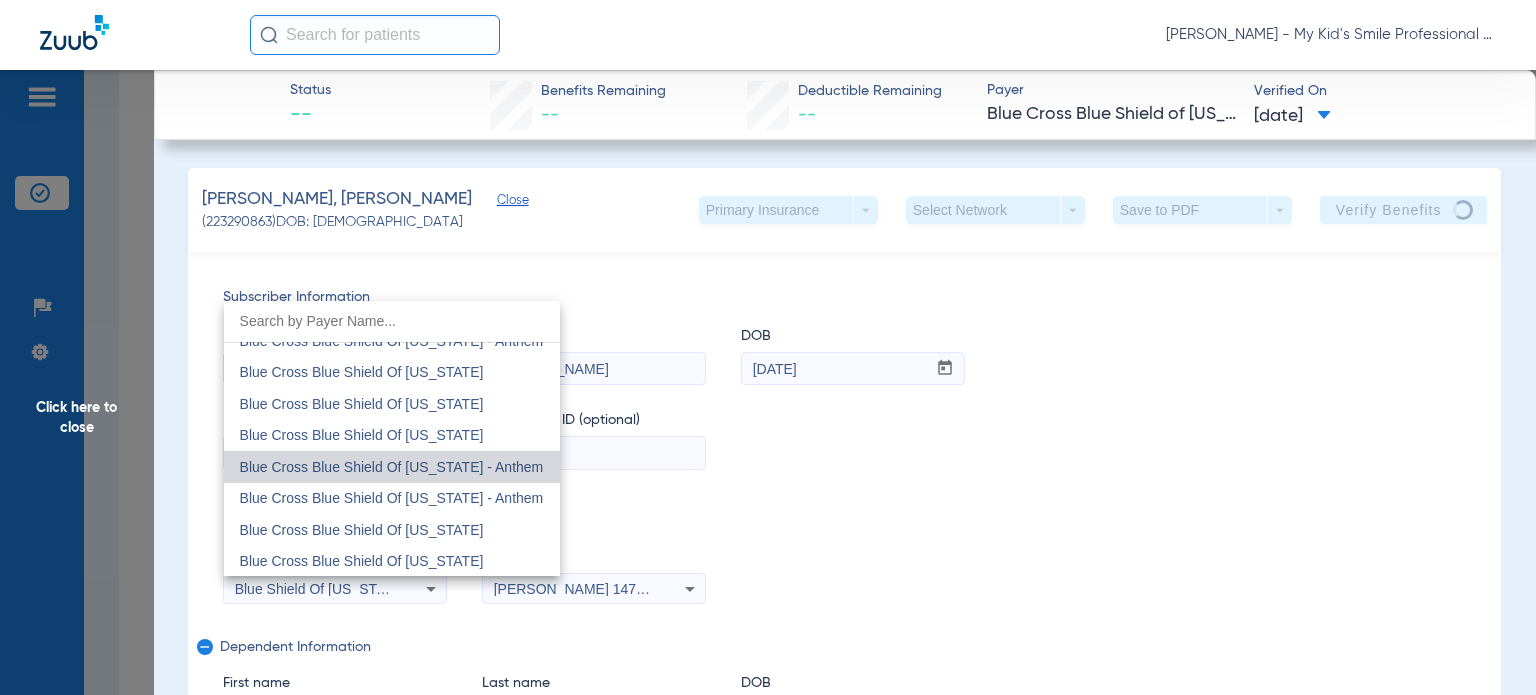 click on "Blue Cross Blue Shield Of Nevada - Anthem" at bounding box center (392, 467) 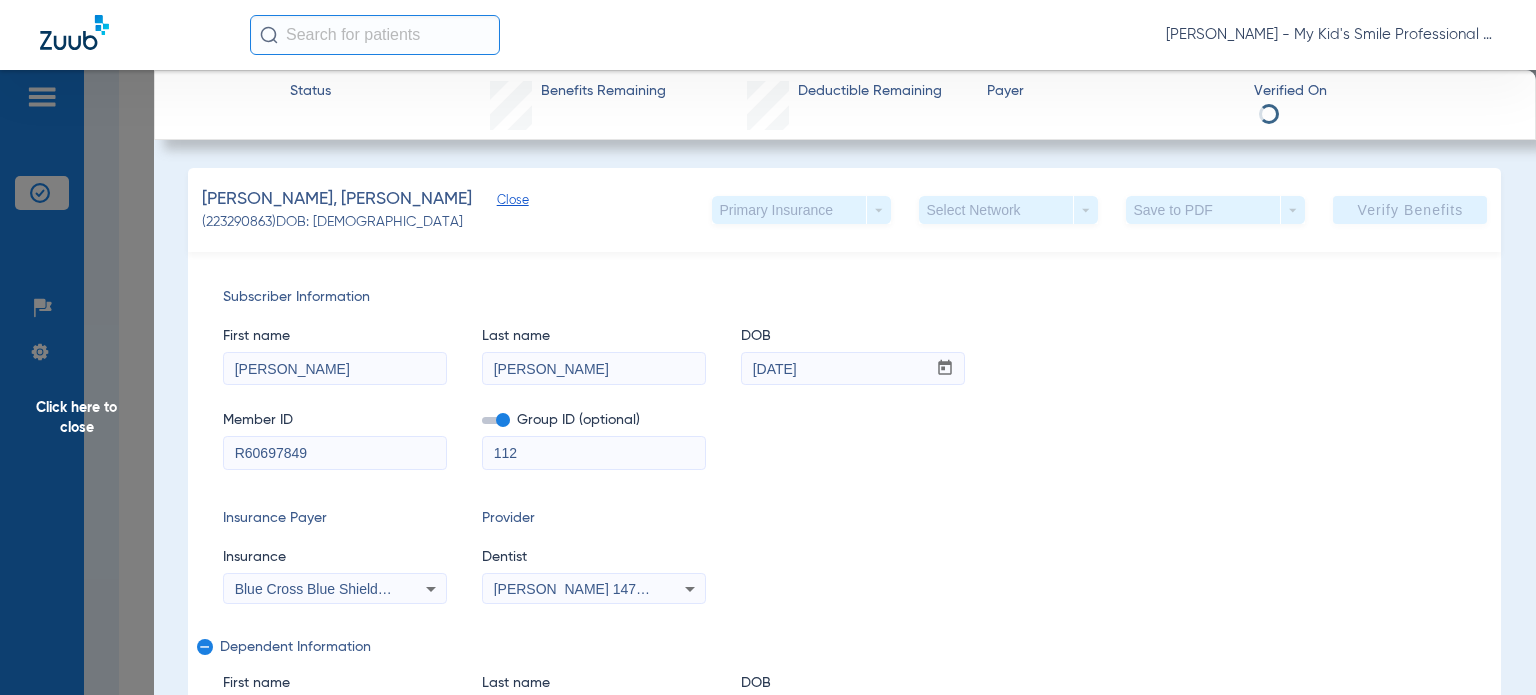 click on "Click here to close" 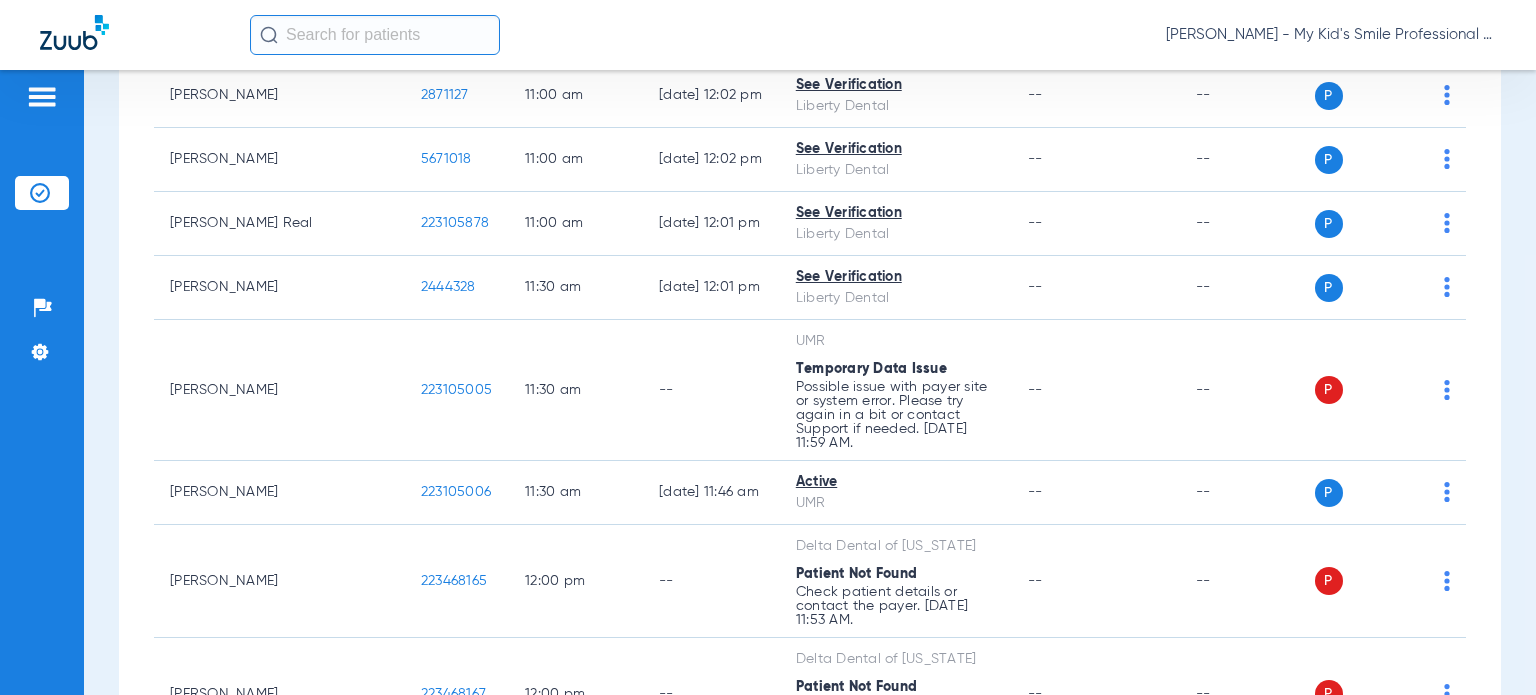 scroll, scrollTop: 2161, scrollLeft: 0, axis: vertical 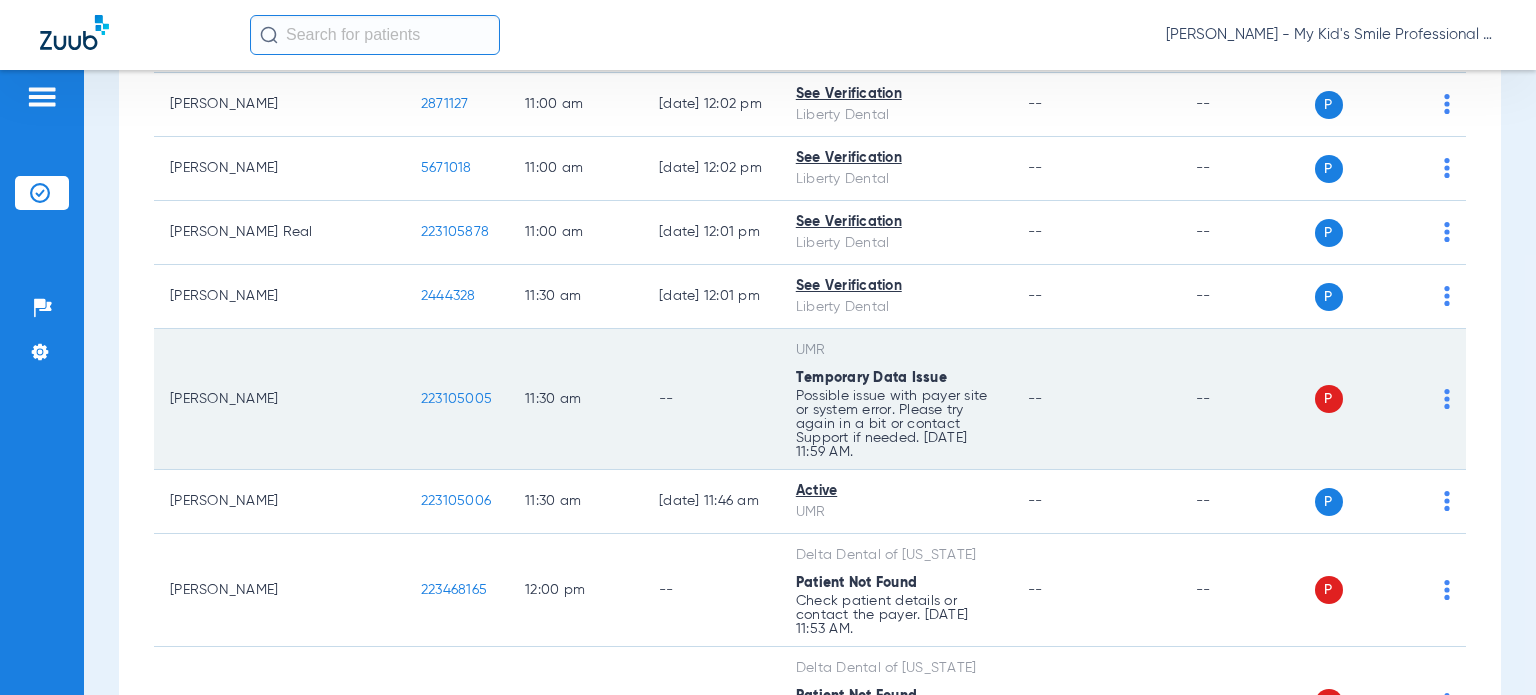 click on "223105005" 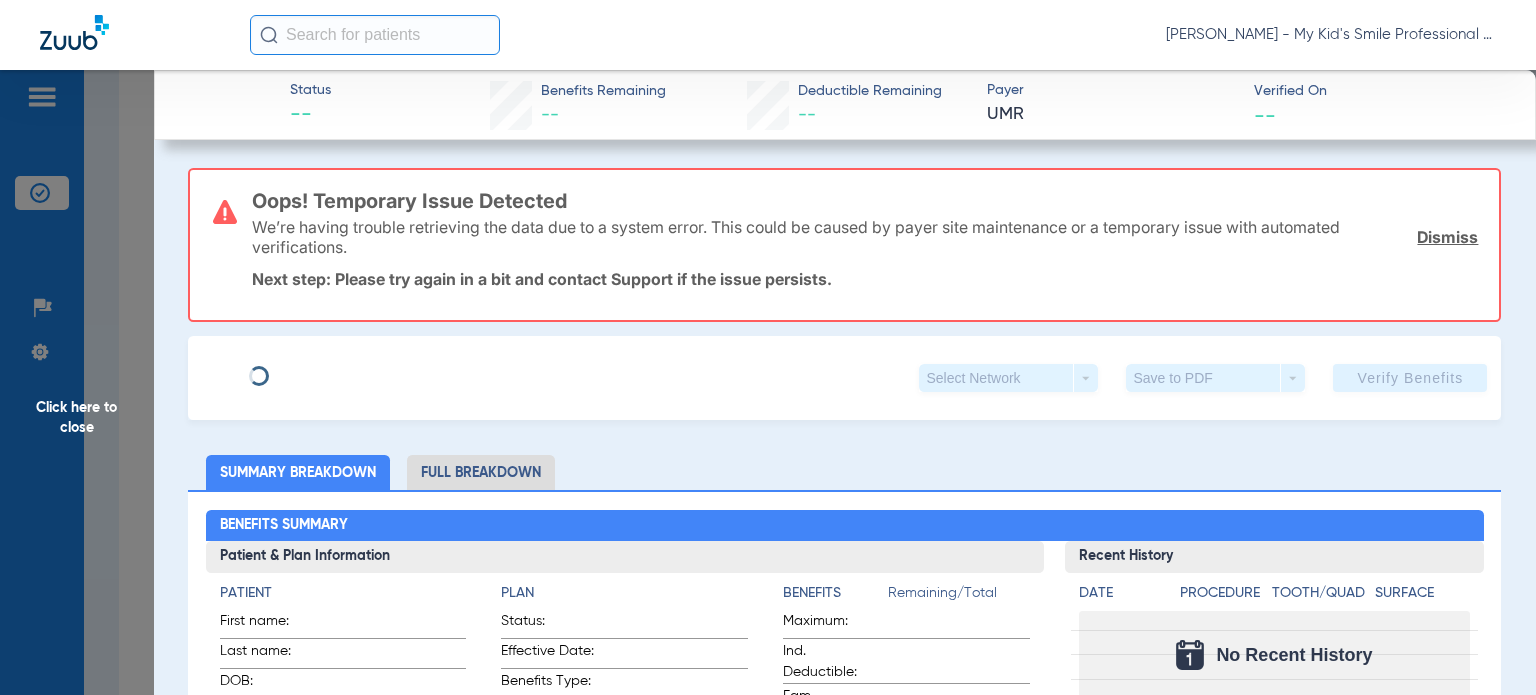 type on "Megan" 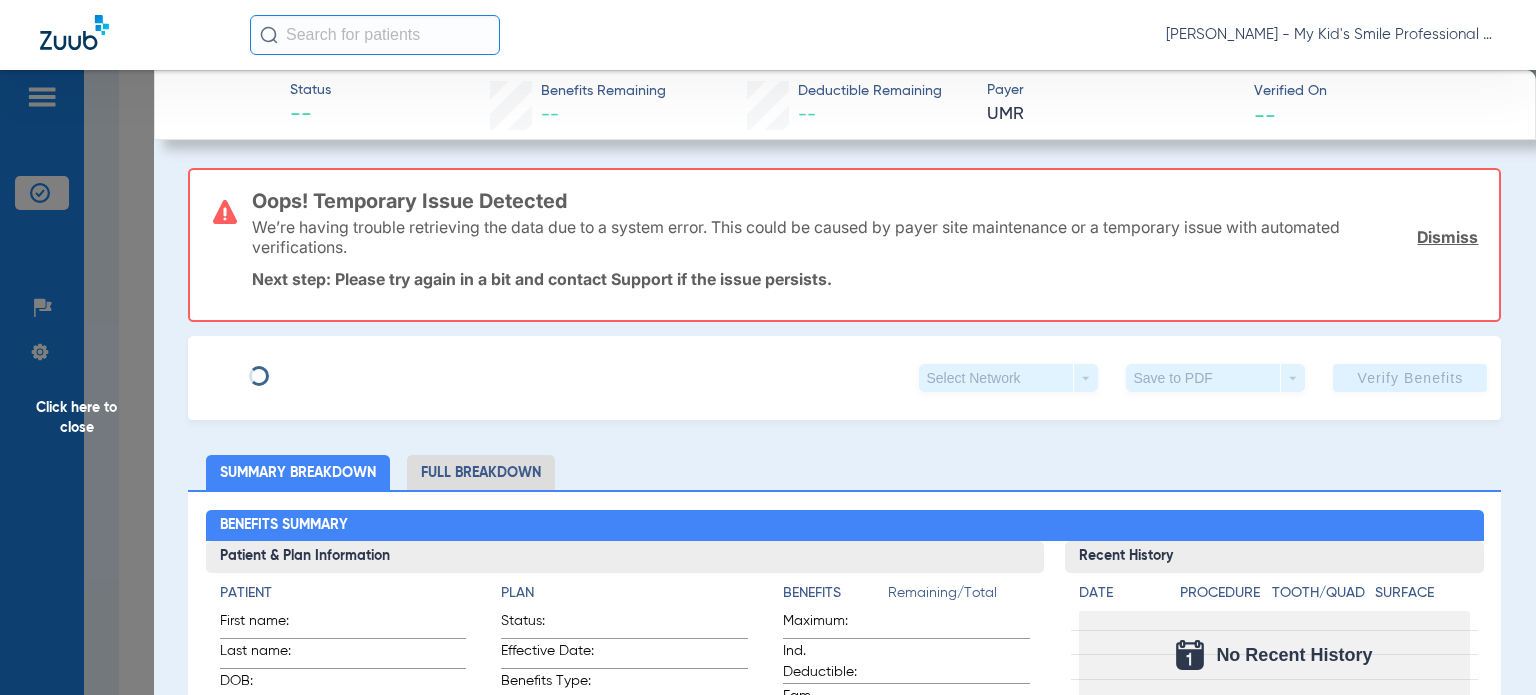 type on "Manfredi" 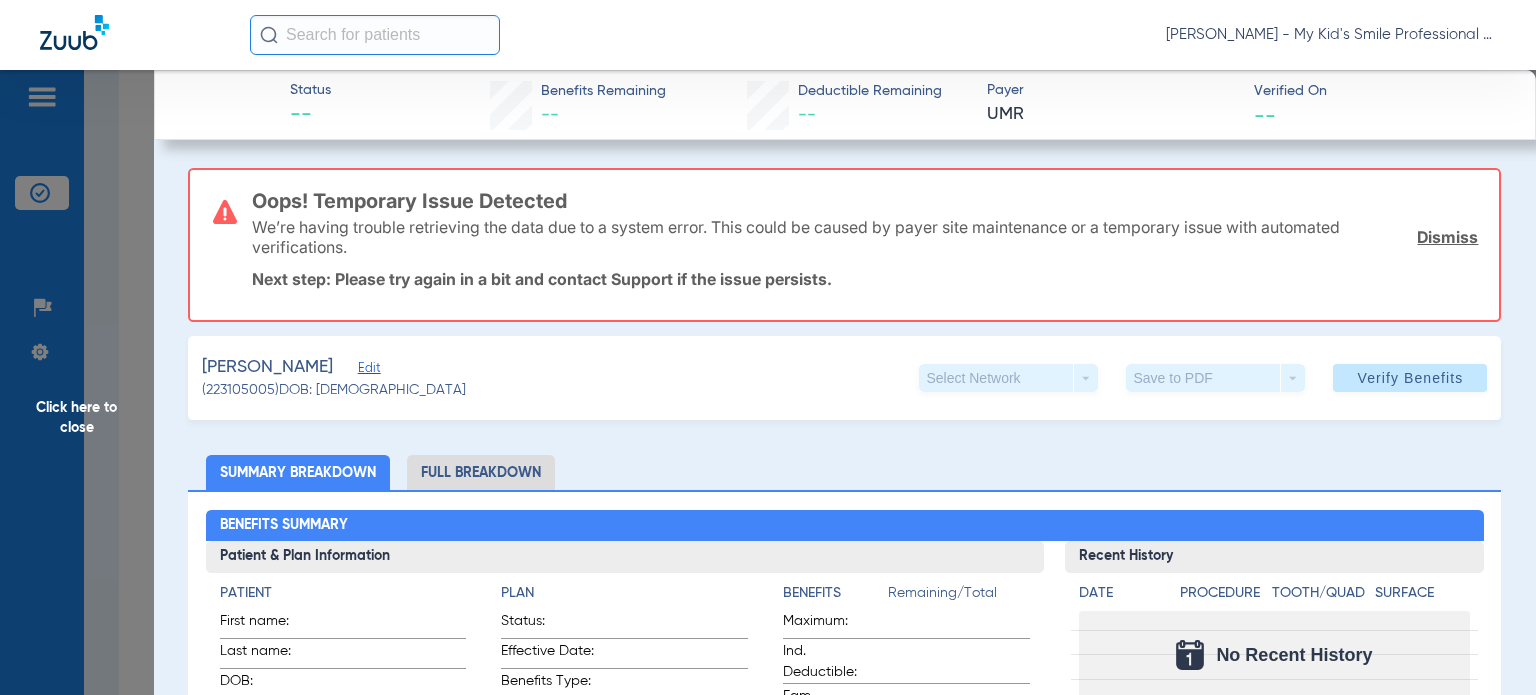 click on "Edit" 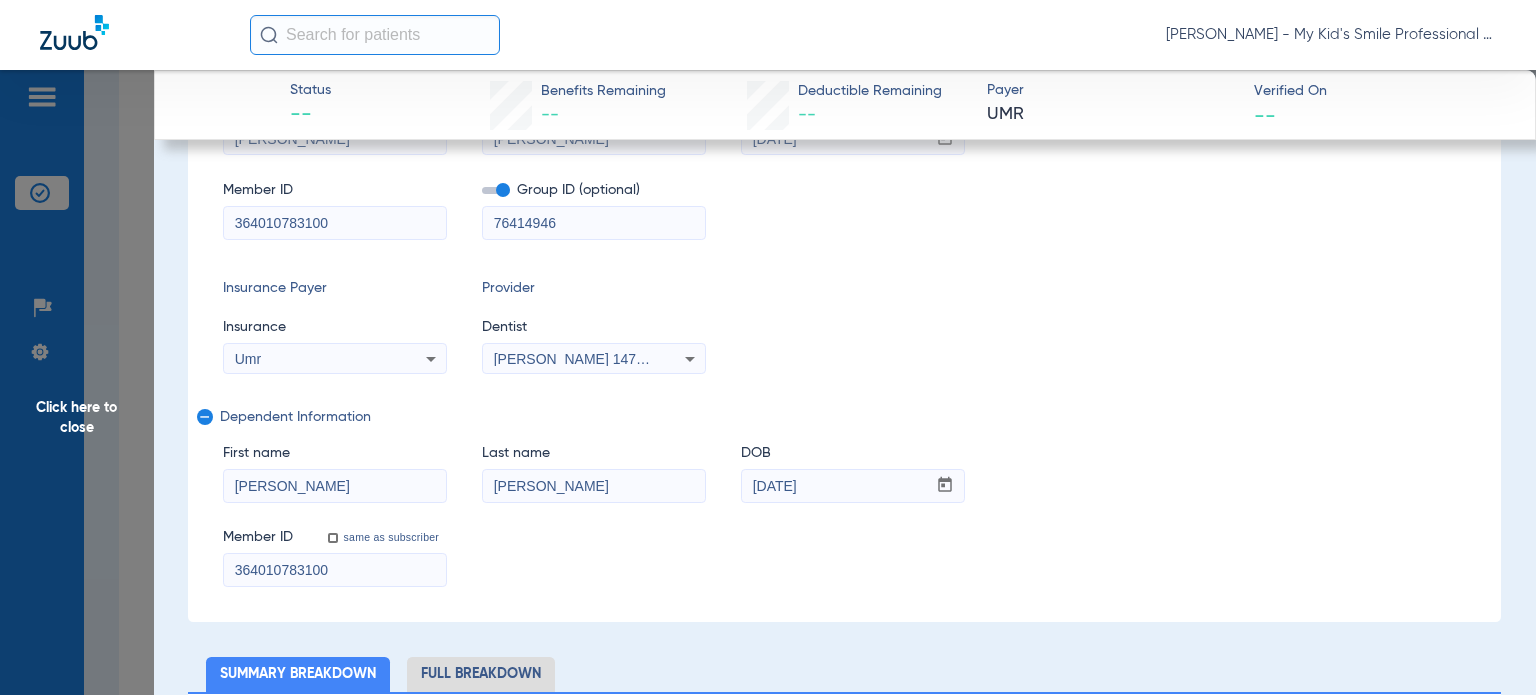 scroll, scrollTop: 400, scrollLeft: 0, axis: vertical 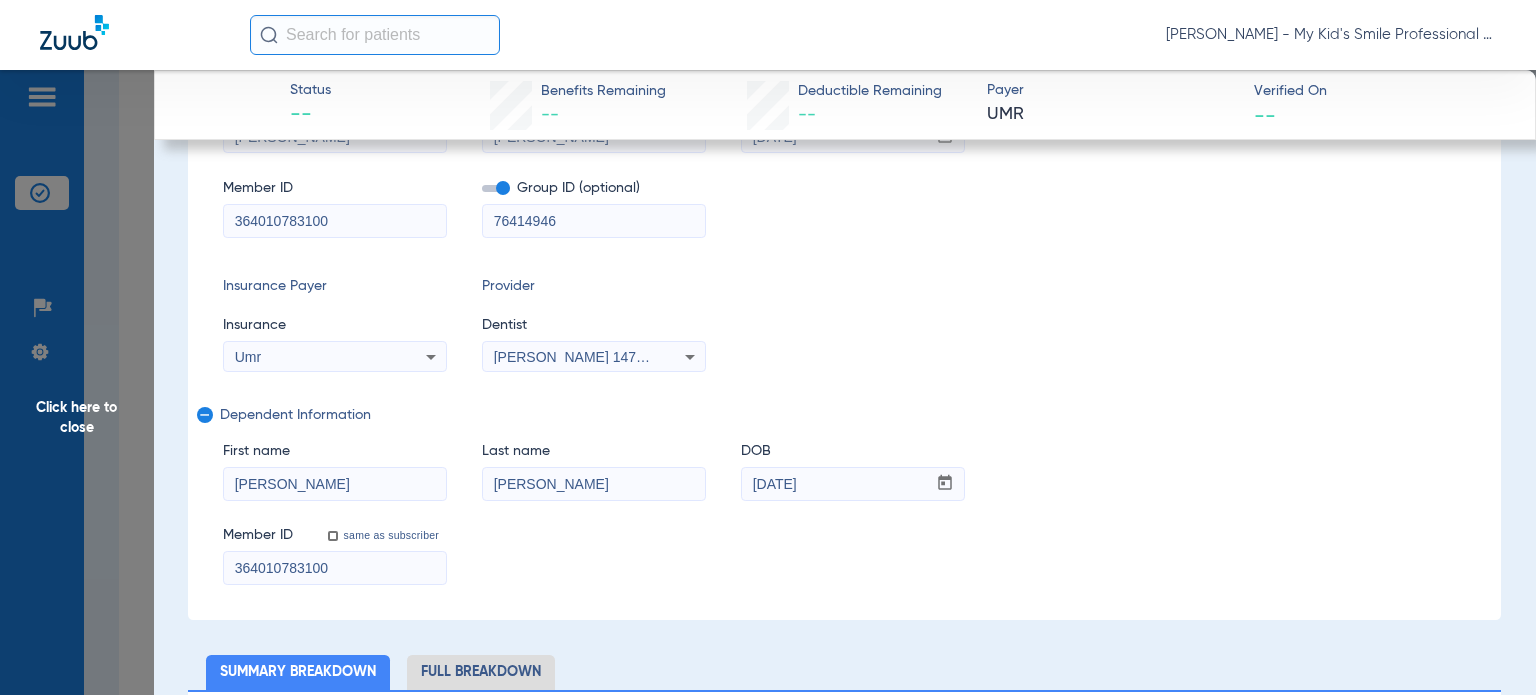 drag, startPoint x: 308, startPoint y: 491, endPoint x: 149, endPoint y: 491, distance: 159 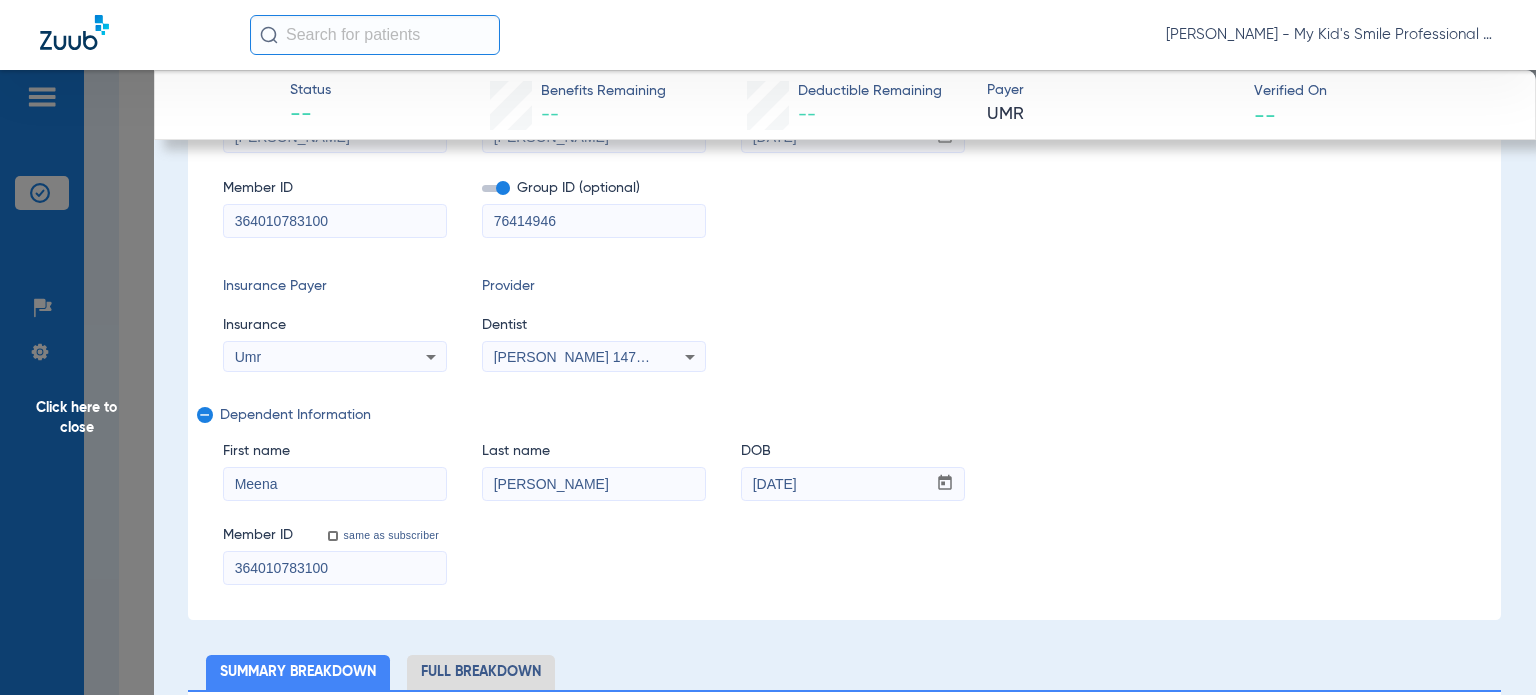 type on "Meena" 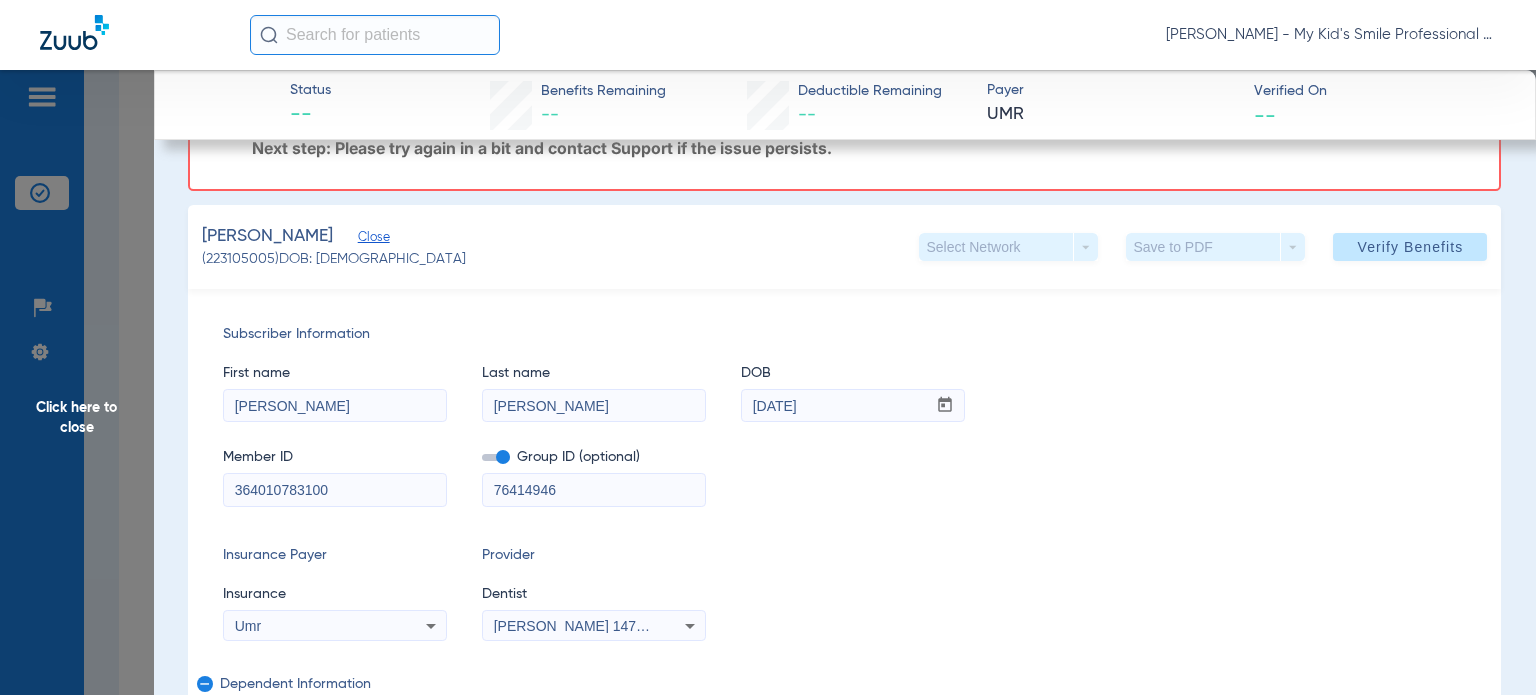 scroll, scrollTop: 0, scrollLeft: 0, axis: both 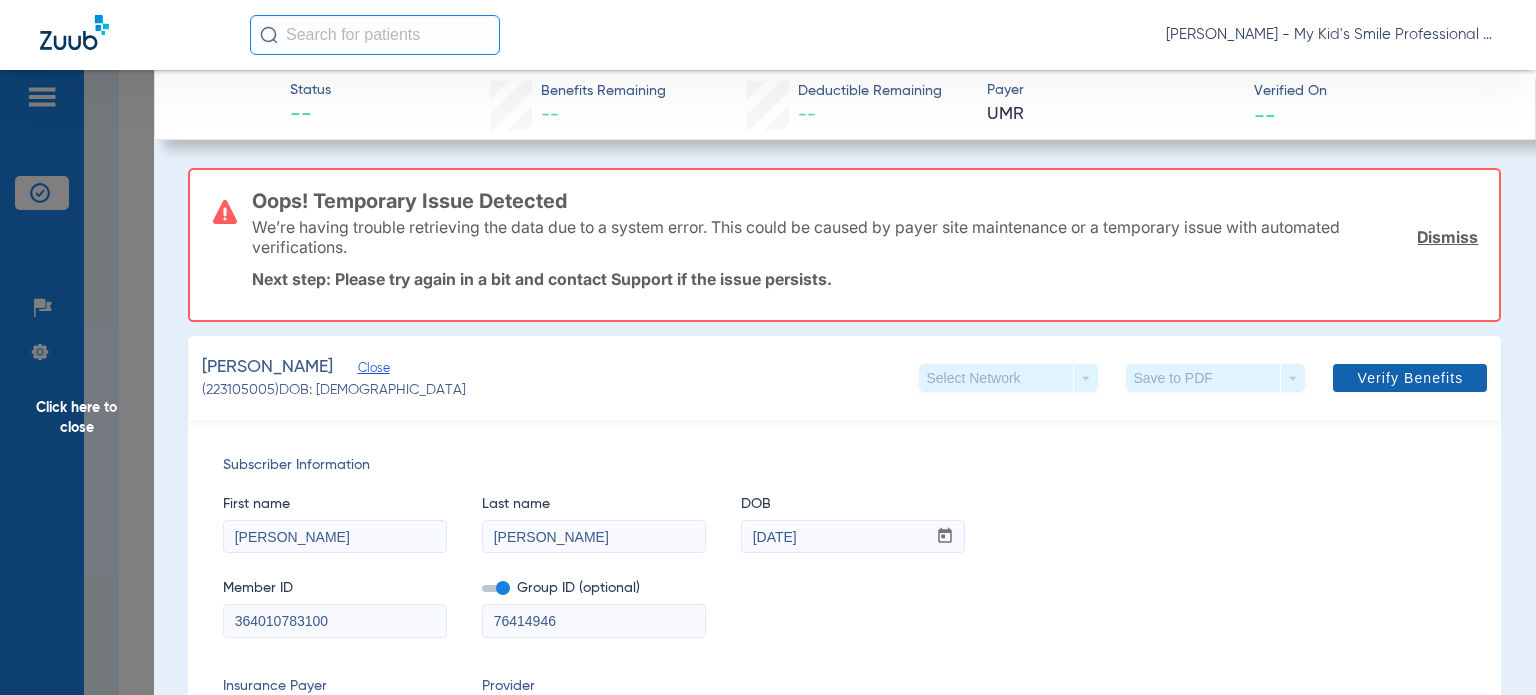 click 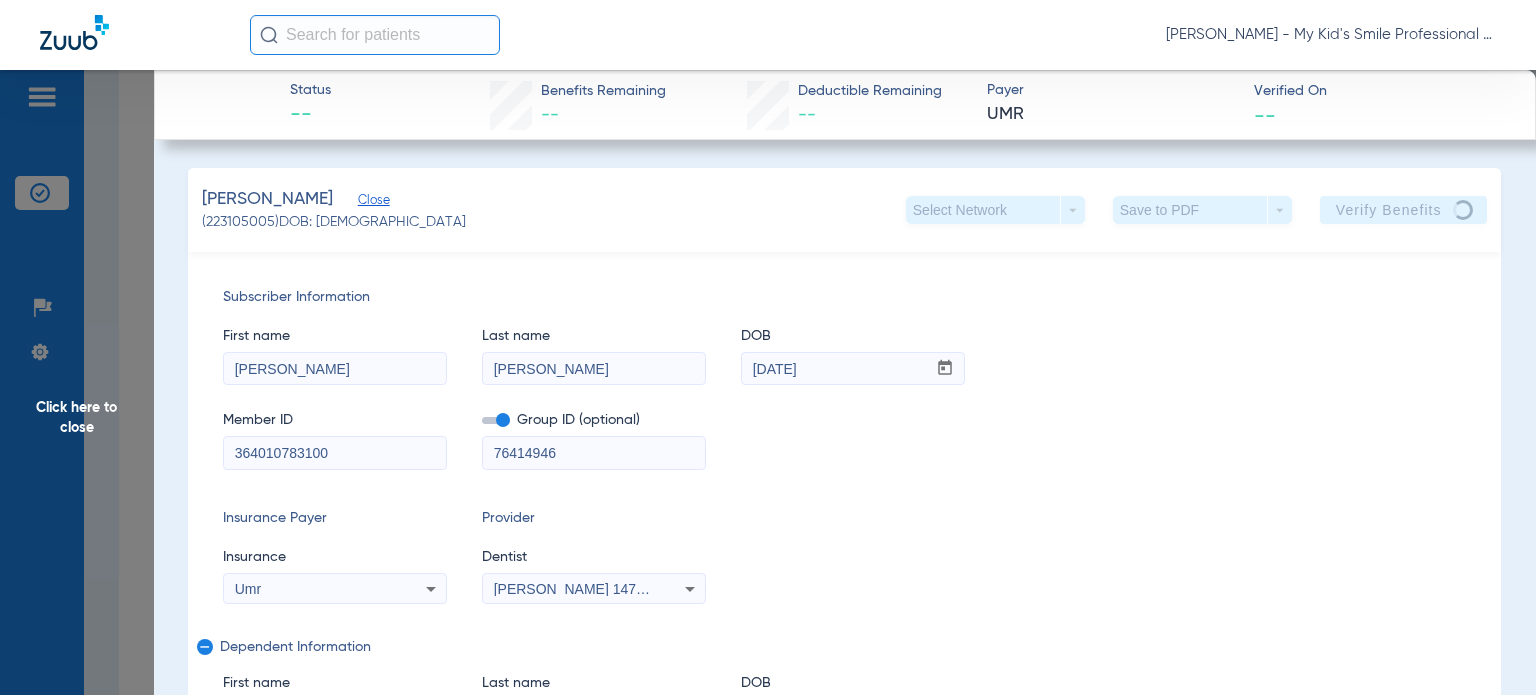 click on "Subscriber Information   First name  Megan  Last name  Manfredi  DOB  mm / dd / yyyy 08/21/1986  Member ID  364010783100  Group ID (optional)  76414946  Insurance Payer   Insurance
Umr  Provider   Dentist
Trent Gookin  1477971026  remove   Dependent Information   First name  Meena  Last name  Manfredi  DOB  mm / dd / yyyy 03/25/2017  Member ID  same as subscriber 364010783100" 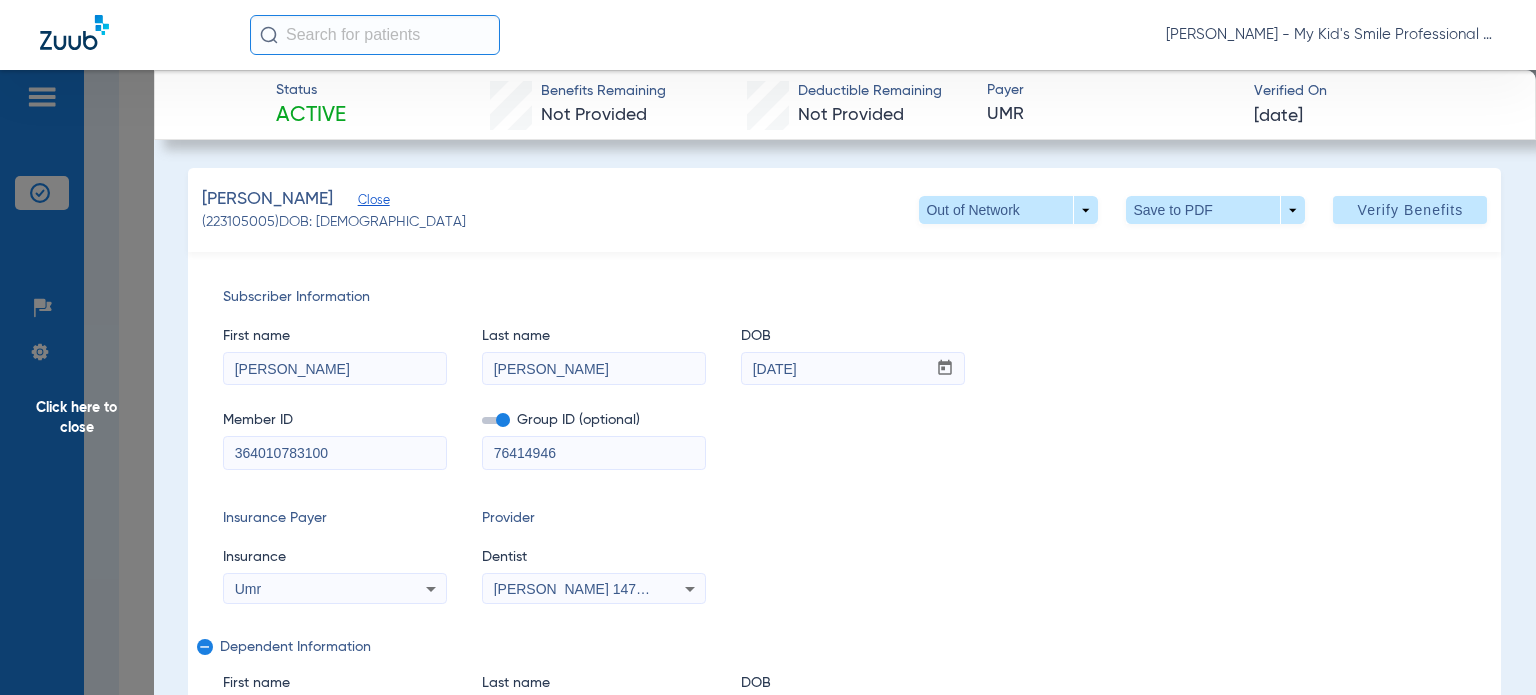 click on "Click here to close" 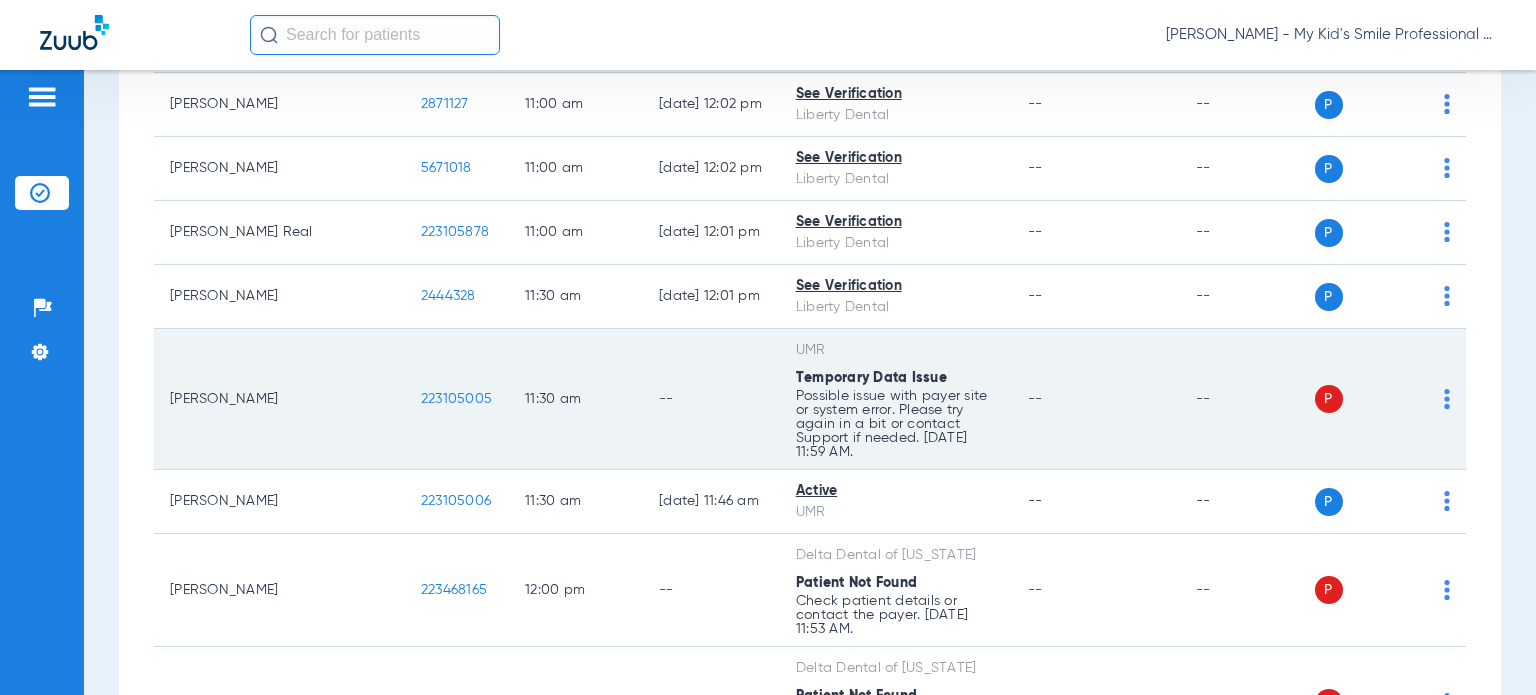 click 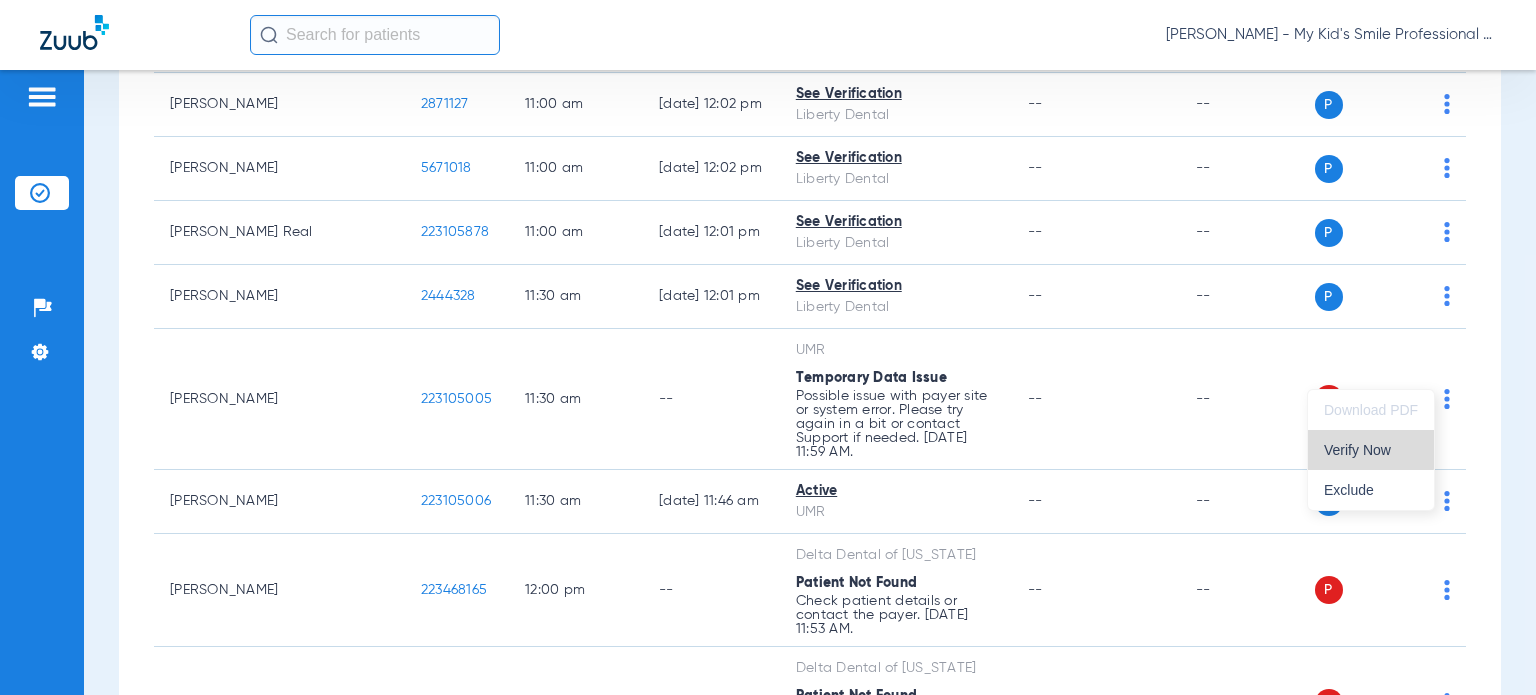 click on "Verify Now" at bounding box center (1371, 450) 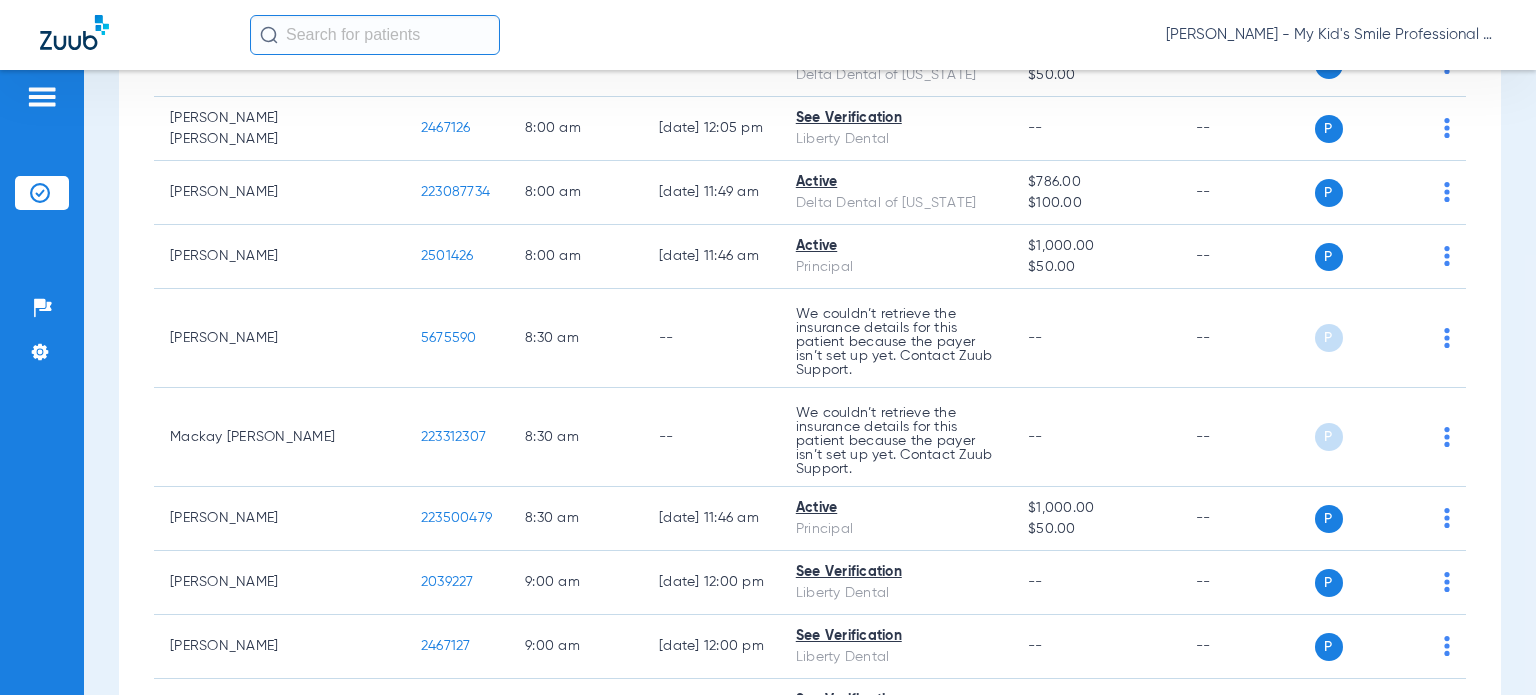 scroll, scrollTop: 0, scrollLeft: 0, axis: both 